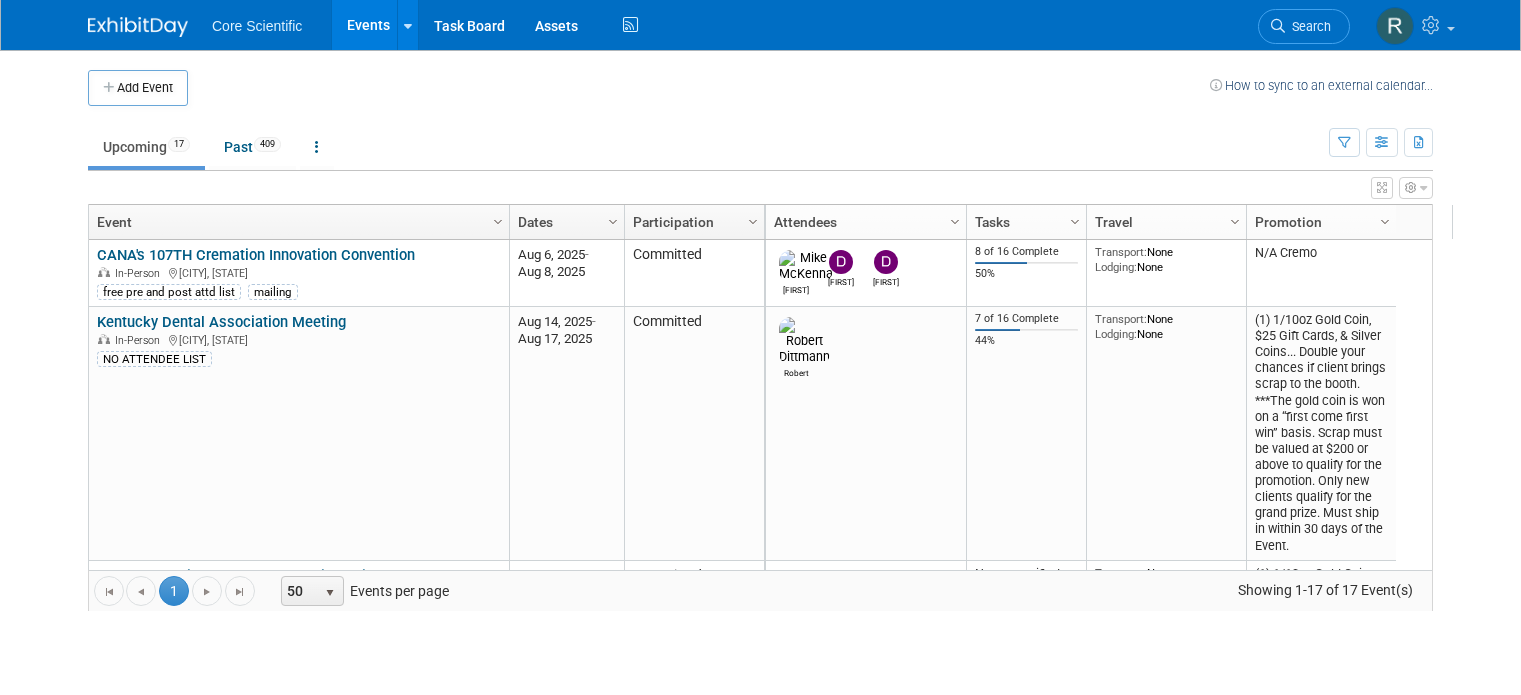 scroll, scrollTop: 0, scrollLeft: 0, axis: both 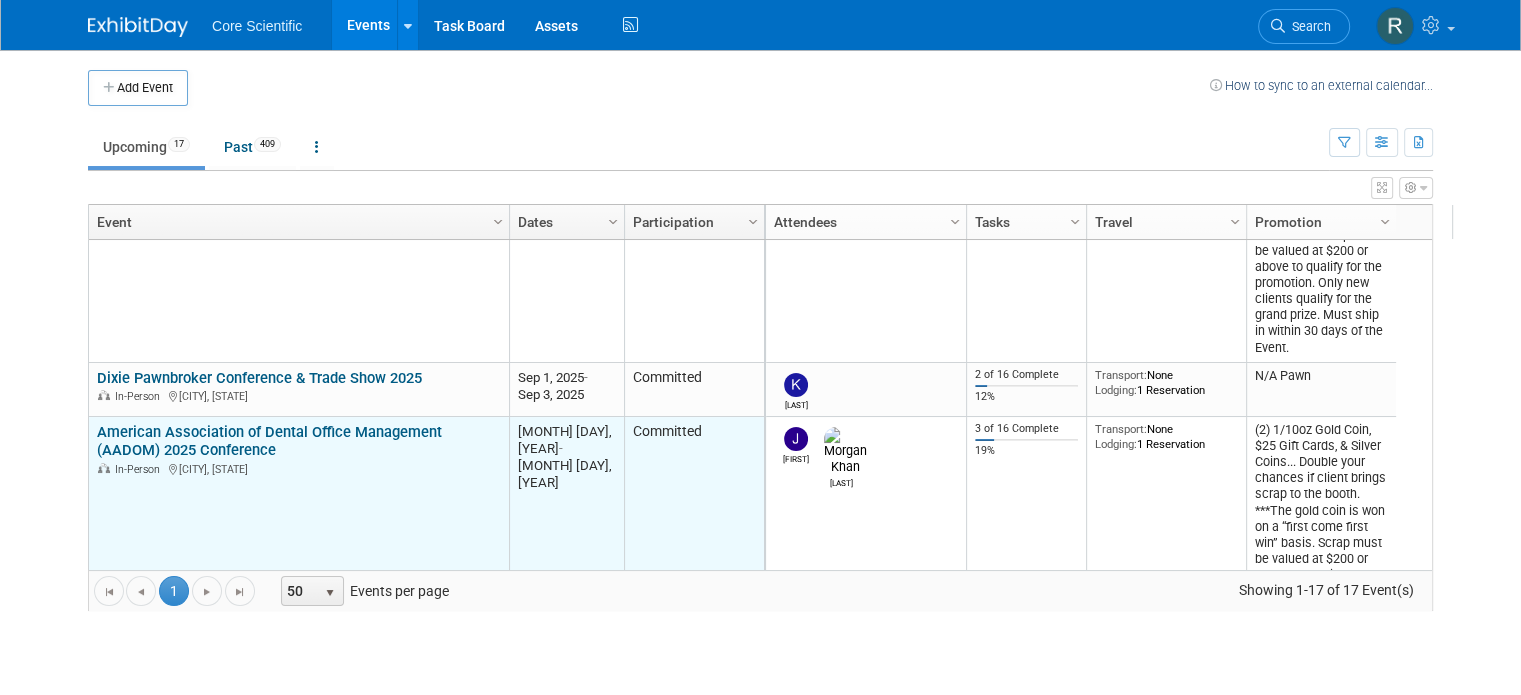 click on "American Association of Dental Office Management (AADOM) 2025 Conference" at bounding box center (269, 441) 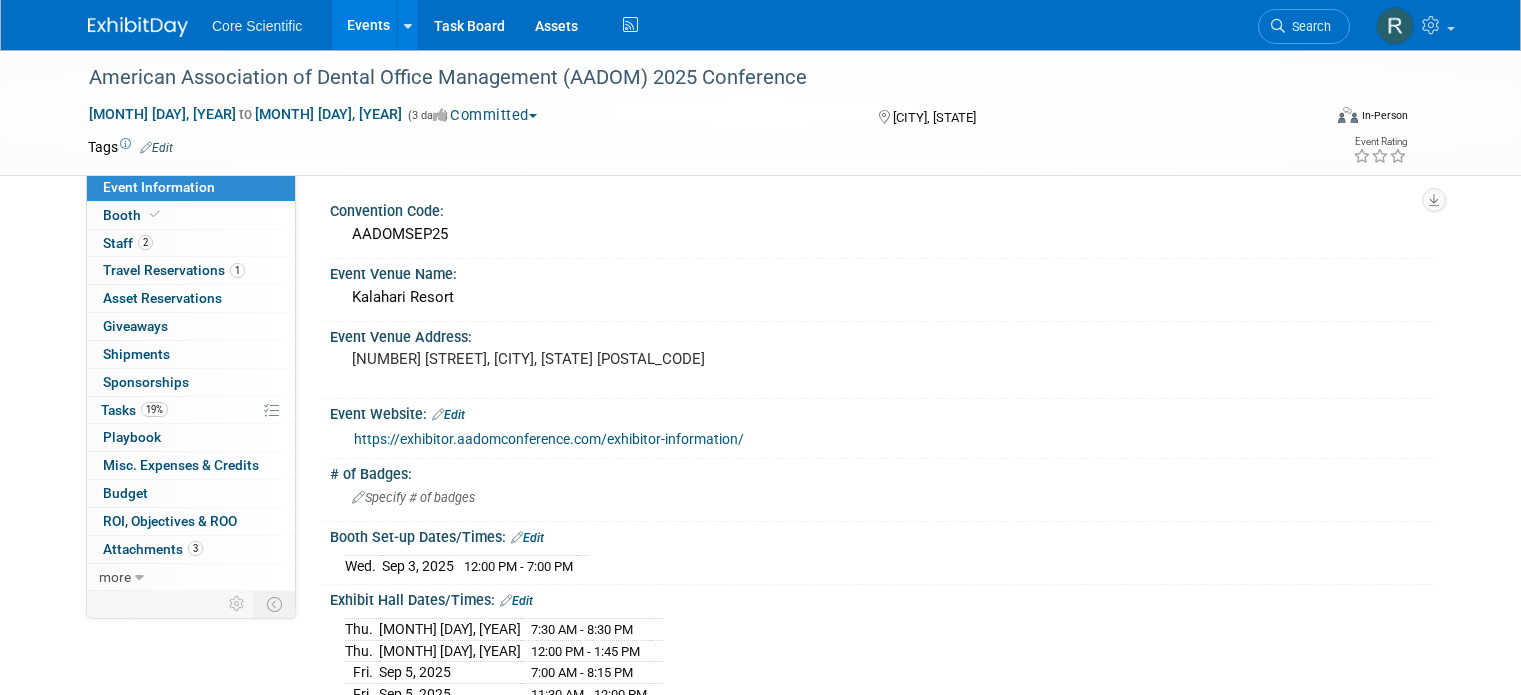 scroll, scrollTop: 0, scrollLeft: 0, axis: both 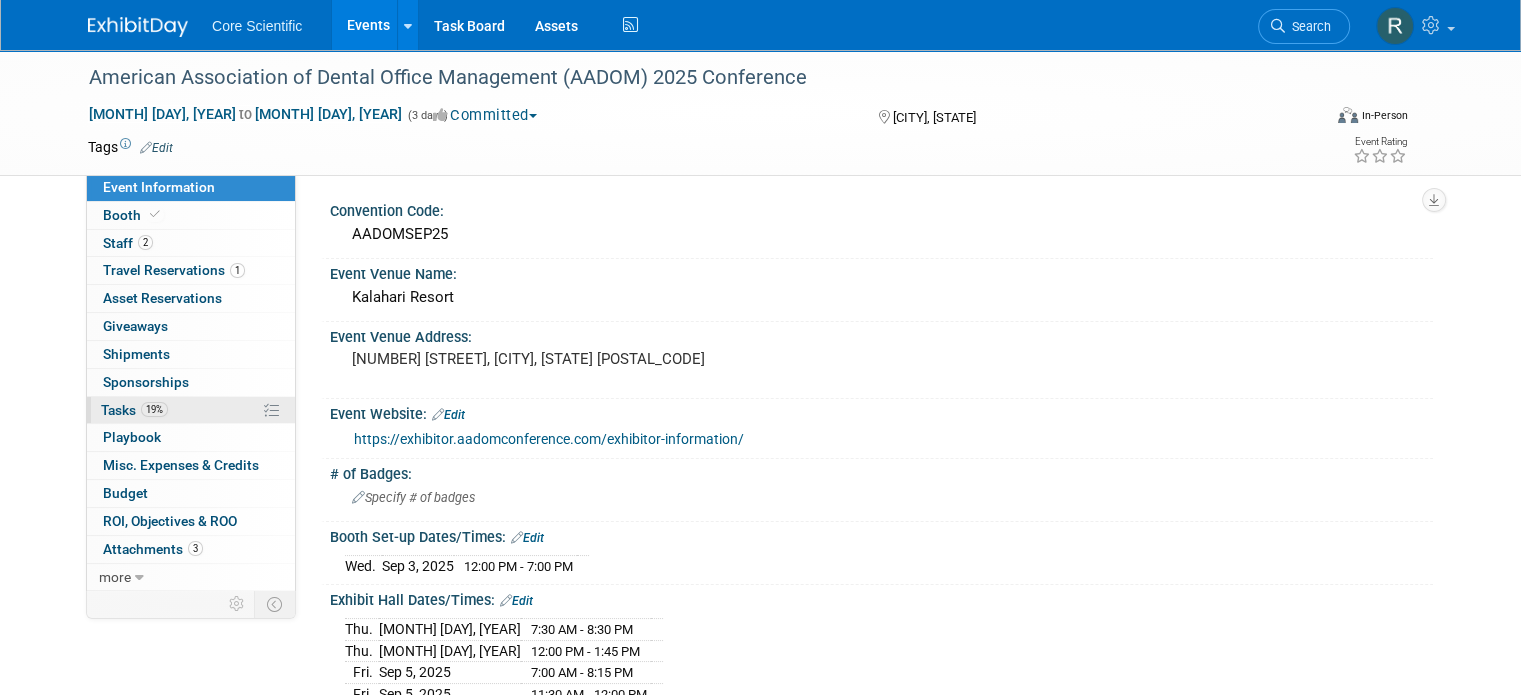 click on "19%
Tasks 19%" at bounding box center [191, 410] 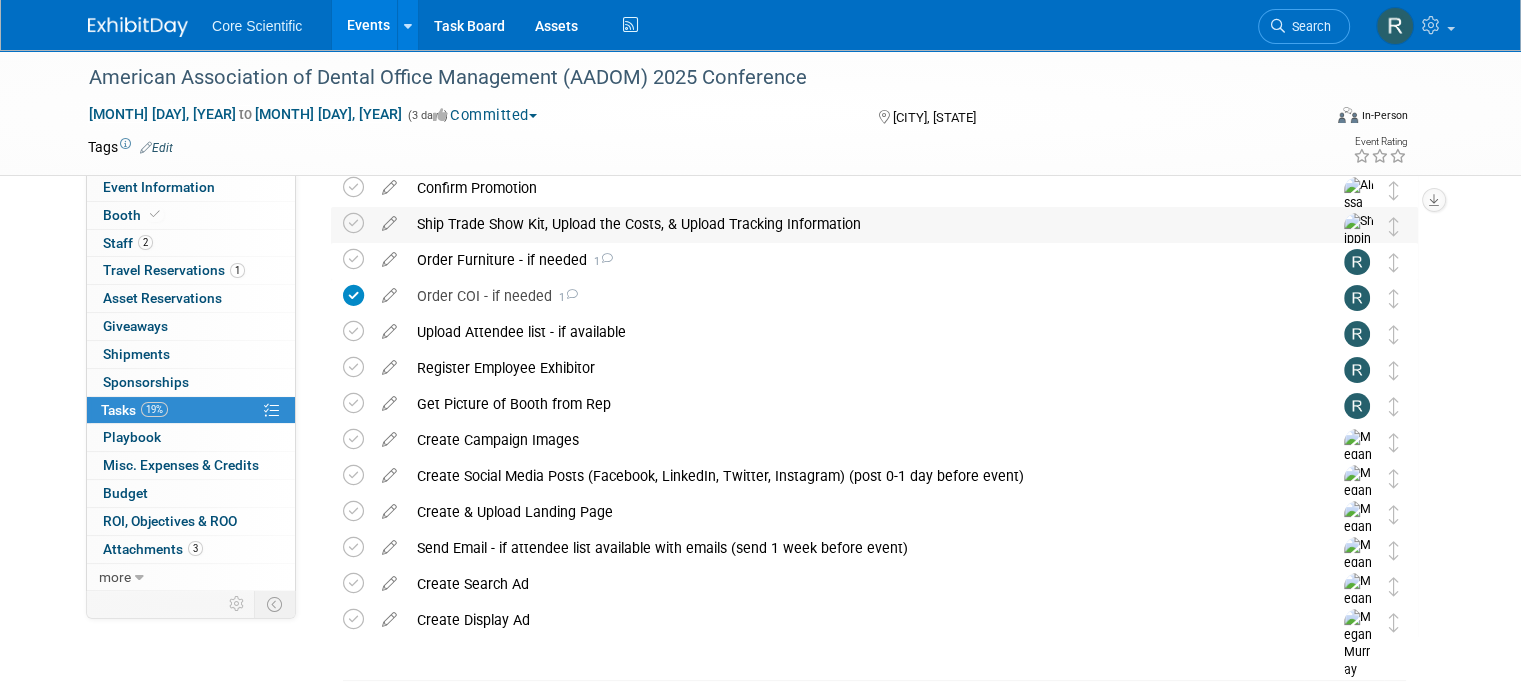scroll, scrollTop: 161, scrollLeft: 0, axis: vertical 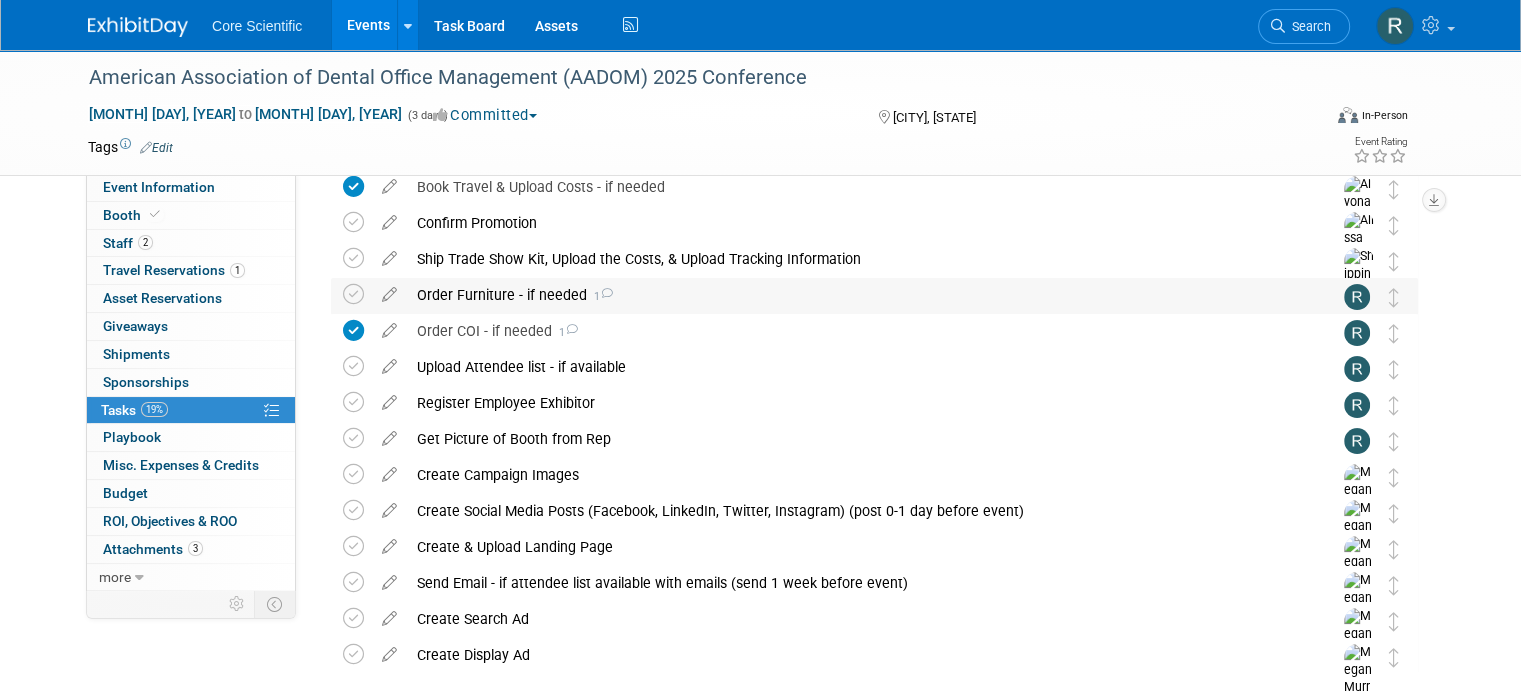 click at bounding box center [606, 293] 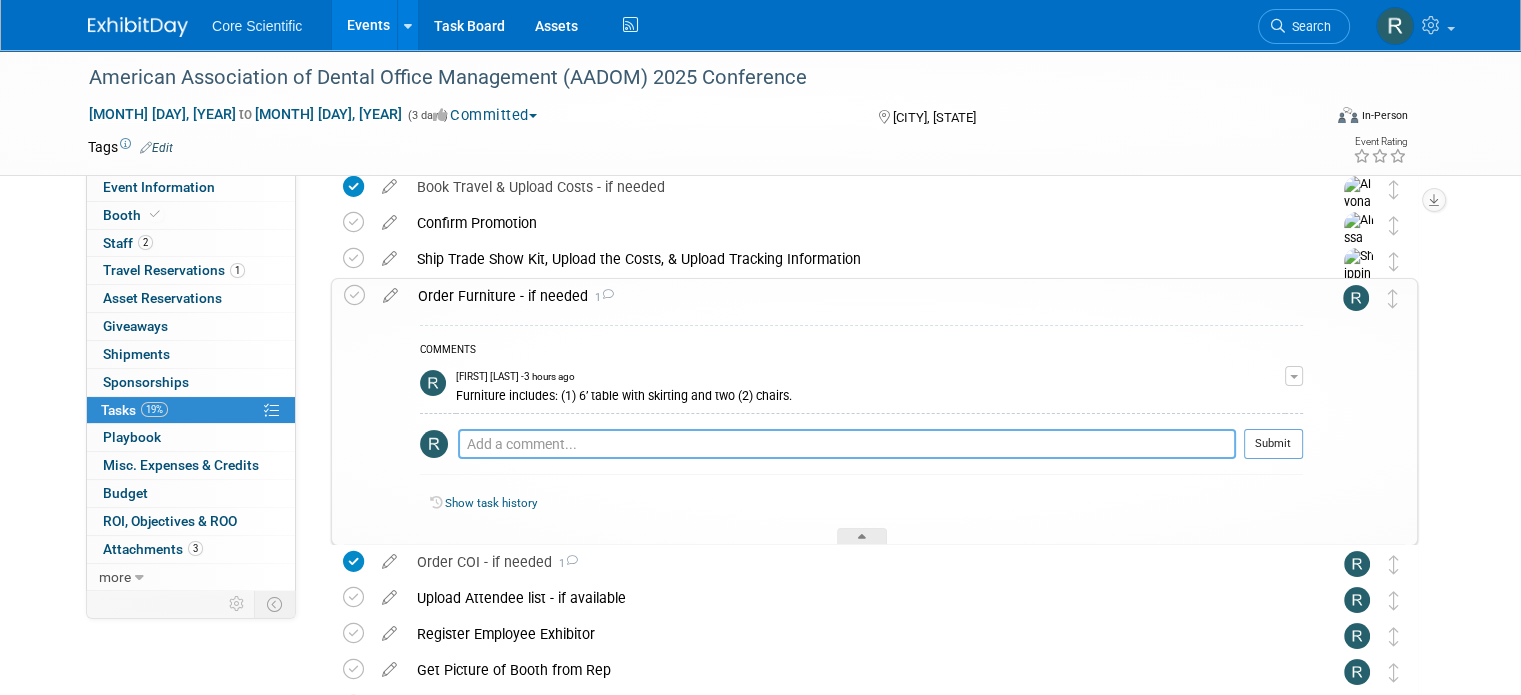 click at bounding box center (847, 444) 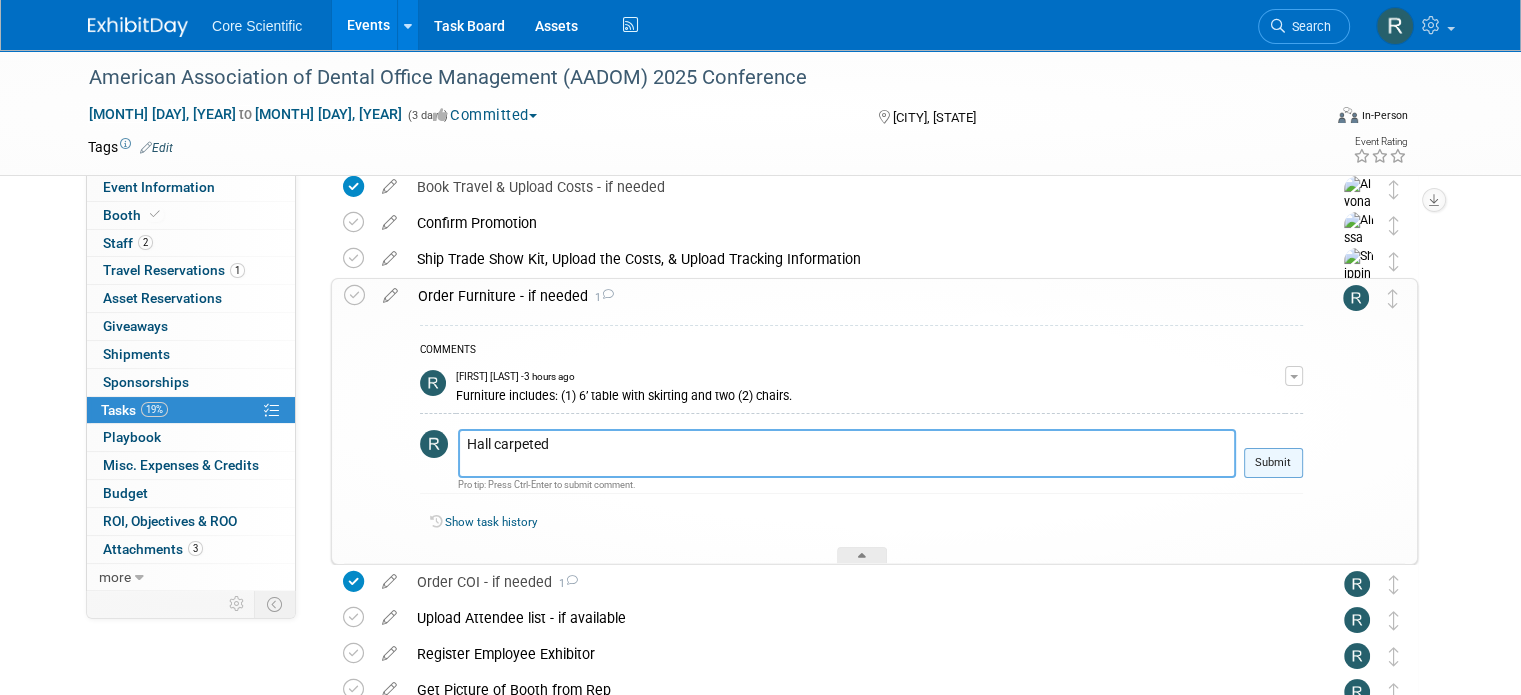 type on "Hall carpeted" 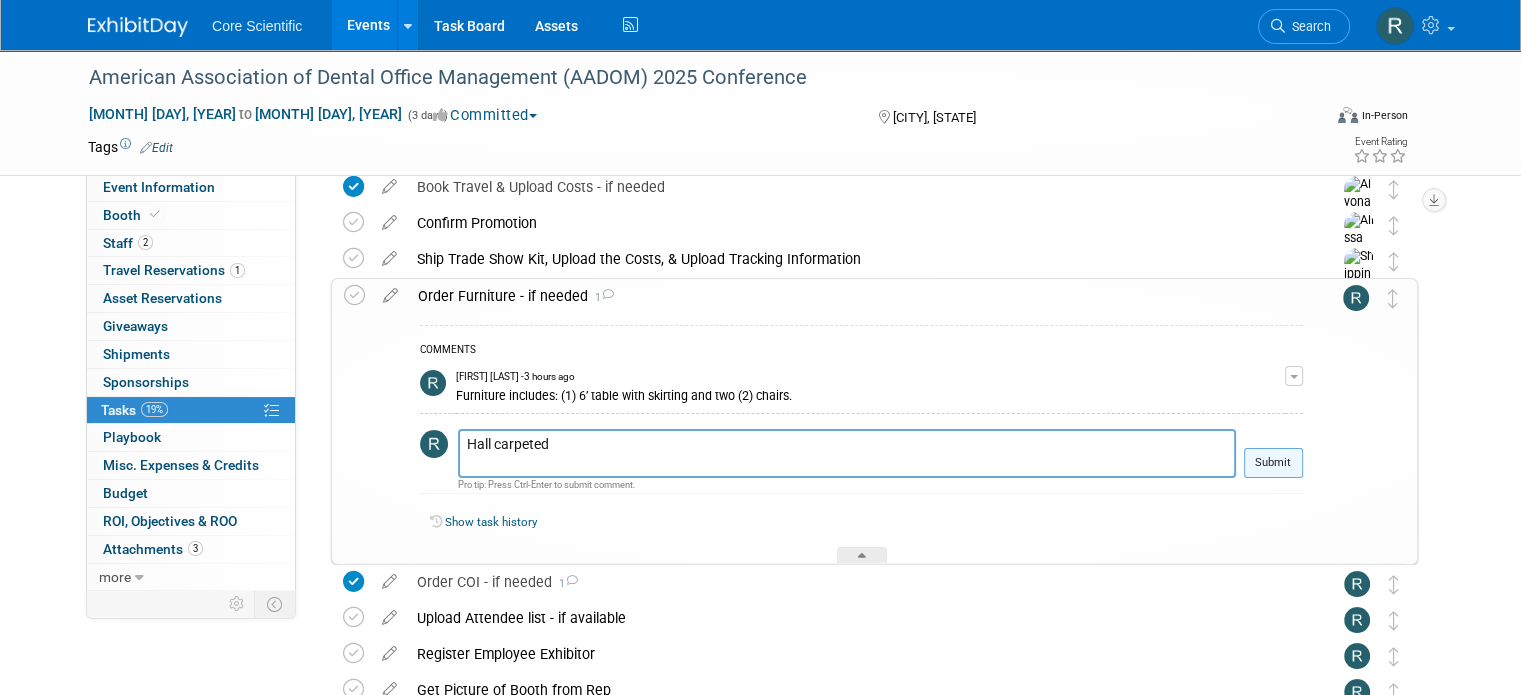click on "Submit" at bounding box center [1273, 463] 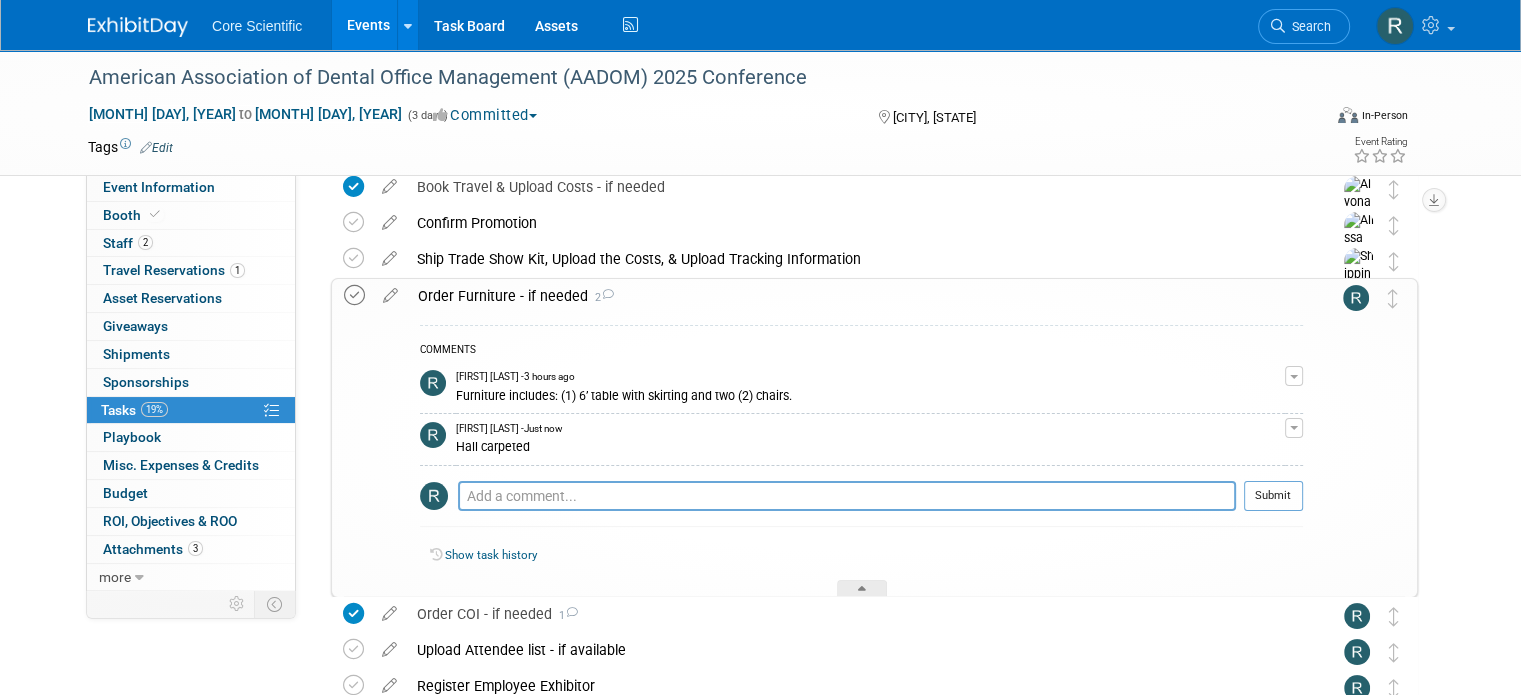 click at bounding box center (354, 295) 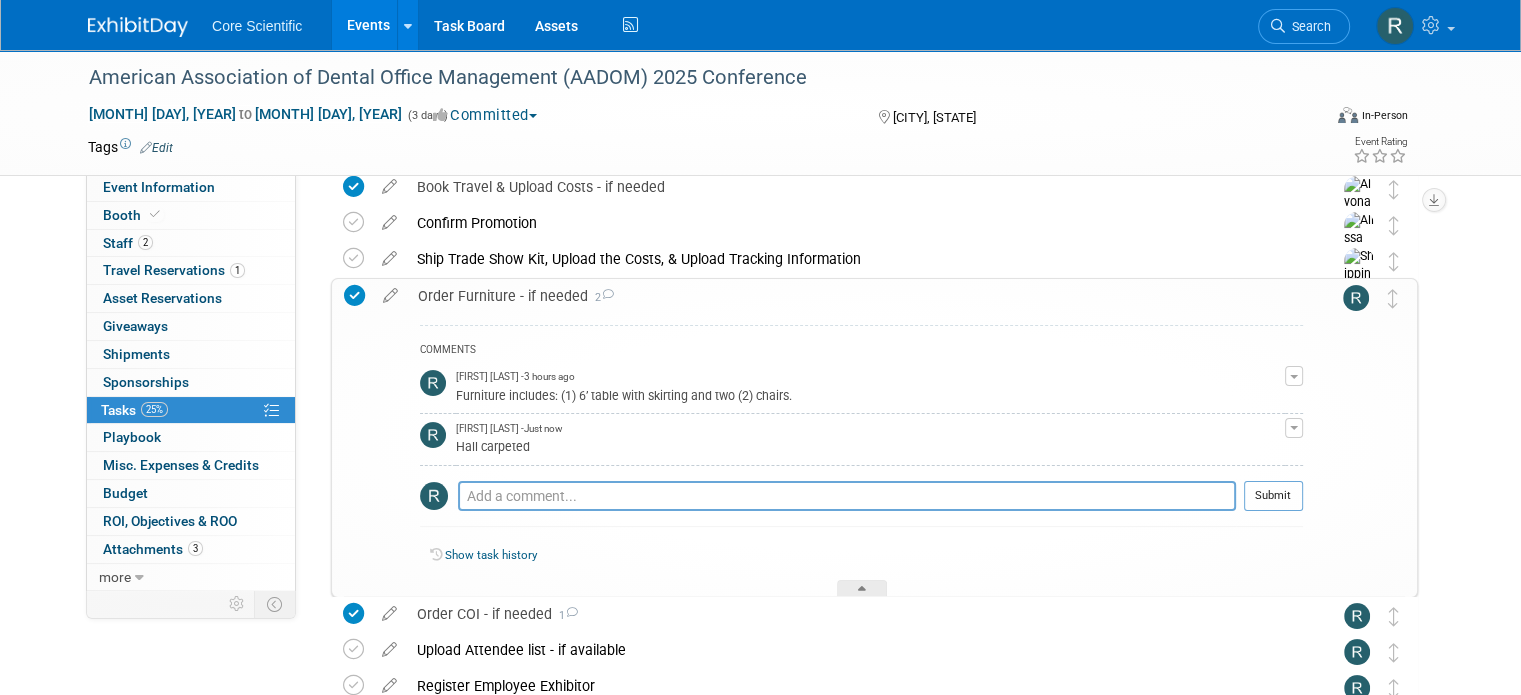 click on "Event Information
Event Info
Booth
Booth
2
Staff 2
Staff
1
Travel Reservations 1
Travel Reservations
0
Asset Reservations 0
Asset Reservations
0
Giveaways 0
Giveaways
0
Shipments 0
Shipments
0
Sponsorships 0
Sponsorships
25%
Tasks 25%
Tasks
0
Playbook 0
Playbook
0
Misc. Expenses & Credits 0
Misc. Expenses & Credits
Budget
Budget
0
ROI, Objectives & ROO 0
ROI, Objectives & ROO
3
Attachments 3
Attachments
more
more...
Event Binder (.pdf export)
Event Binder (.pdf export)
Copy/Duplicate Event
Copy/Duplicate Event
Event Settings
Event Settings
Logs
Logs
Delete Event
Delete Event
Convention Code:
AADOMSEP25
Event Venue Name:
Kalahari Resort
Event Venue Address:" at bounding box center [760, 464] 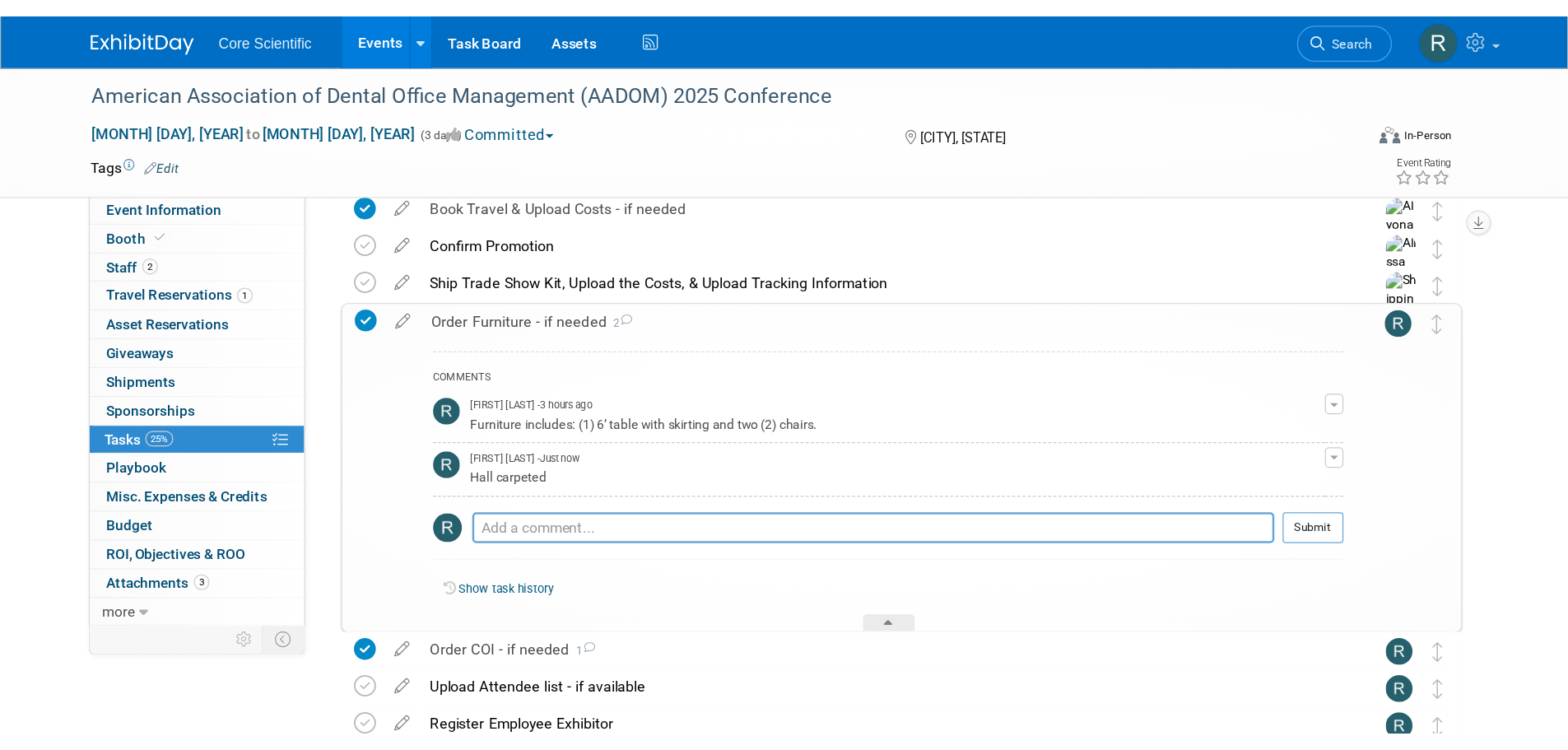 scroll, scrollTop: 133, scrollLeft: 0, axis: vertical 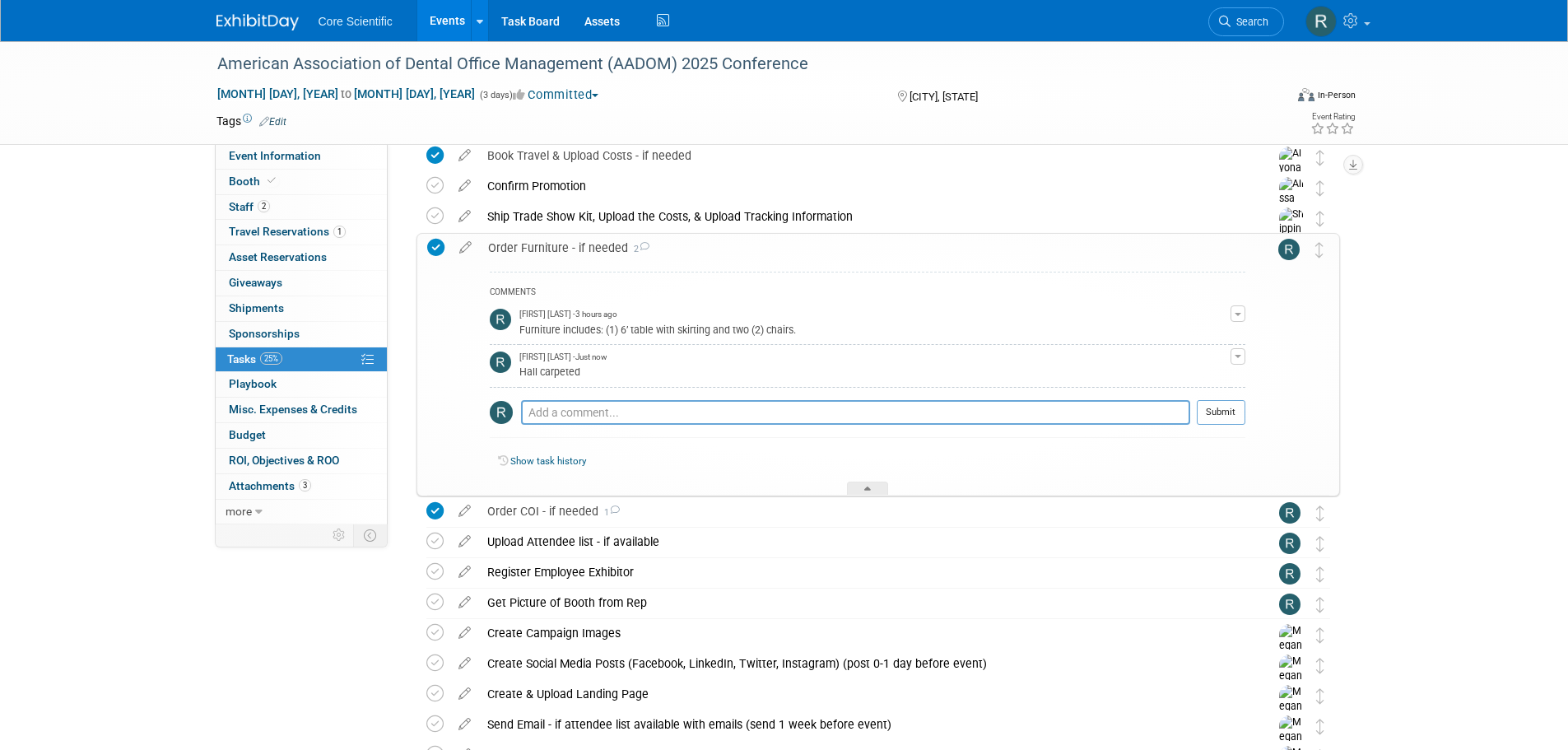 click at bounding box center [258, 22] 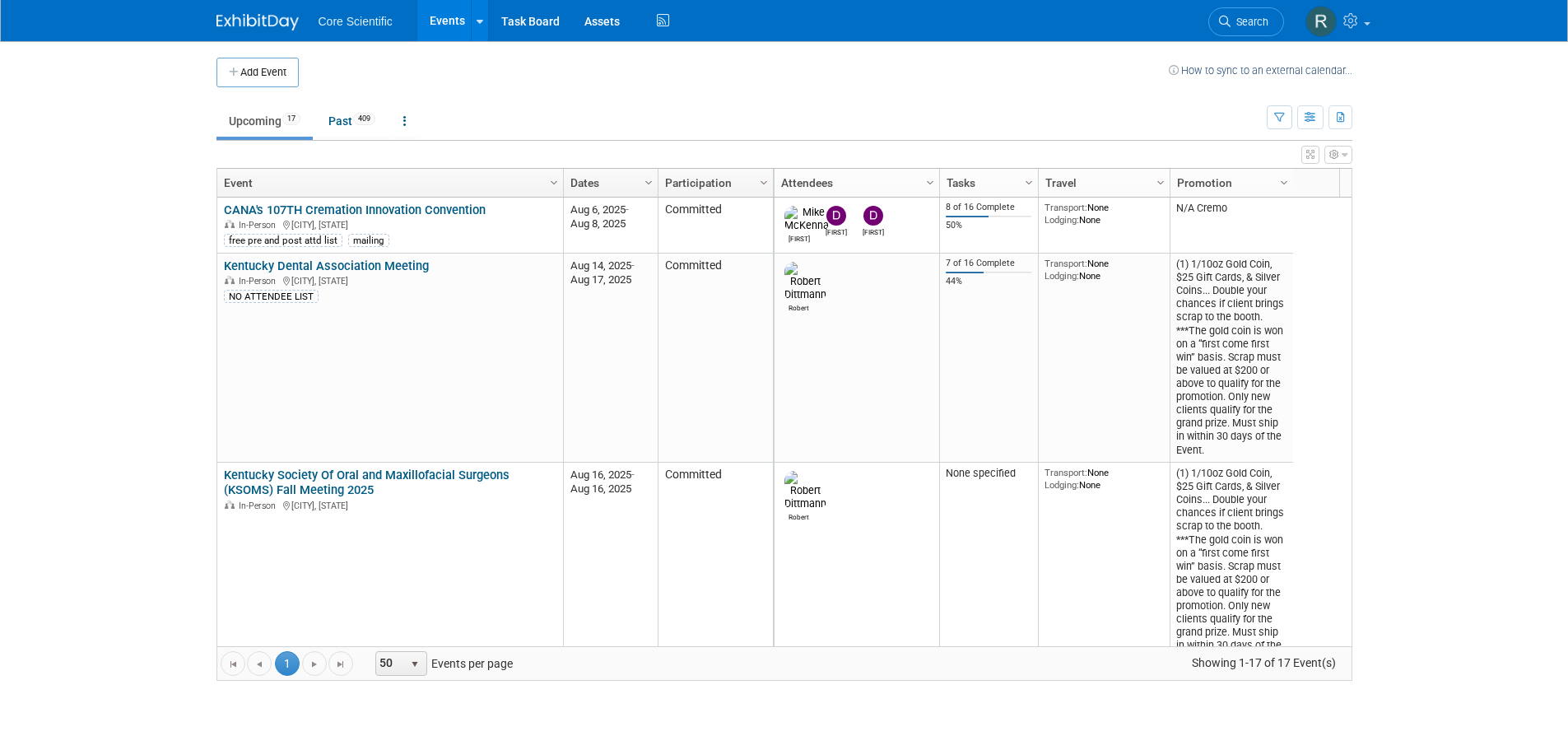 scroll, scrollTop: 0, scrollLeft: 0, axis: both 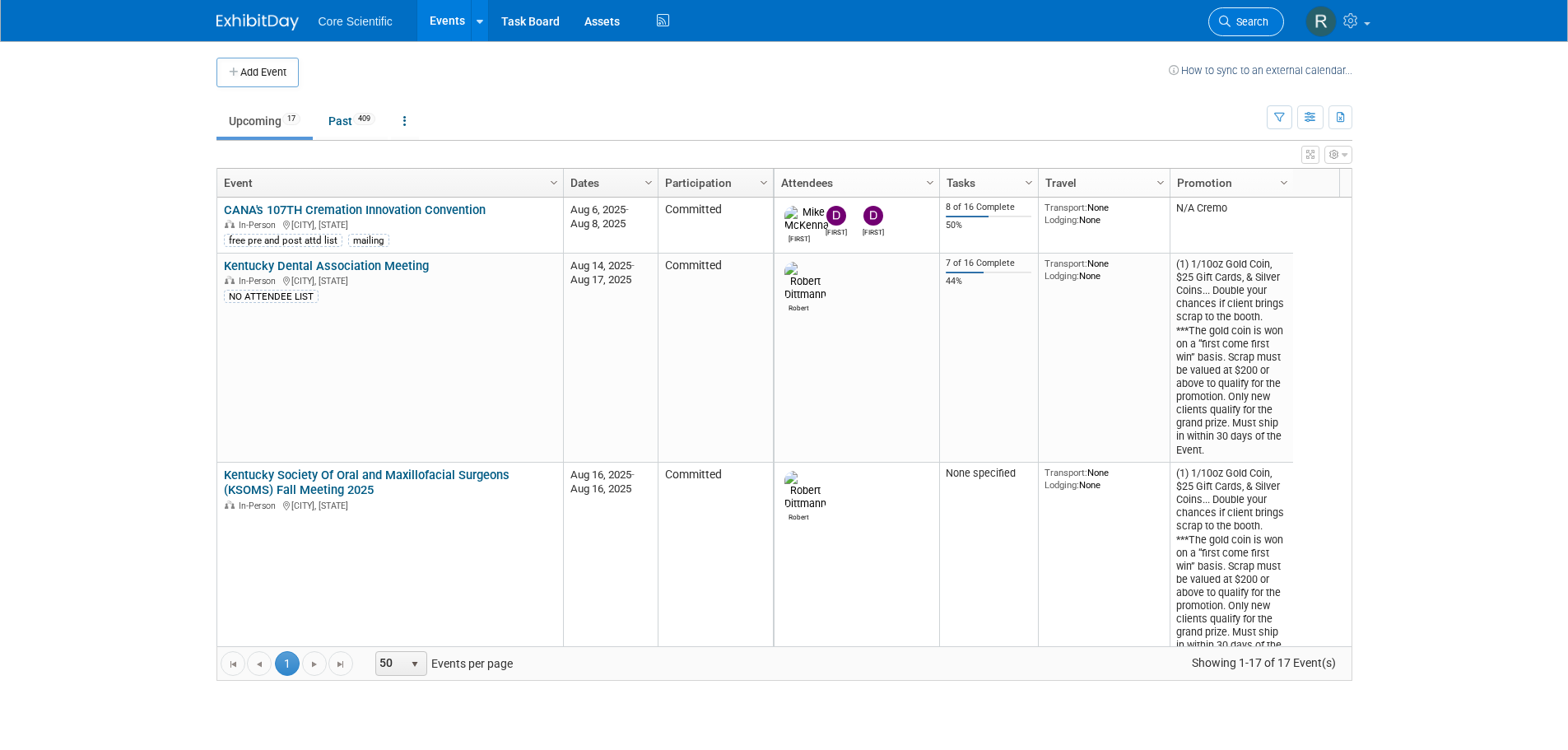 click on "Search" at bounding box center (1246, 21) 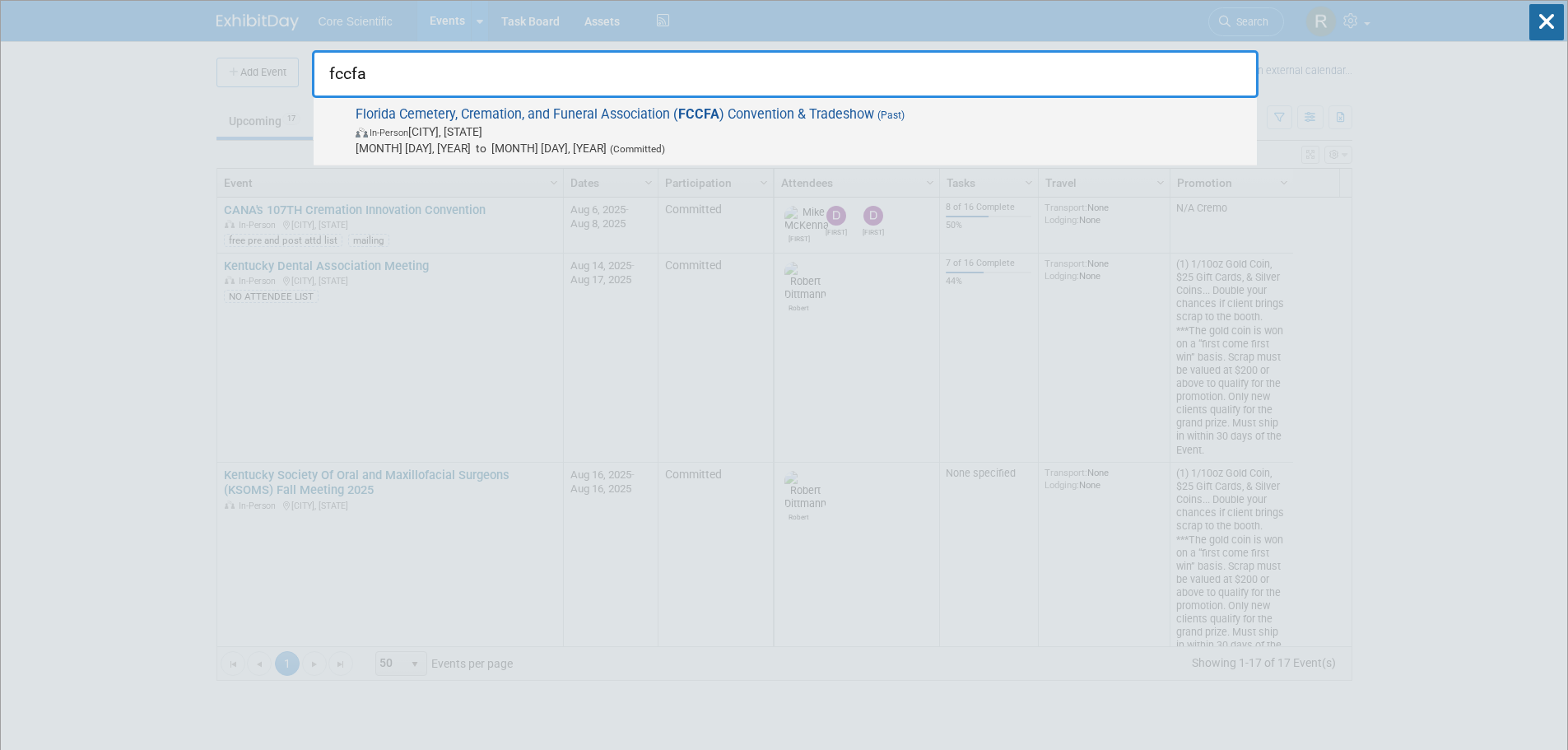 type on "fccfa" 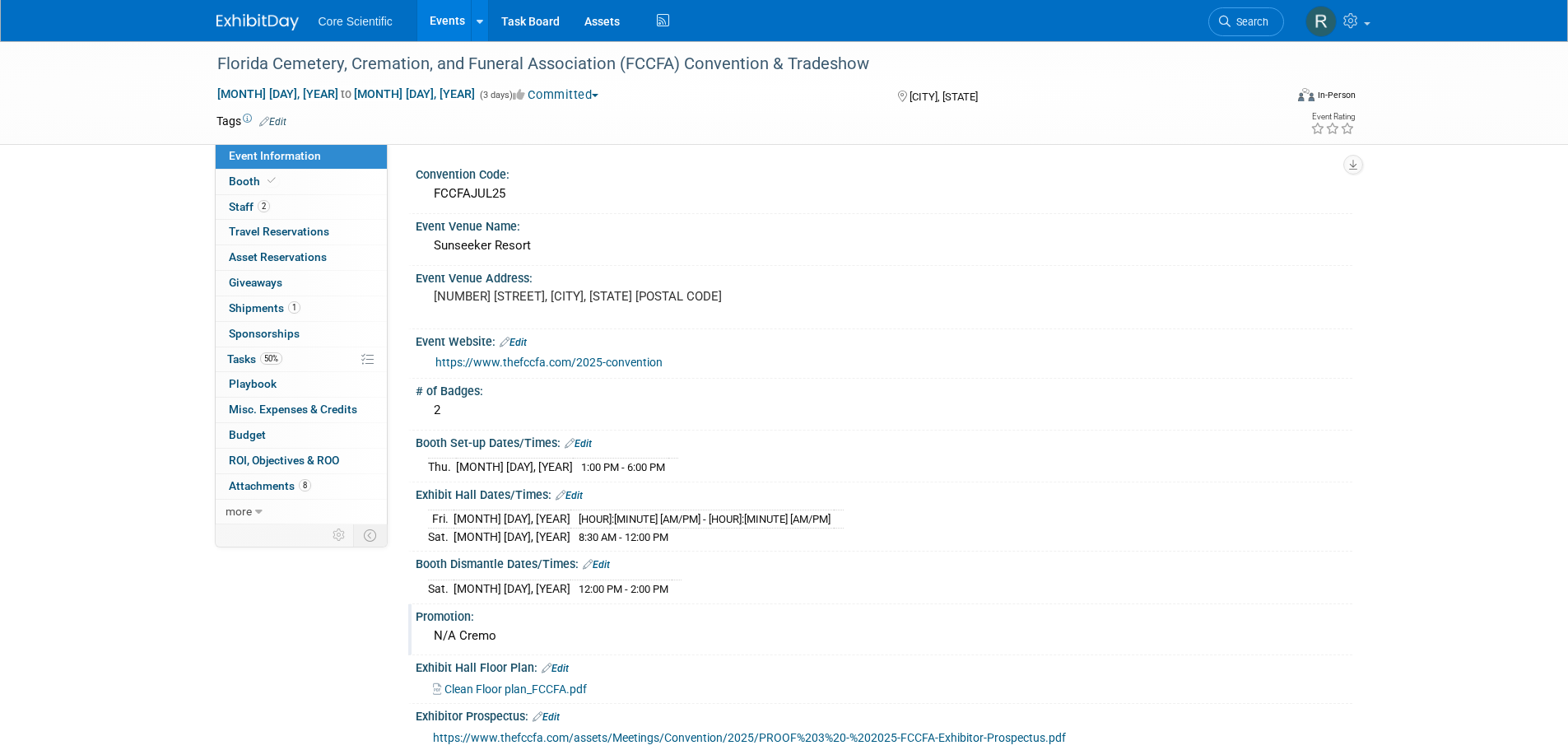 scroll, scrollTop: 0, scrollLeft: 0, axis: both 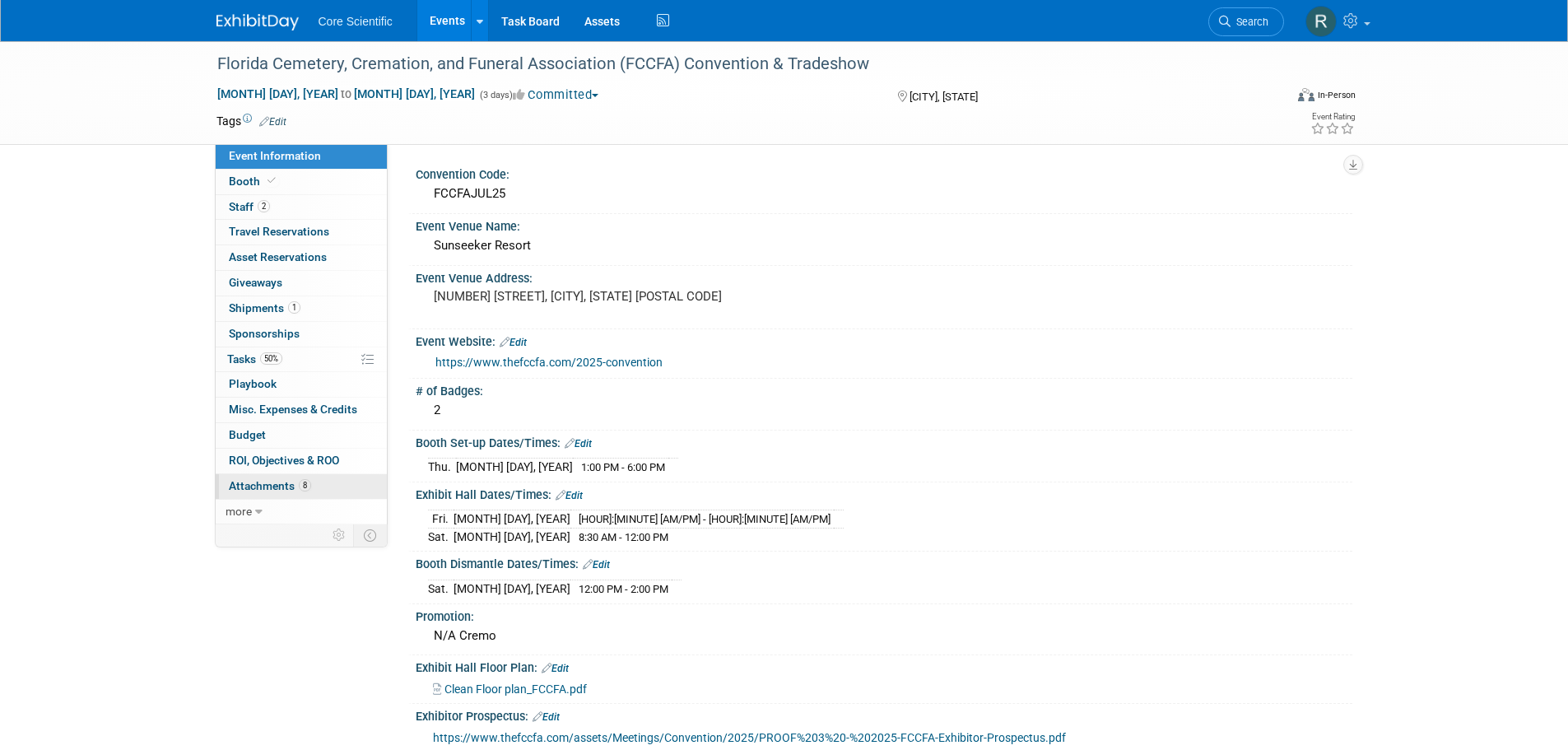 click on "8
Attachments 8" at bounding box center [301, 487] 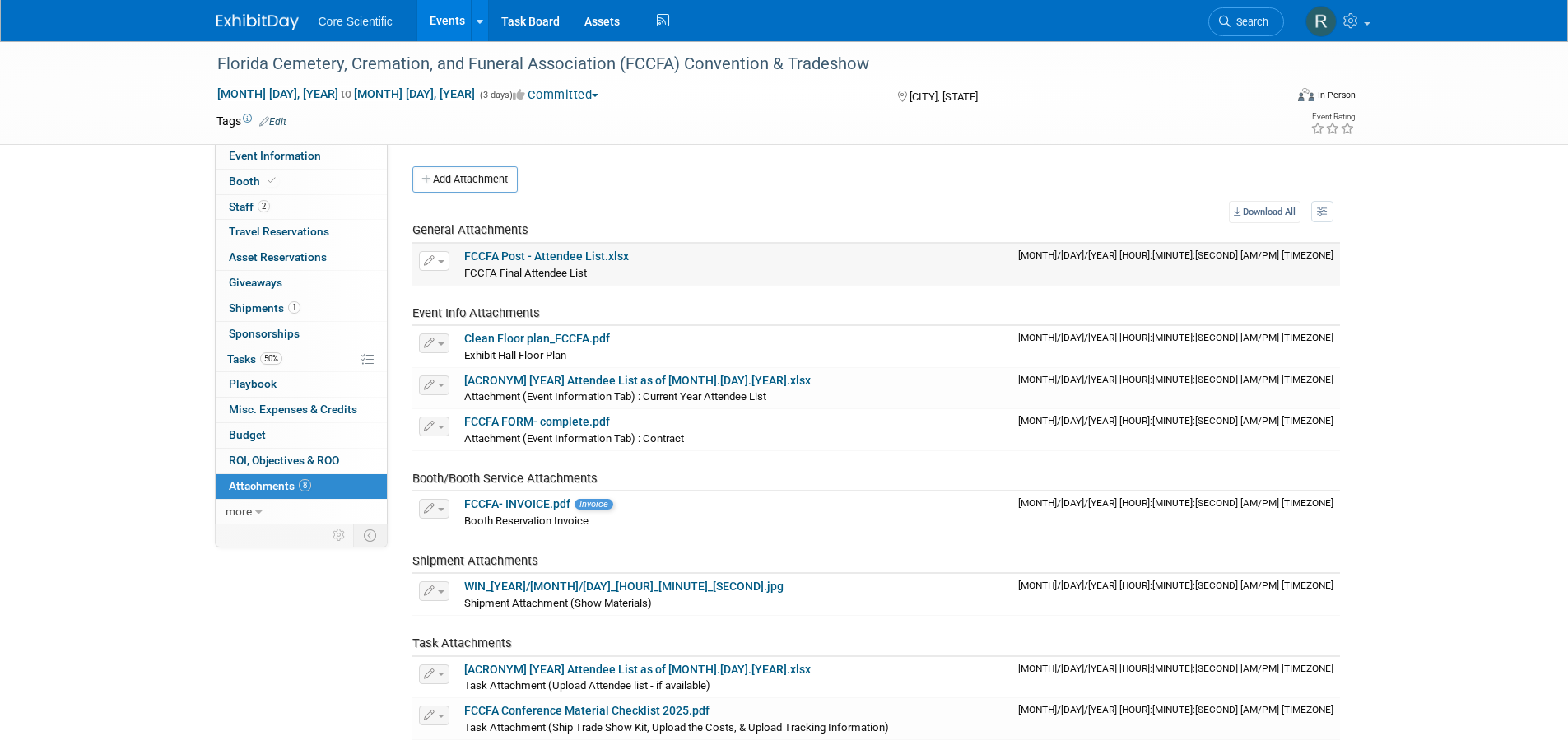 click on "FCCFA Post -Attendee List.xlsx" at bounding box center [547, 256] 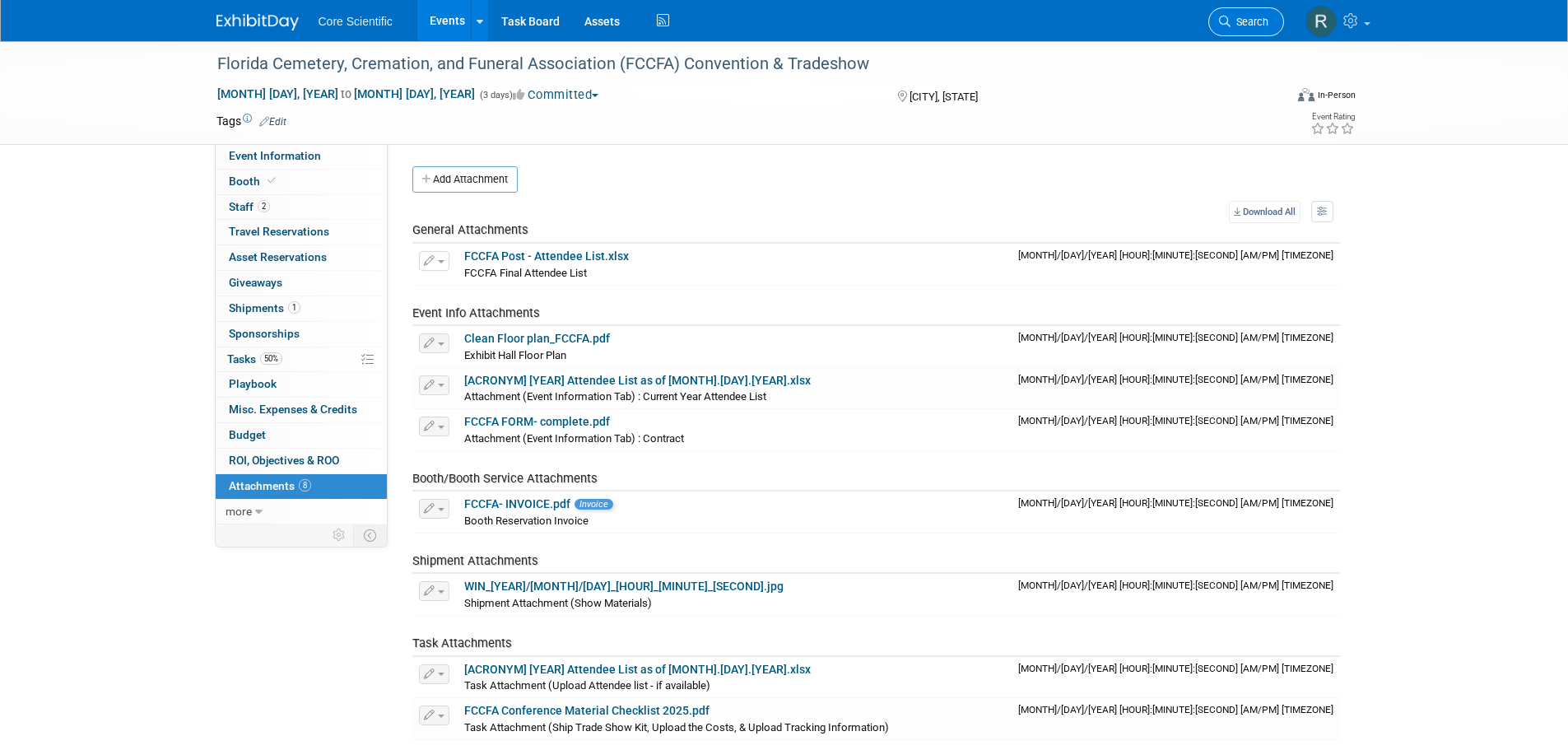 click on "Search" at bounding box center [1249, 21] 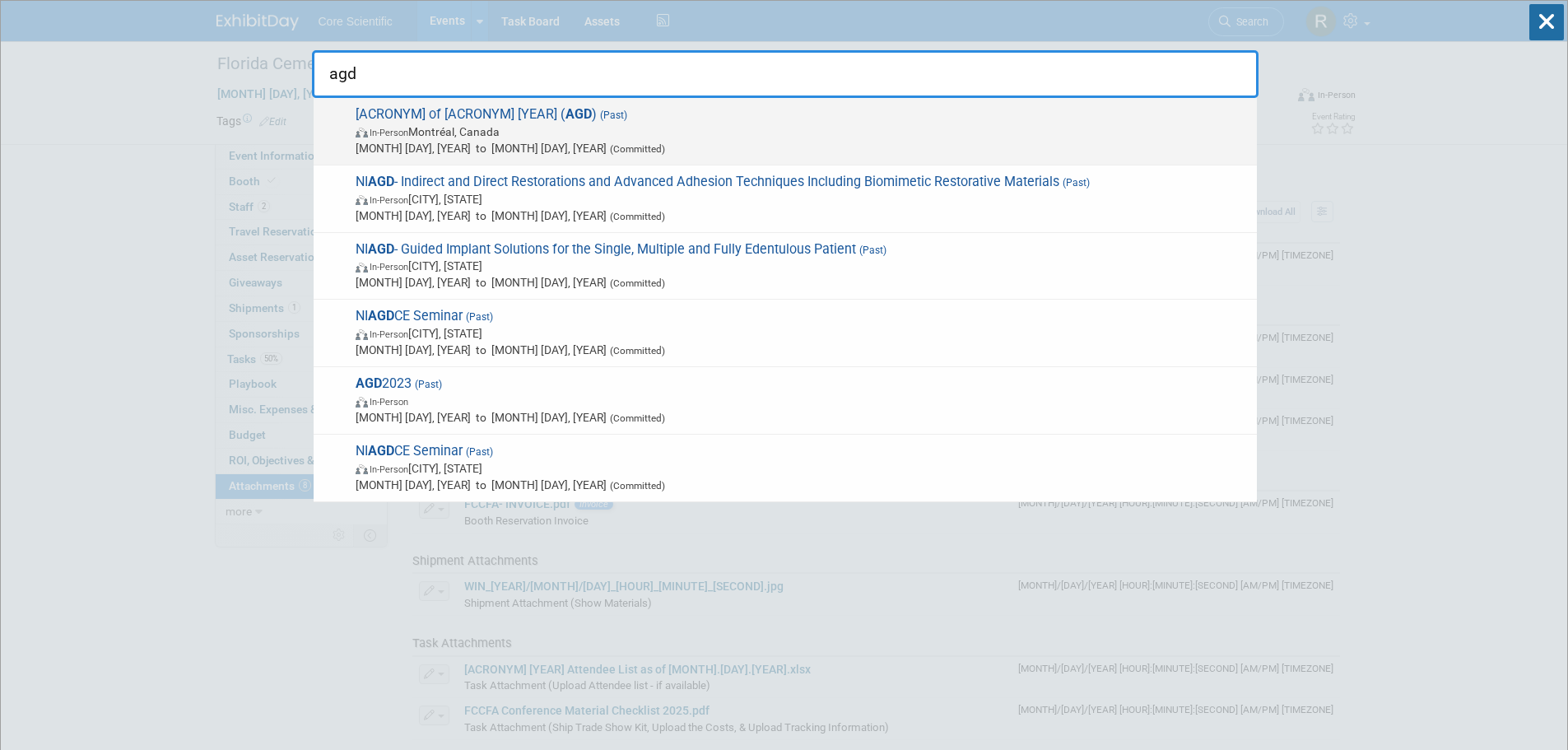 type on "agd" 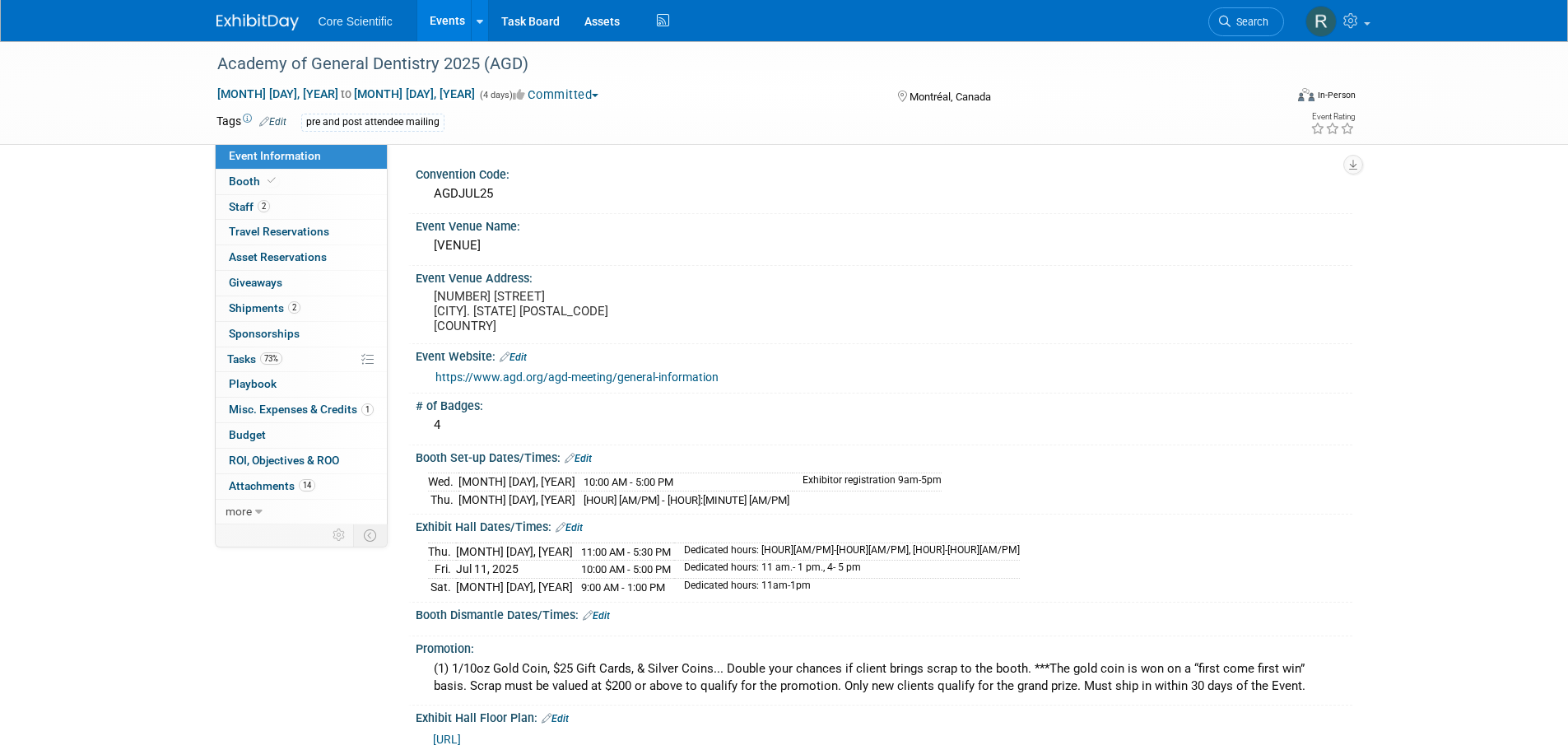 scroll, scrollTop: 0, scrollLeft: 0, axis: both 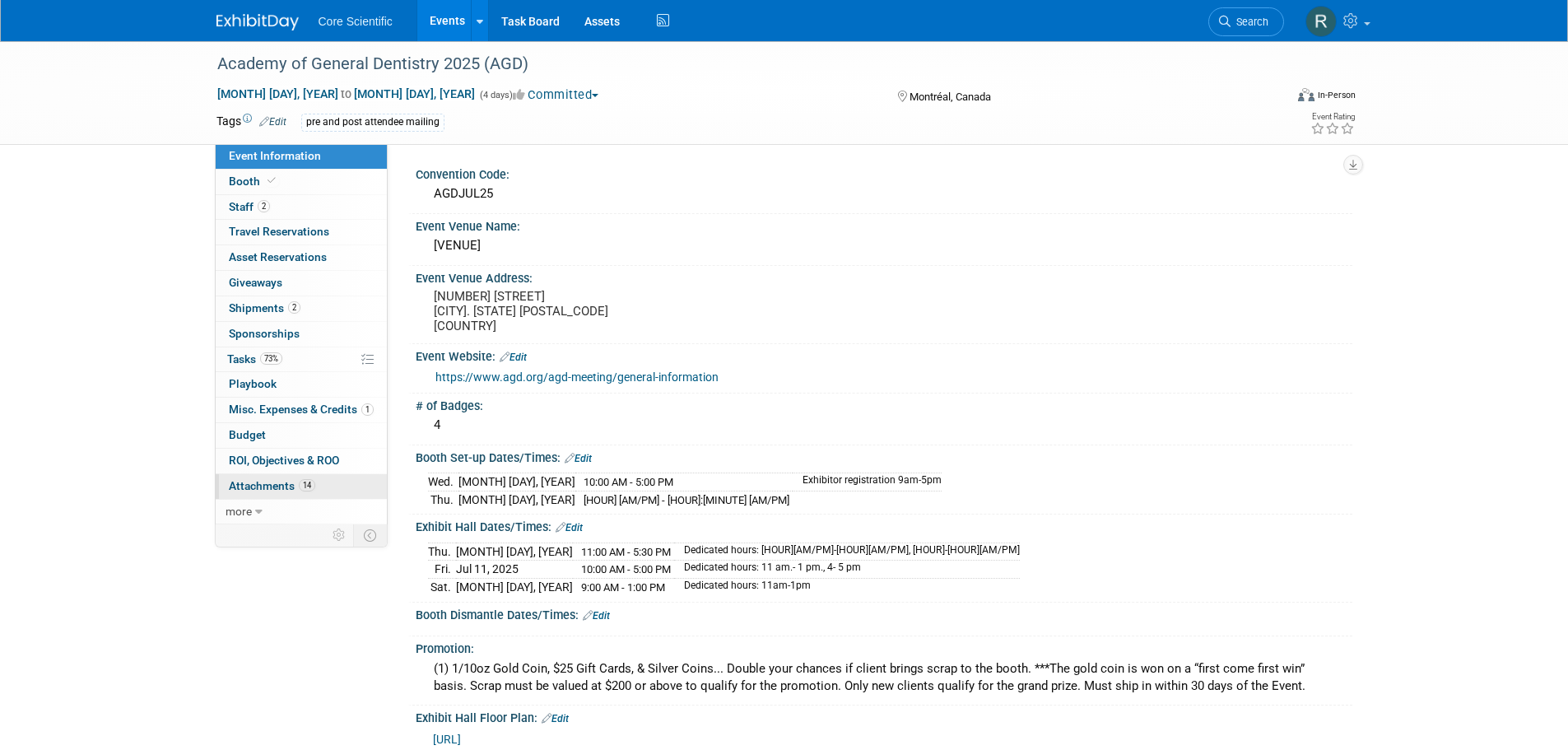 click on "14
Attachments 14" at bounding box center [301, 487] 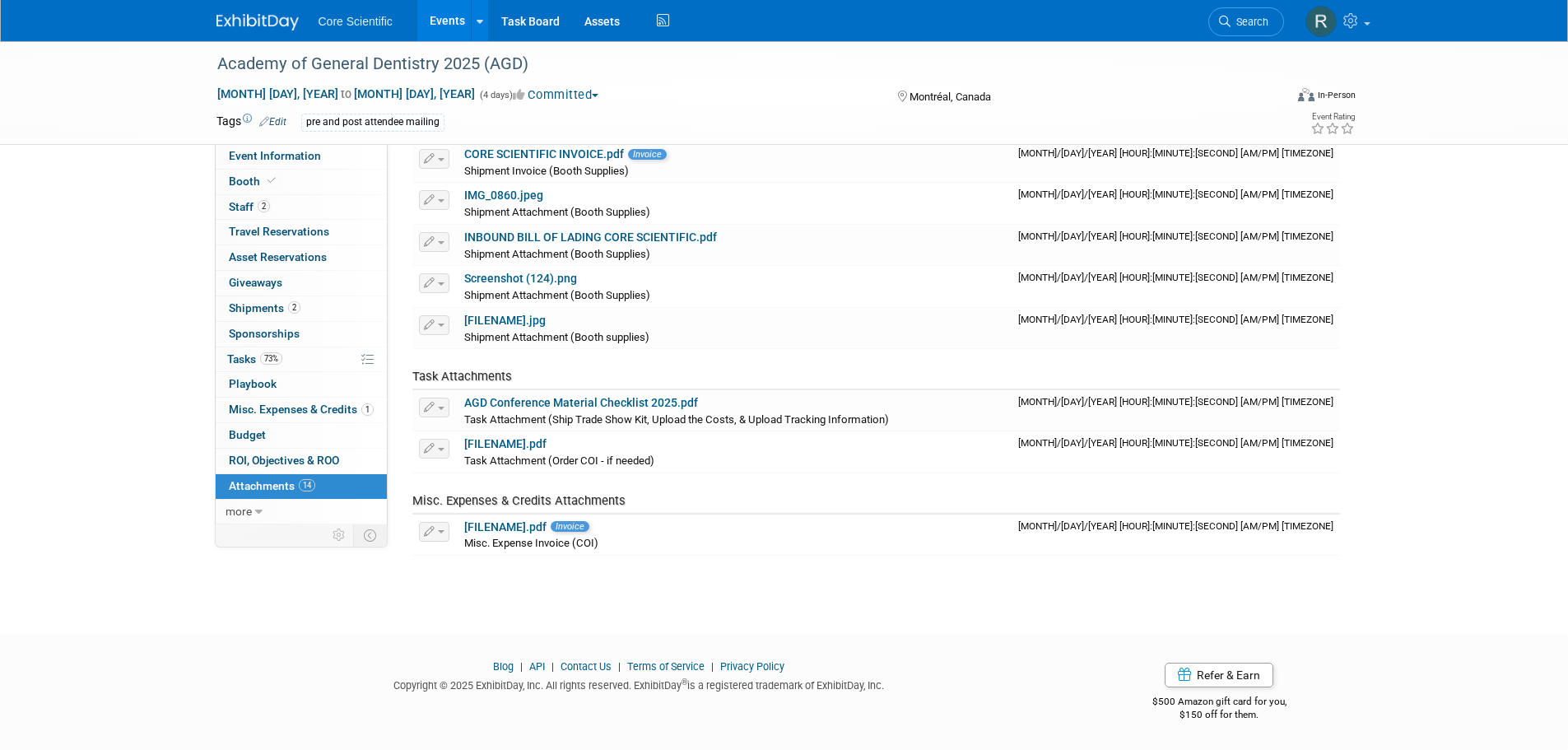 scroll, scrollTop: 0, scrollLeft: 0, axis: both 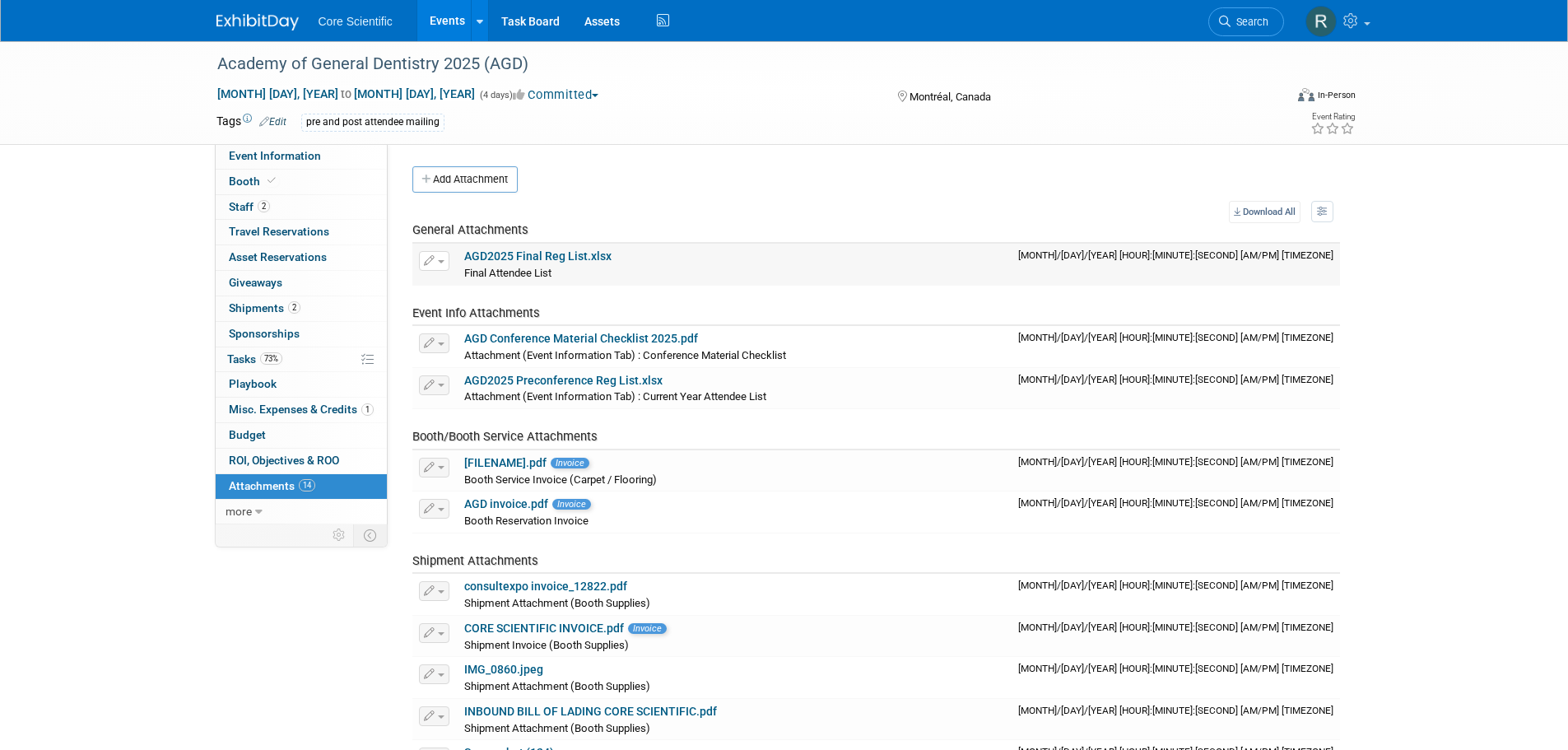 click on "AGD2025 Final Reg List.xlsx" at bounding box center [537, 256] 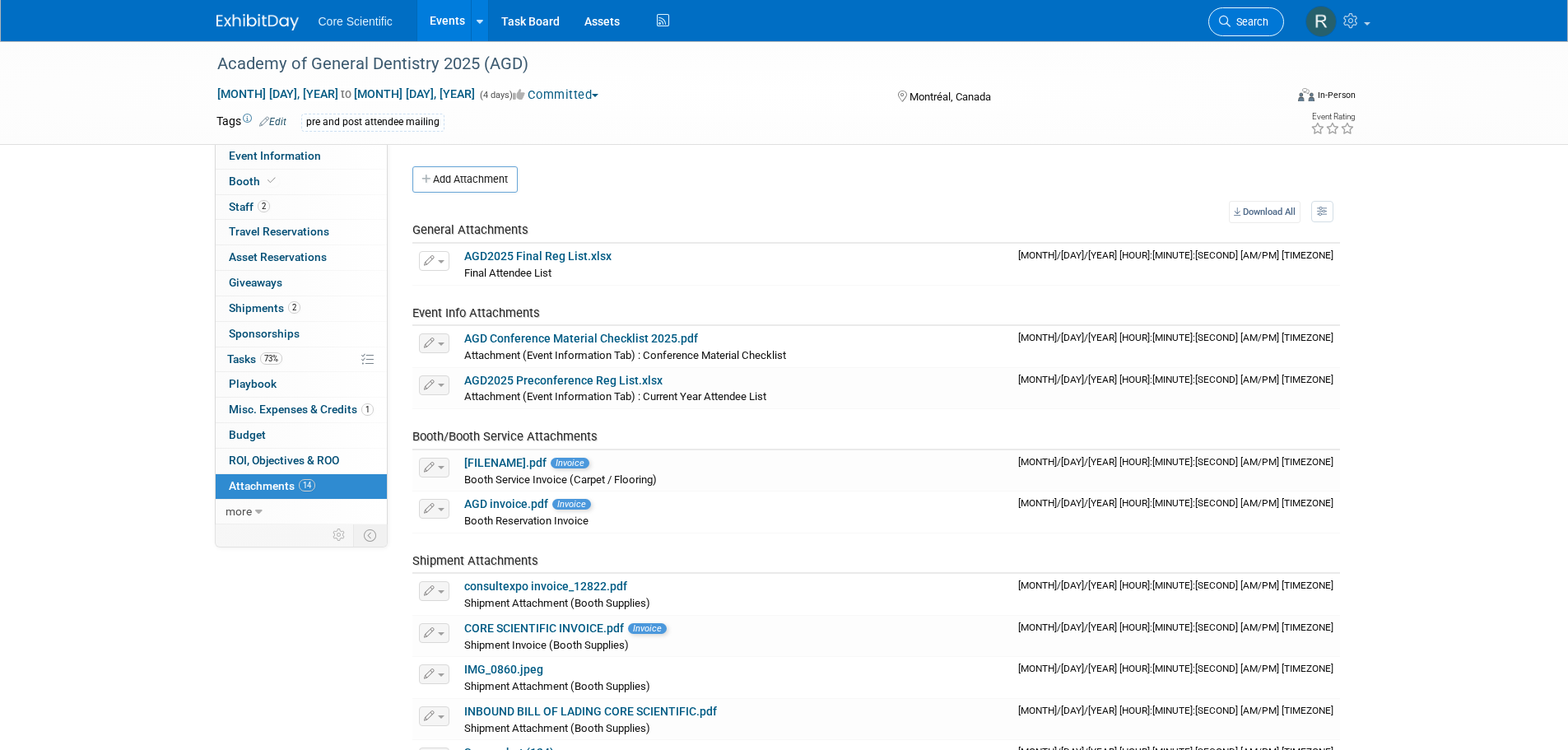 click on "Search" at bounding box center (1249, 21) 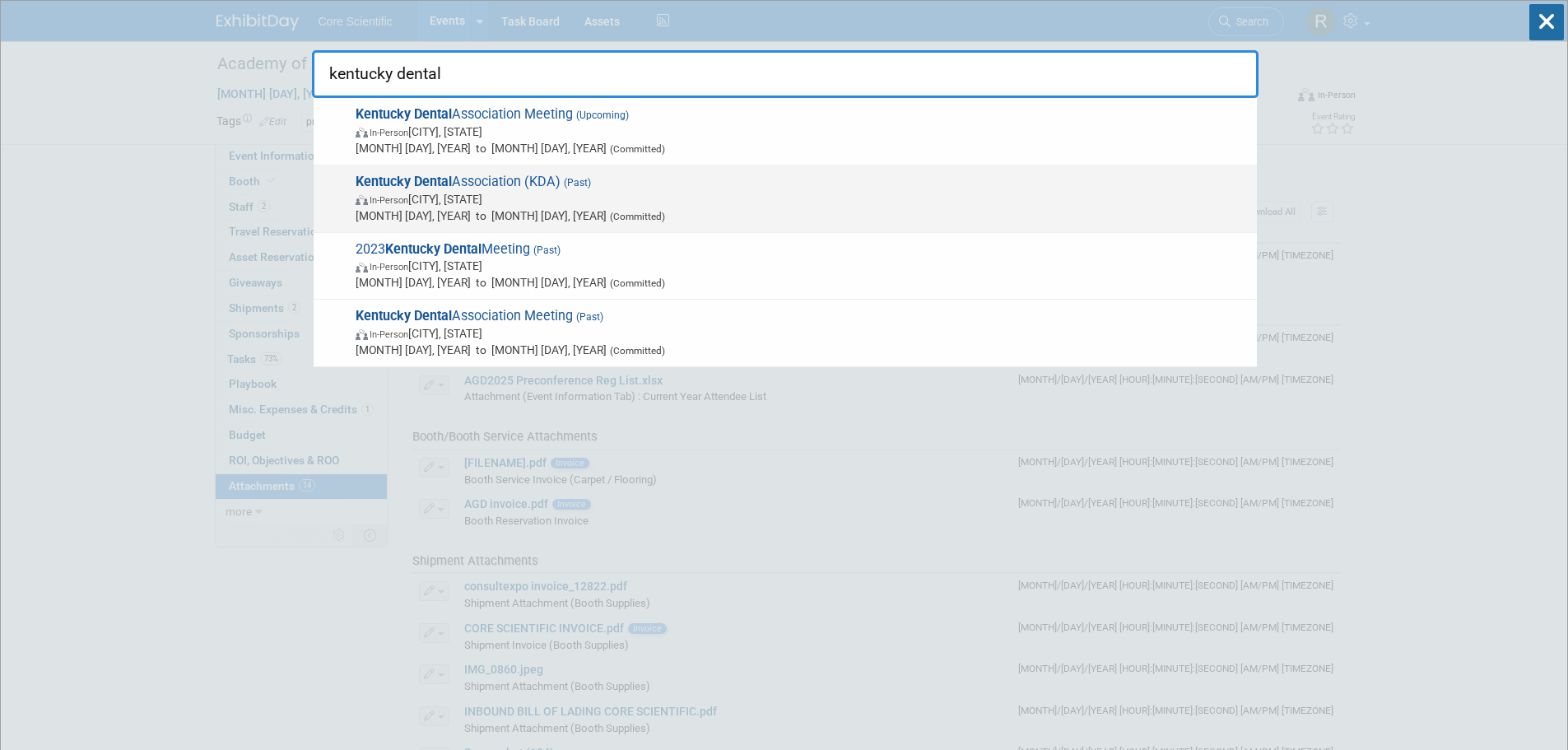 type on "kentucky dental" 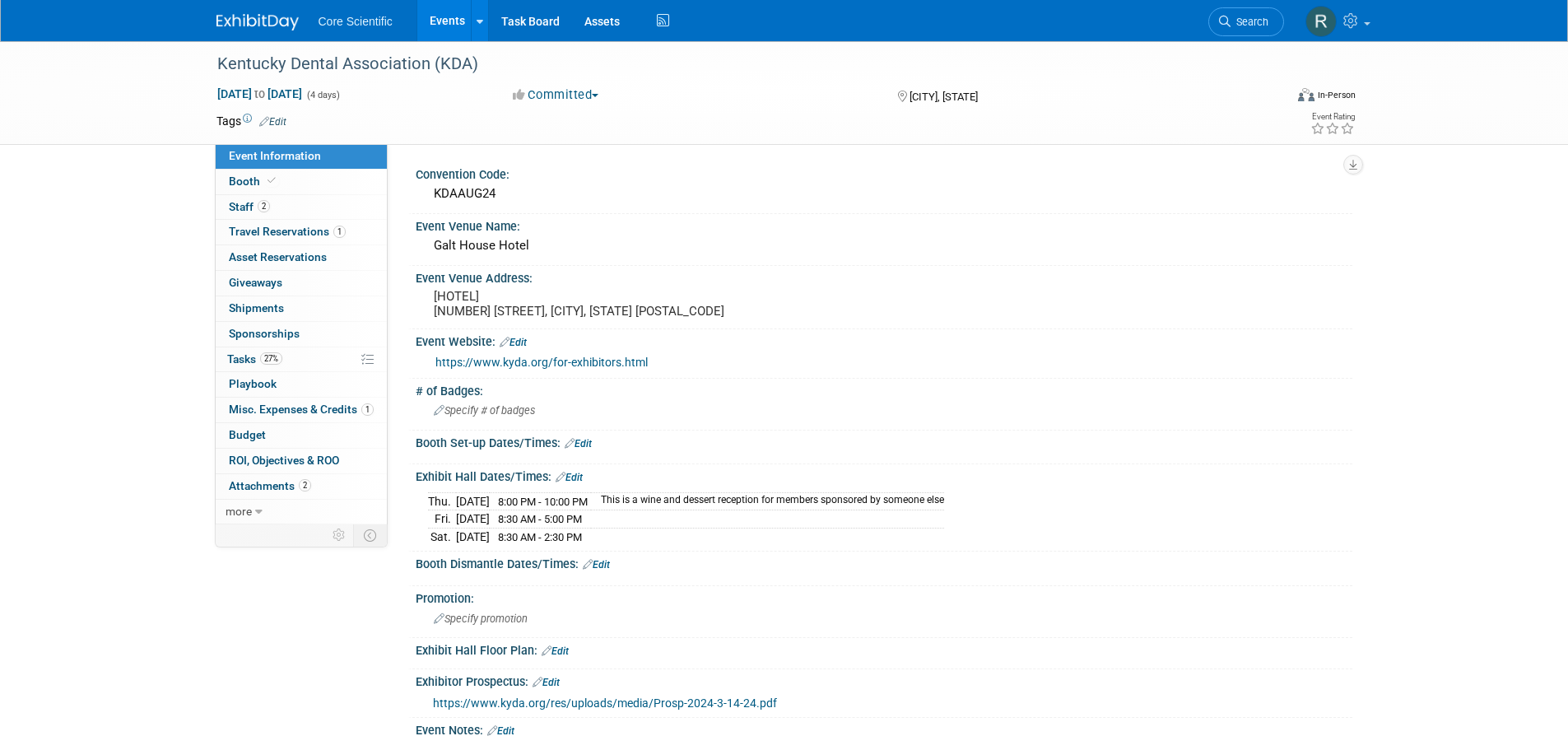 scroll, scrollTop: 0, scrollLeft: 0, axis: both 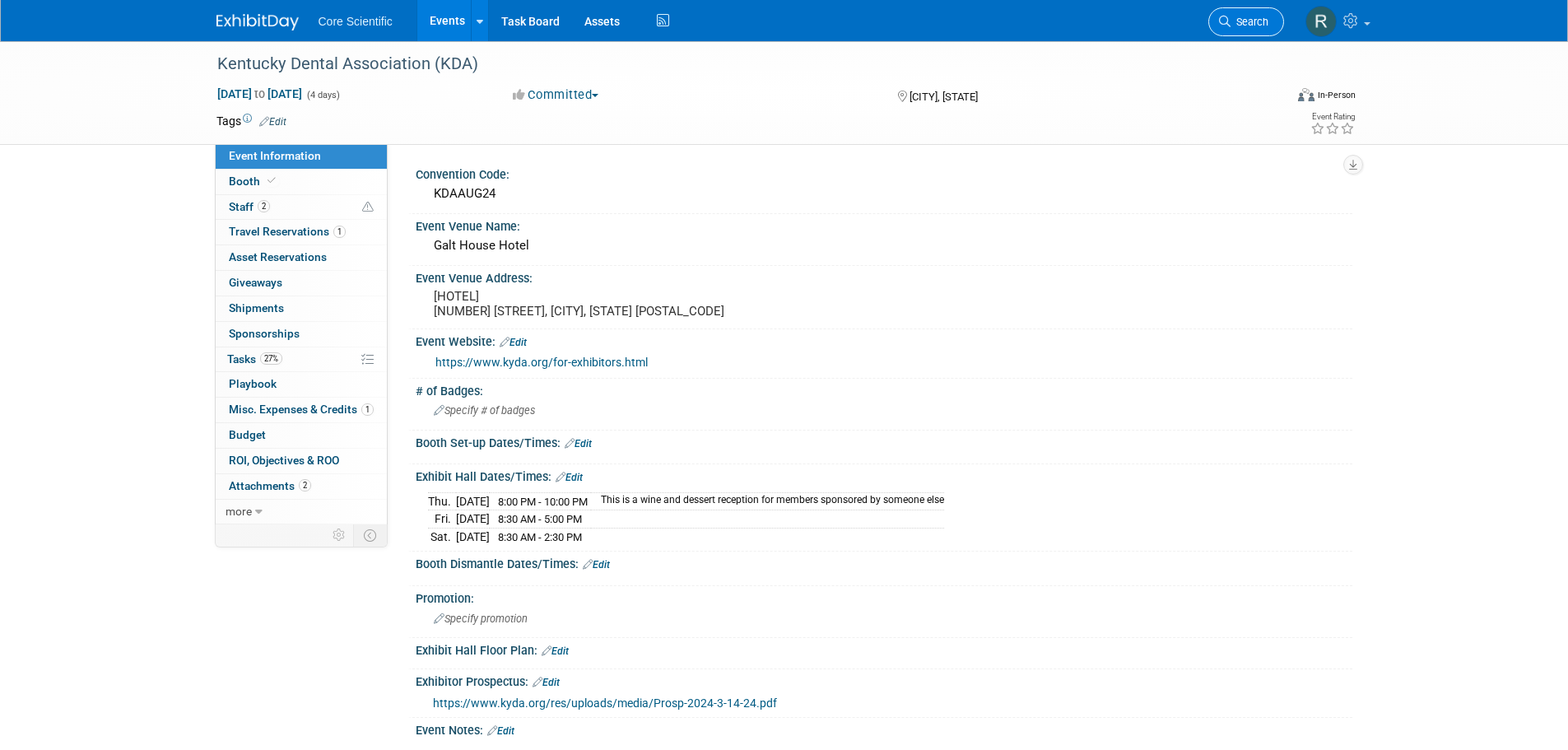 click on "Search" at bounding box center (1249, 21) 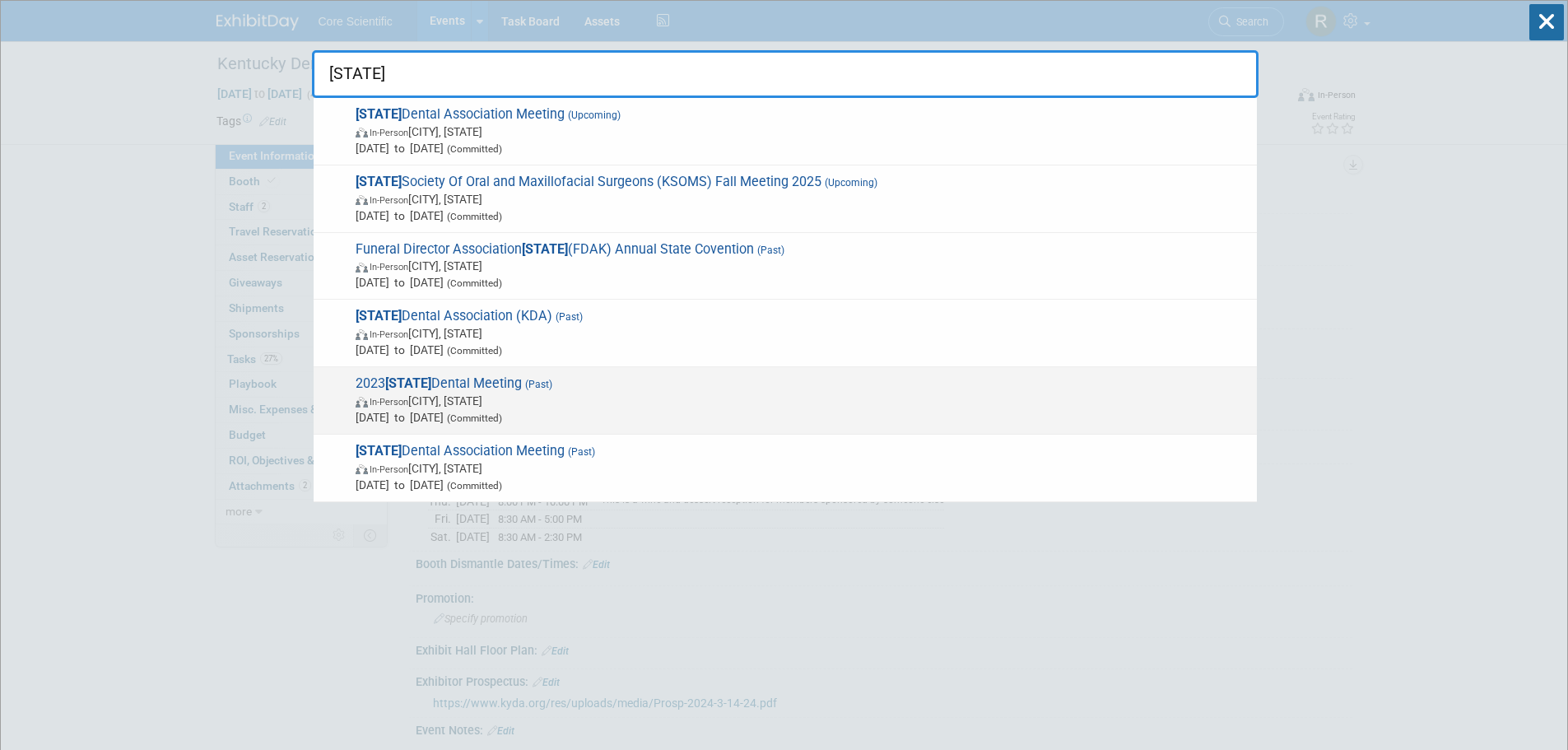 type on "[STATE]" 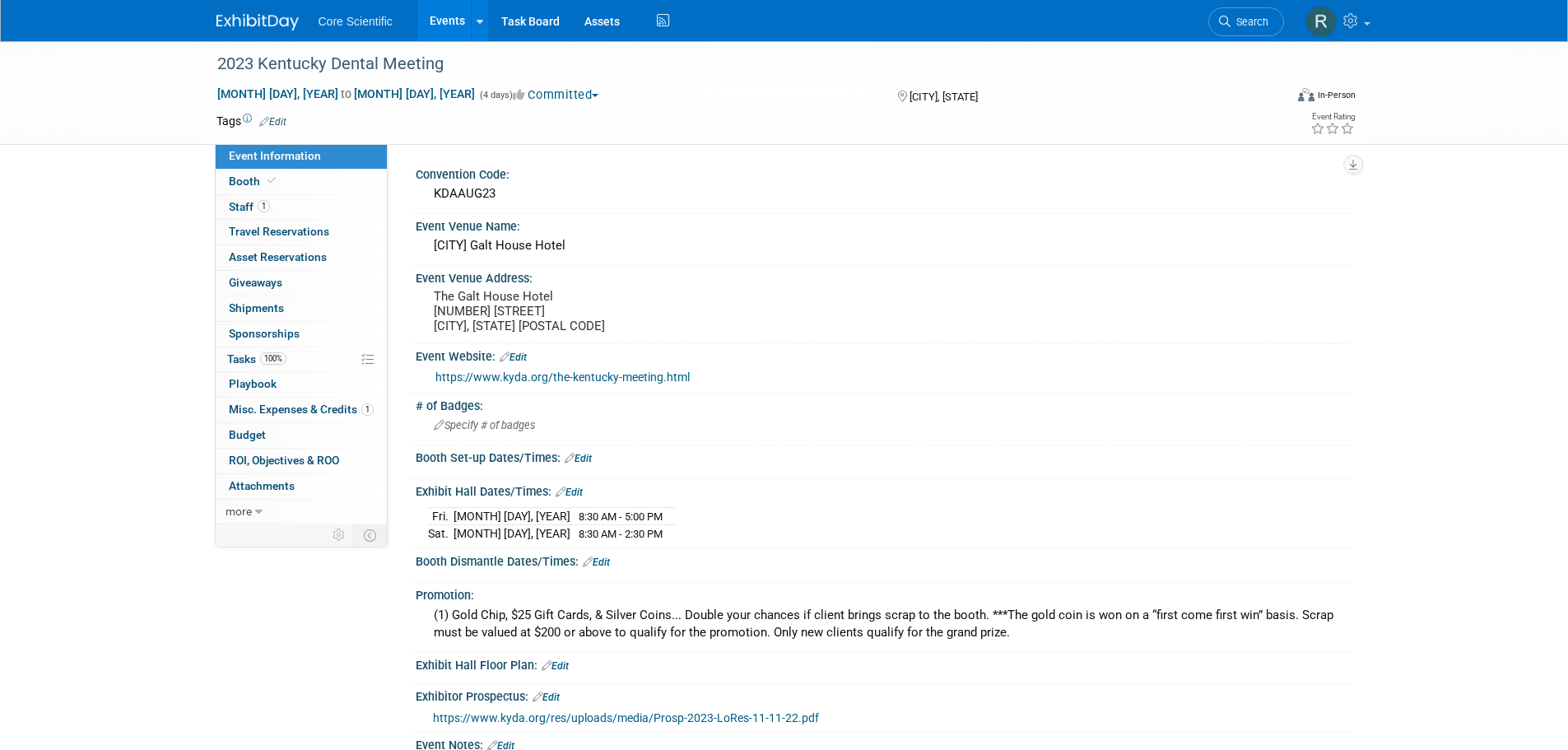 scroll, scrollTop: 0, scrollLeft: 0, axis: both 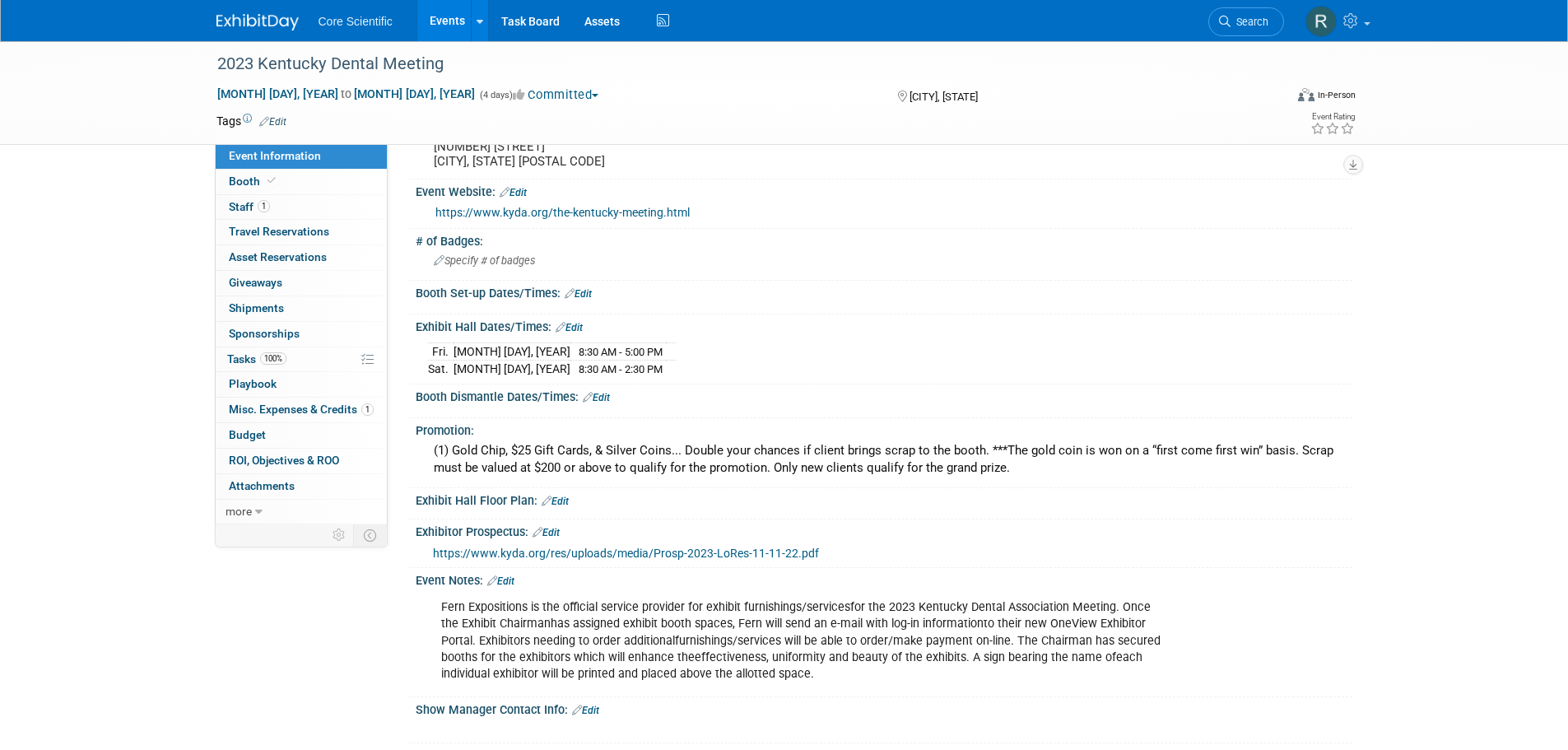 click at bounding box center [258, 22] 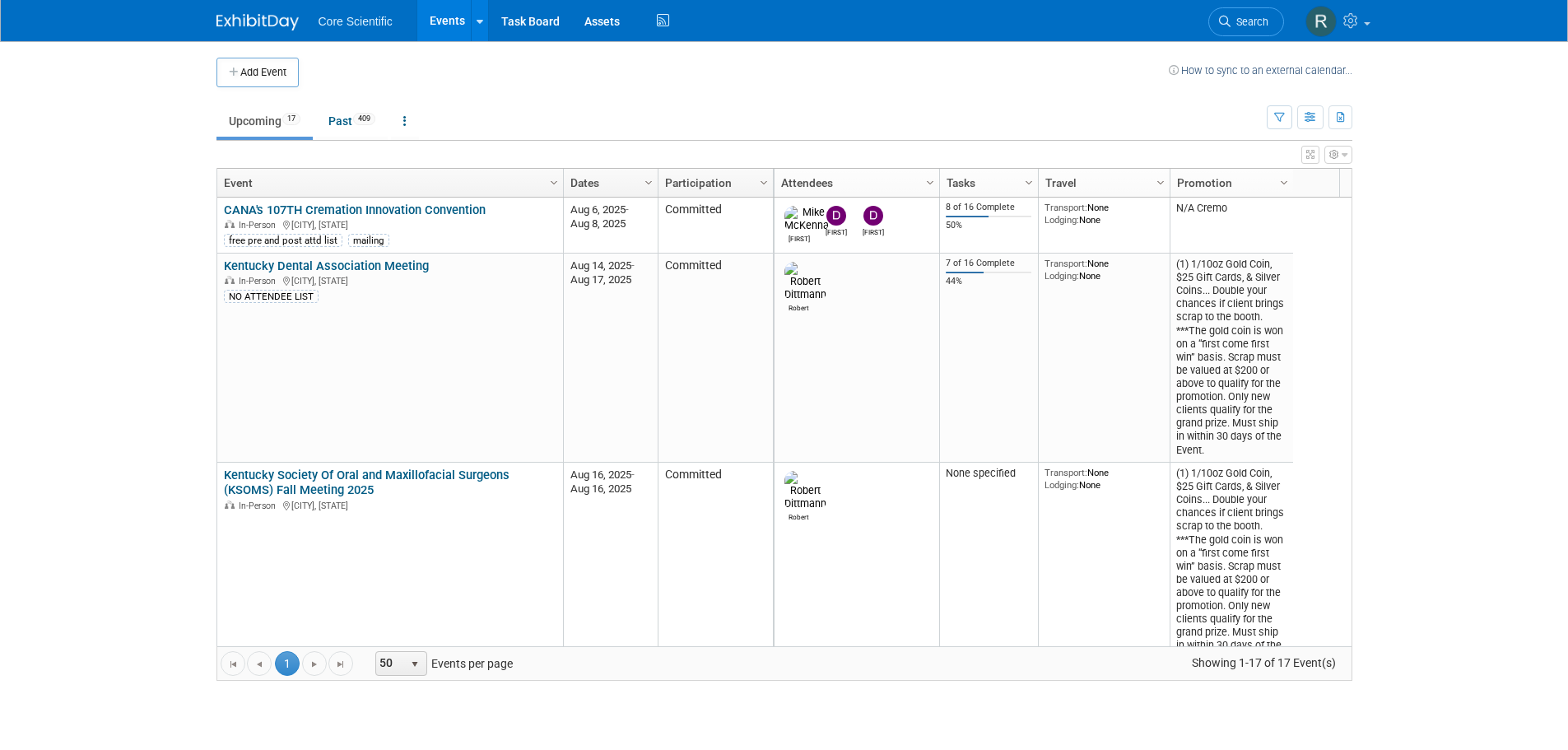 scroll, scrollTop: 0, scrollLeft: 0, axis: both 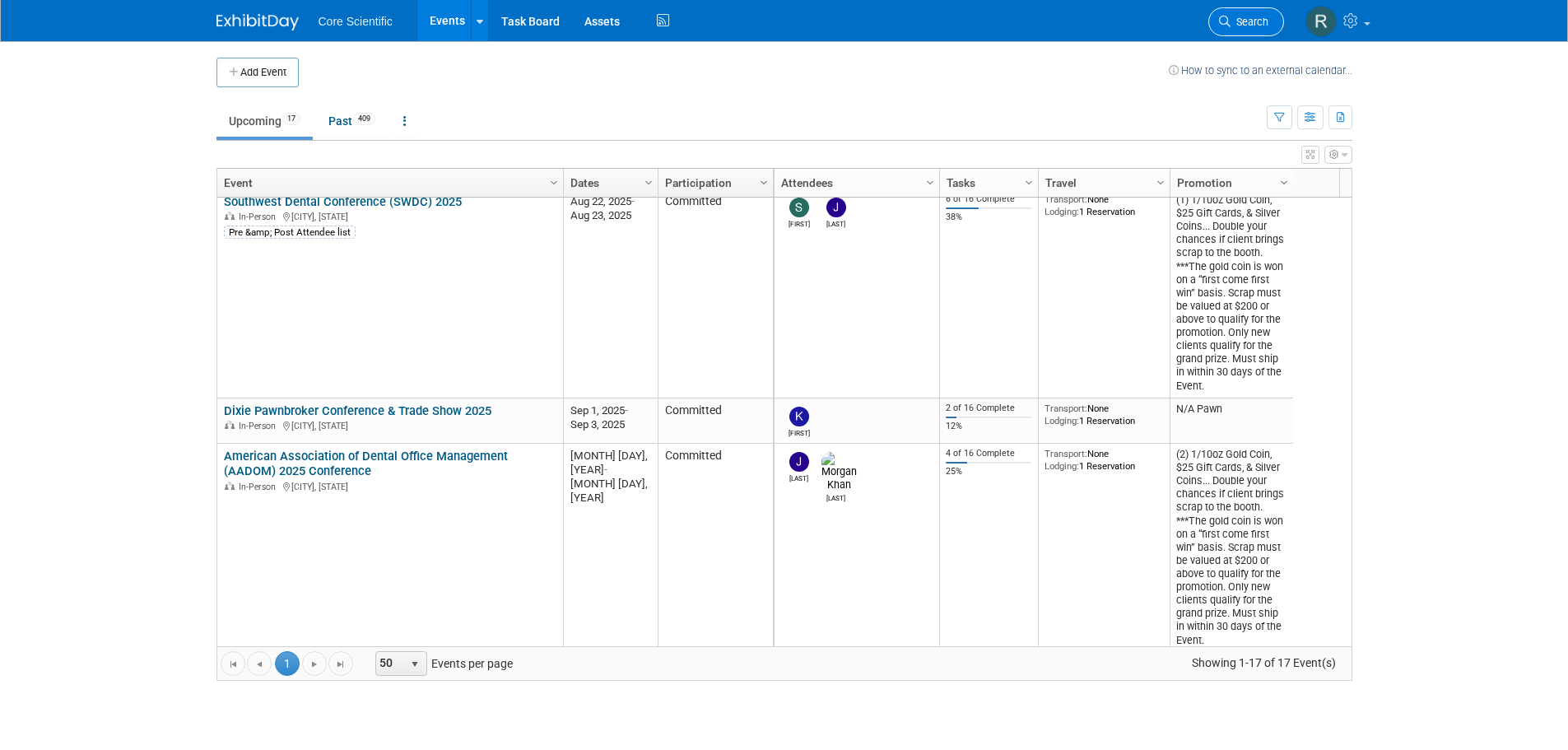 click on "Search" at bounding box center (1249, 21) 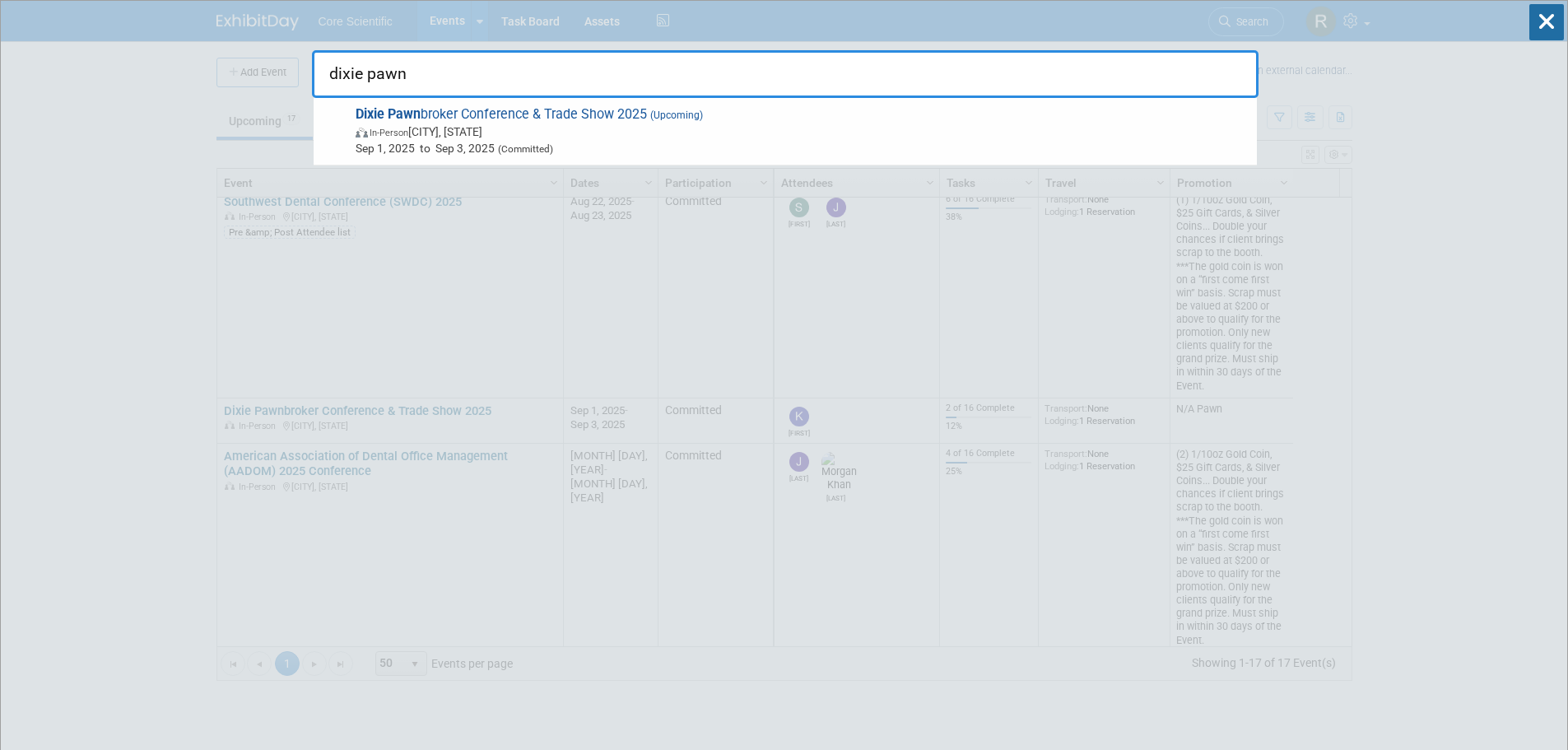 type on "dixie pawn" 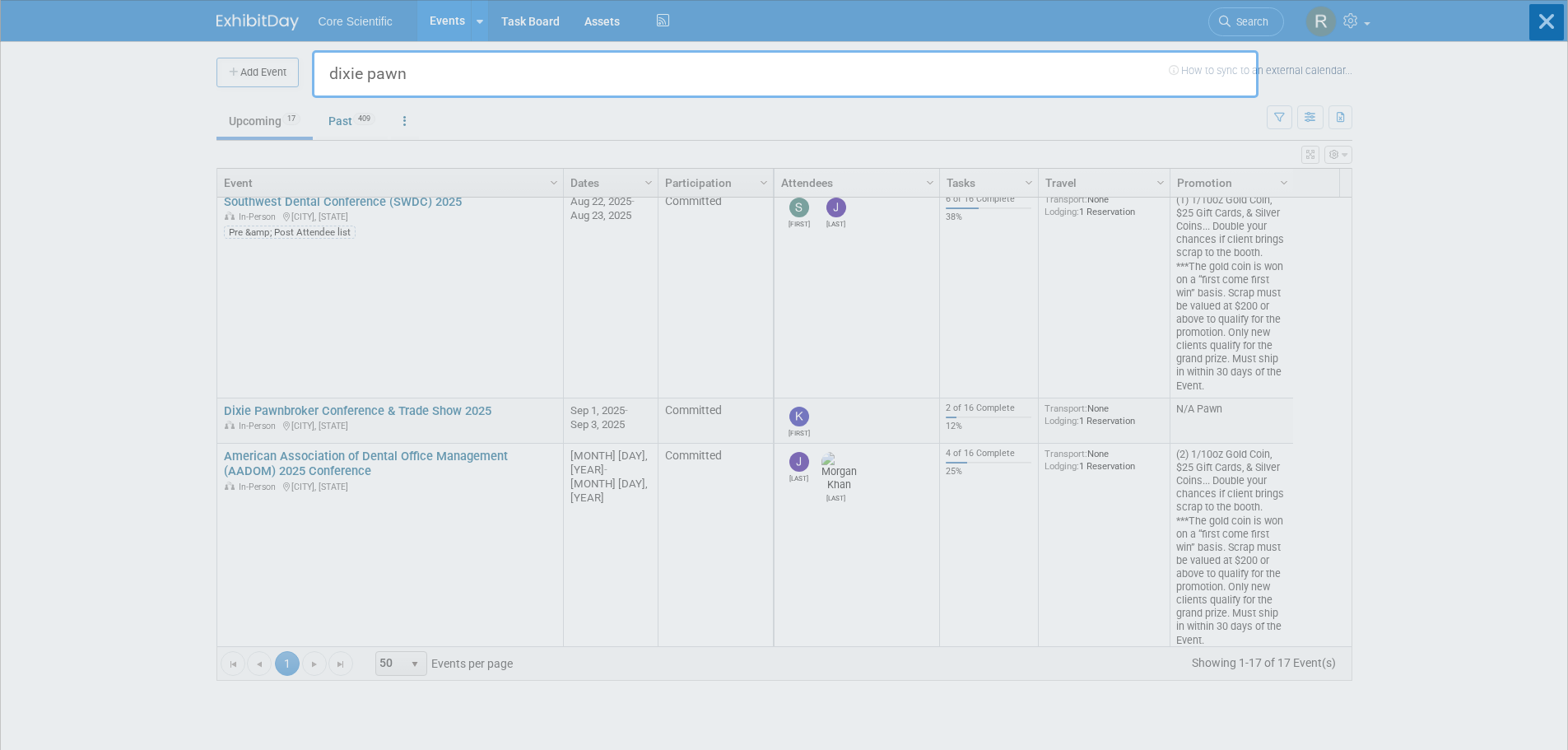 type 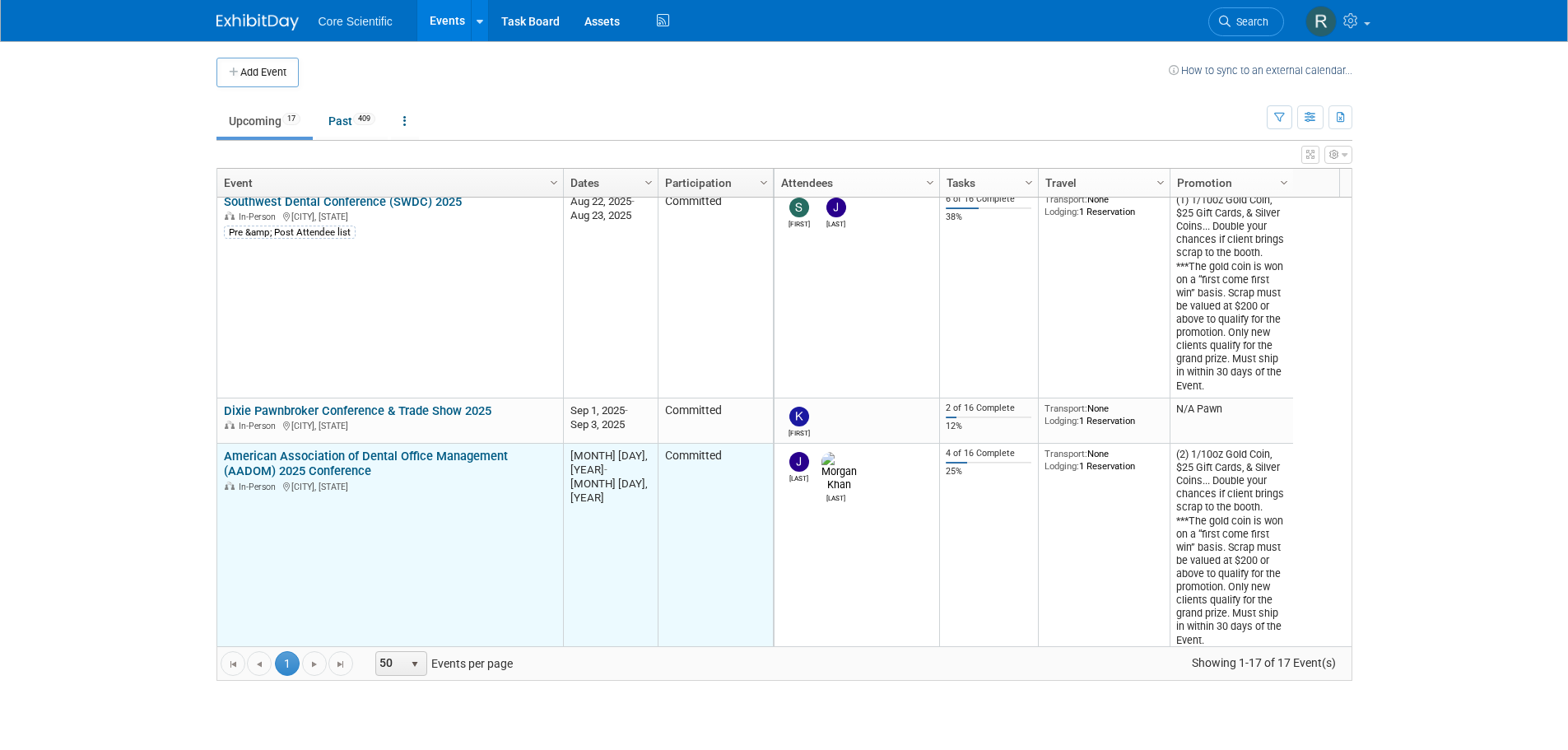 scroll, scrollTop: 790, scrollLeft: 0, axis: vertical 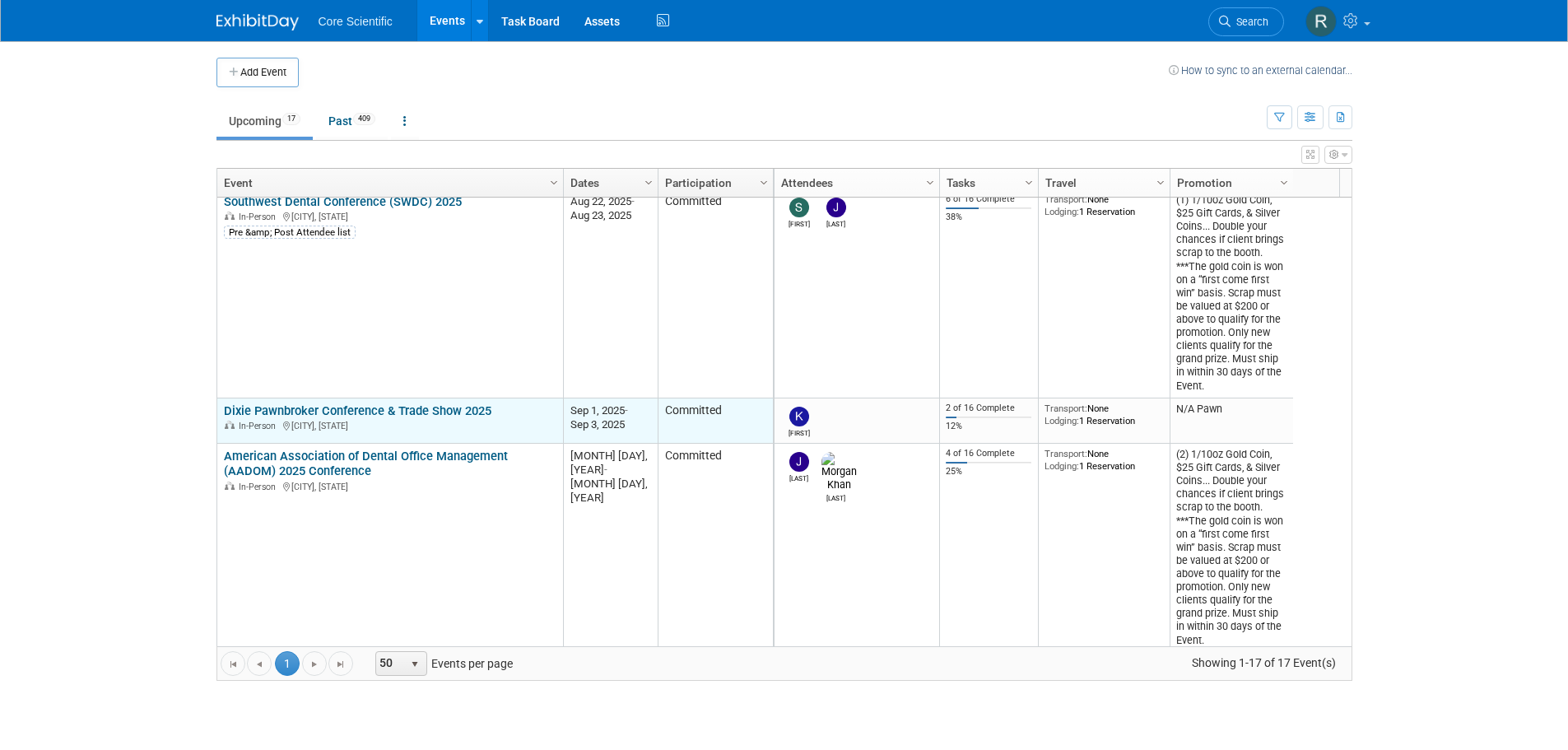 click on "Dixie Pawnbroker Conference & Trade Show 2025" at bounding box center (357, 411) 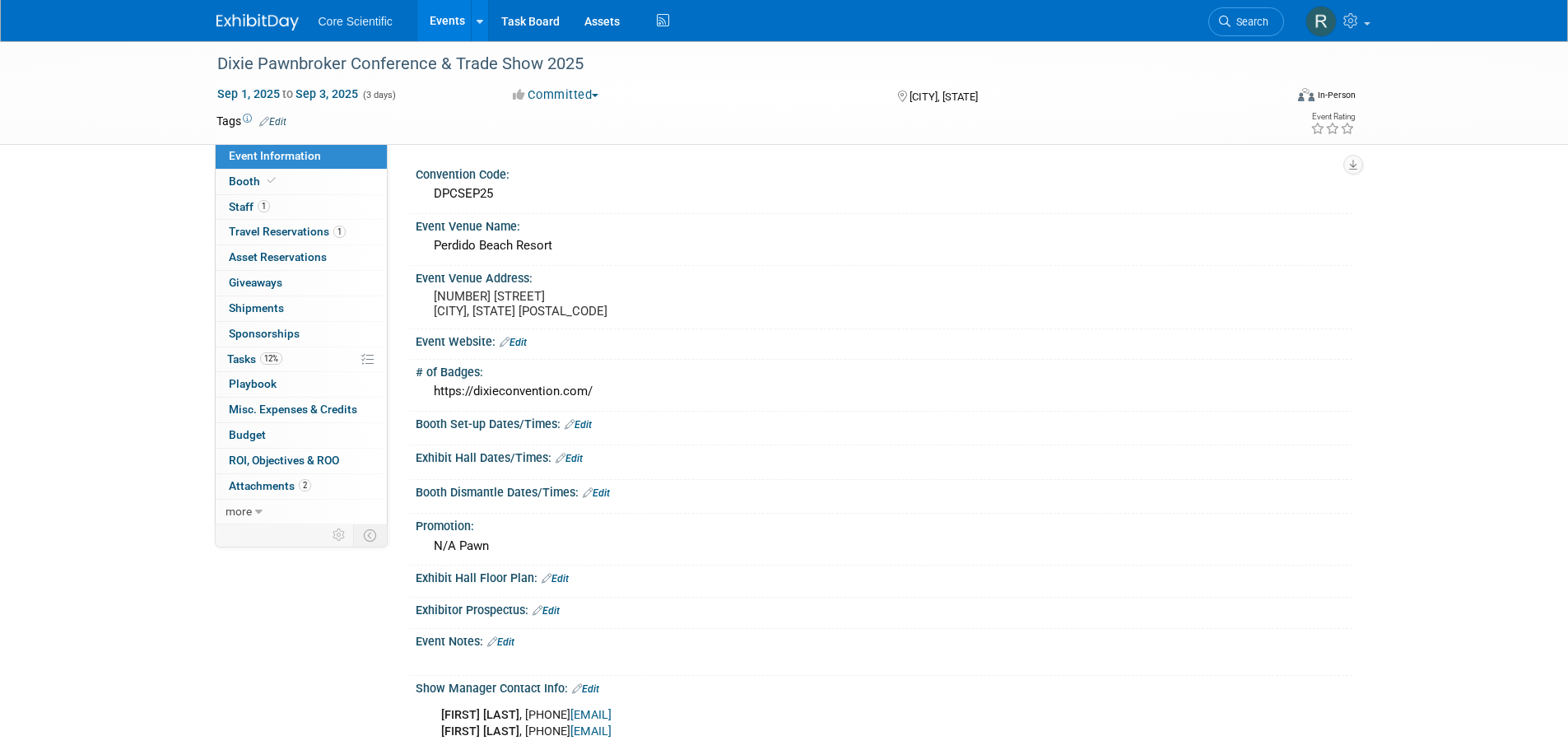 scroll, scrollTop: 0, scrollLeft: 0, axis: both 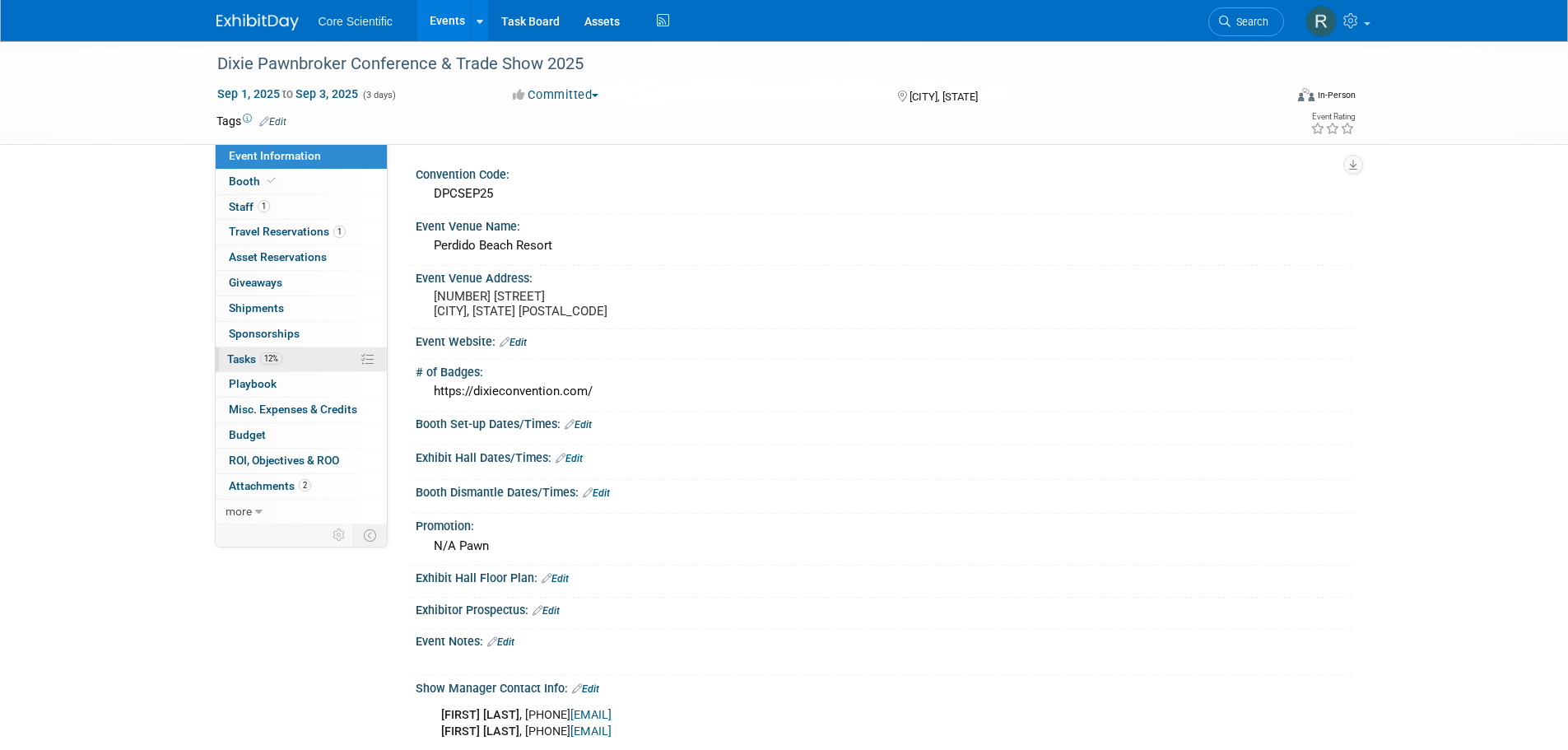 click on "12%" at bounding box center [271, 358] 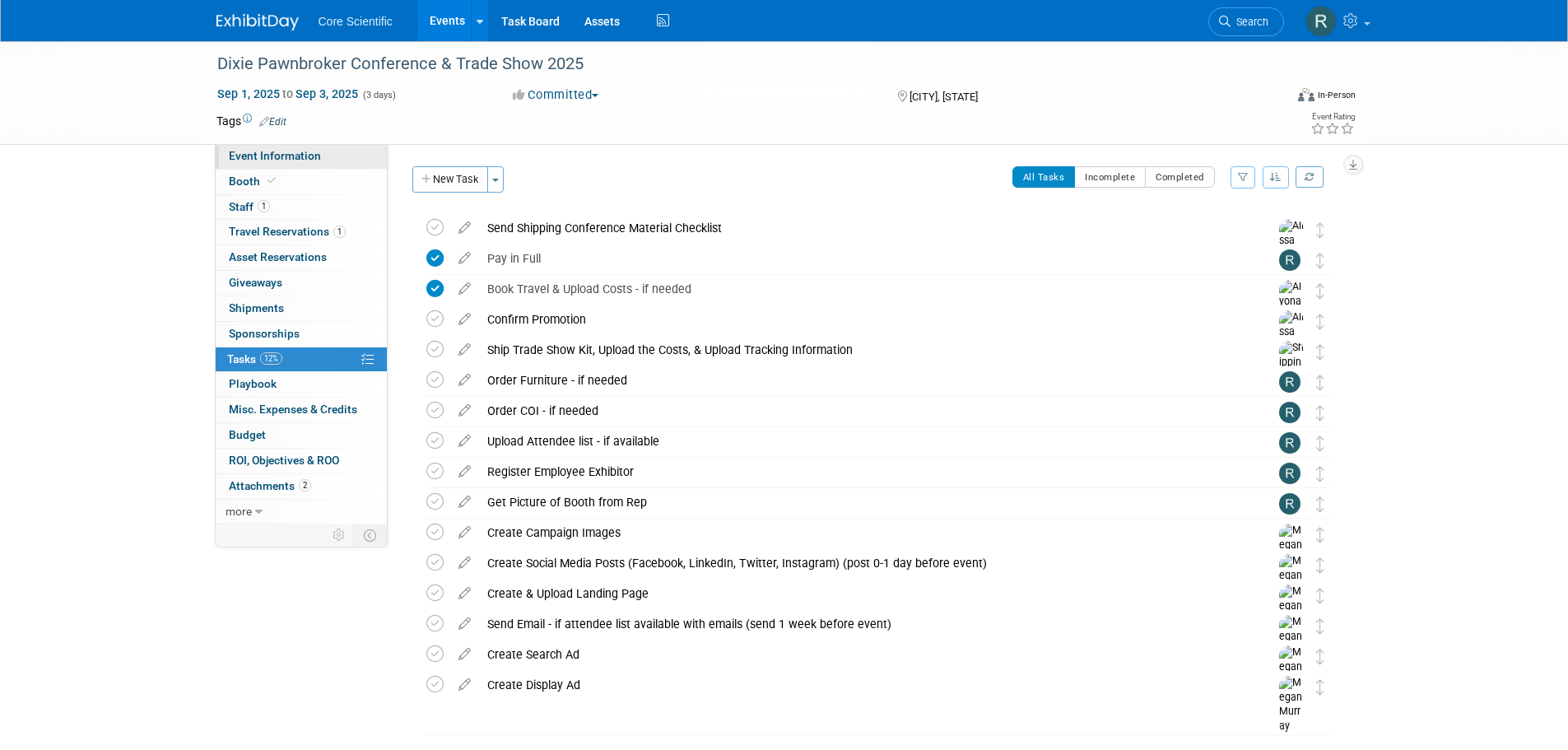 click on "Event Information" at bounding box center (275, 156) 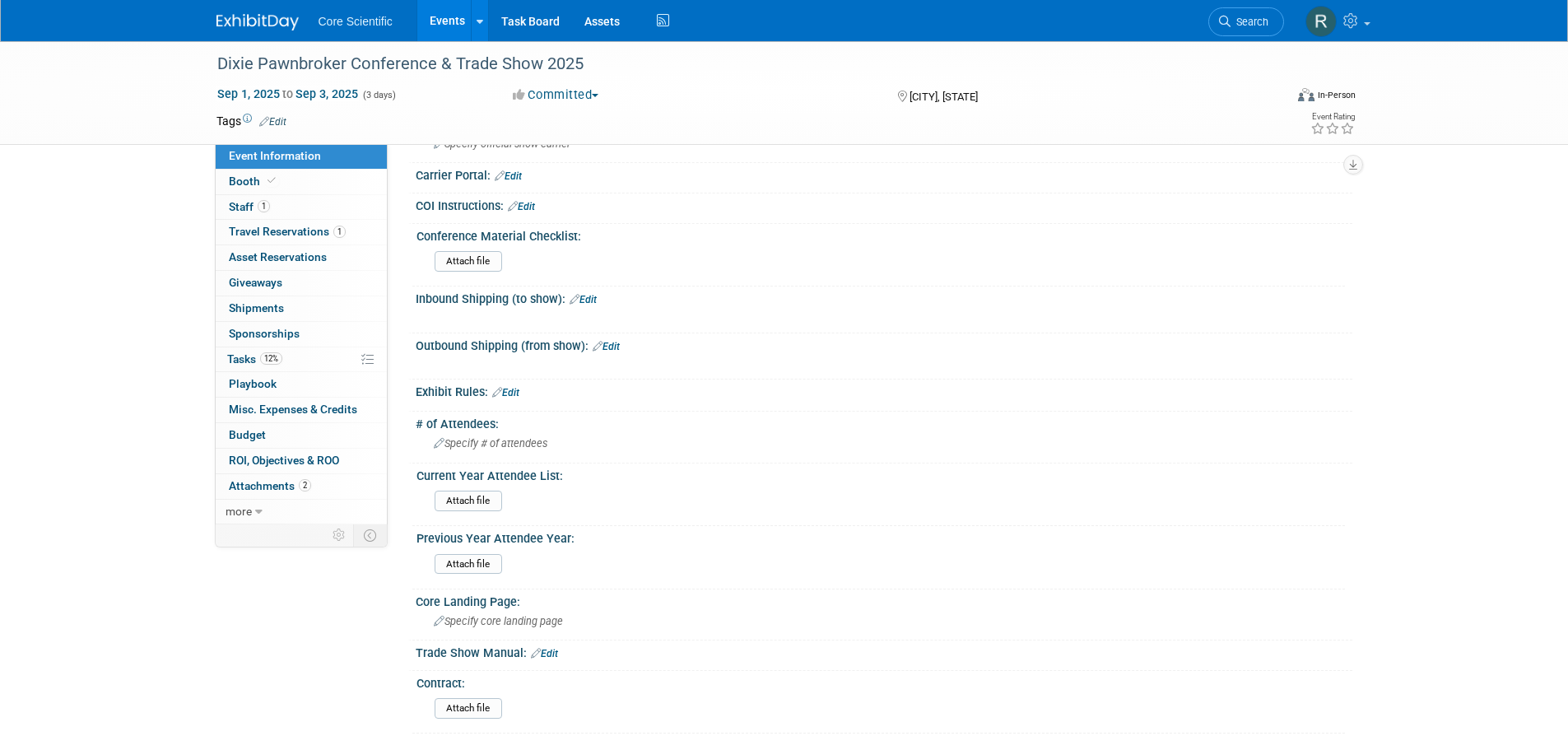 scroll, scrollTop: 737, scrollLeft: 0, axis: vertical 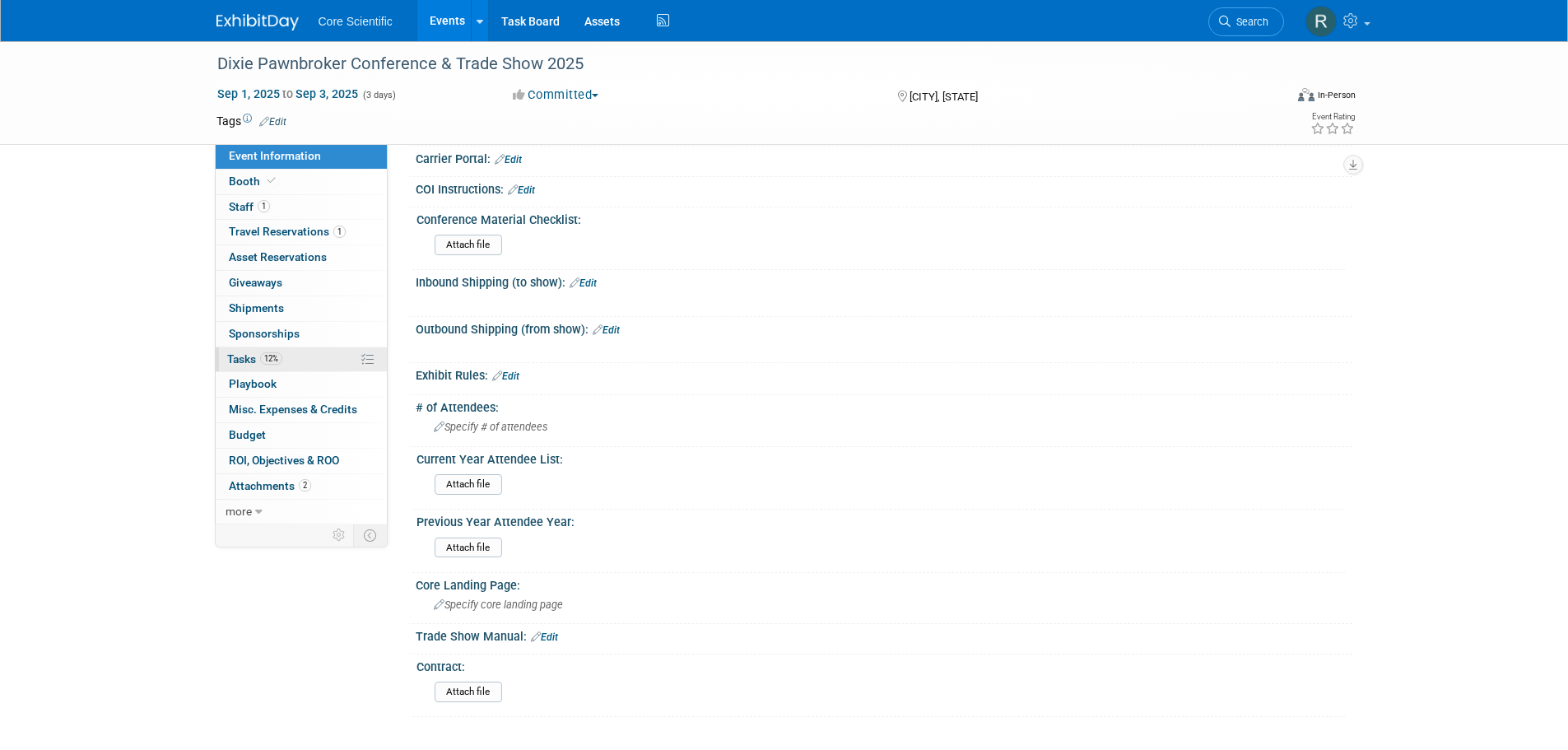 click on "12%
Tasks 12%" at bounding box center (301, 360) 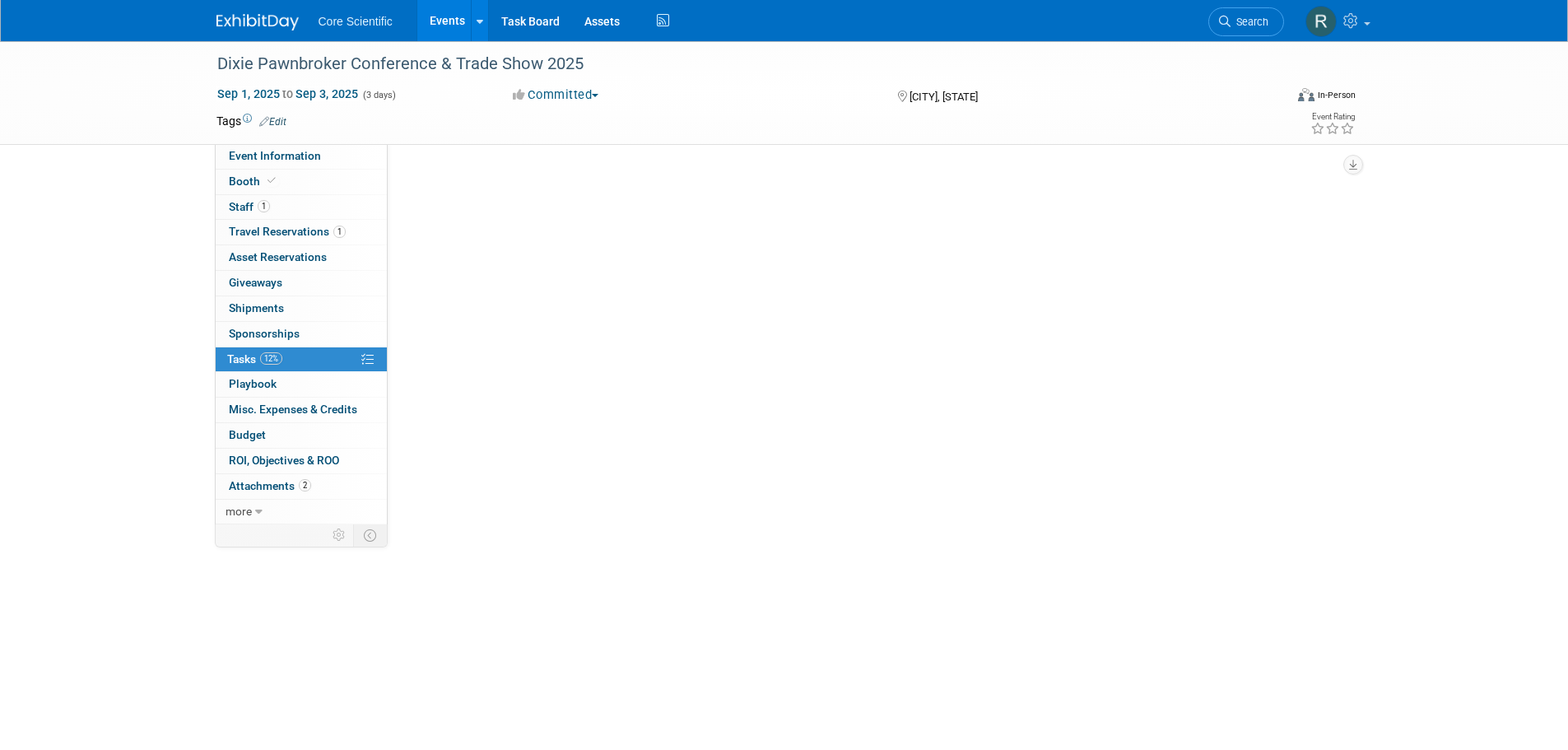 scroll, scrollTop: 0, scrollLeft: 0, axis: both 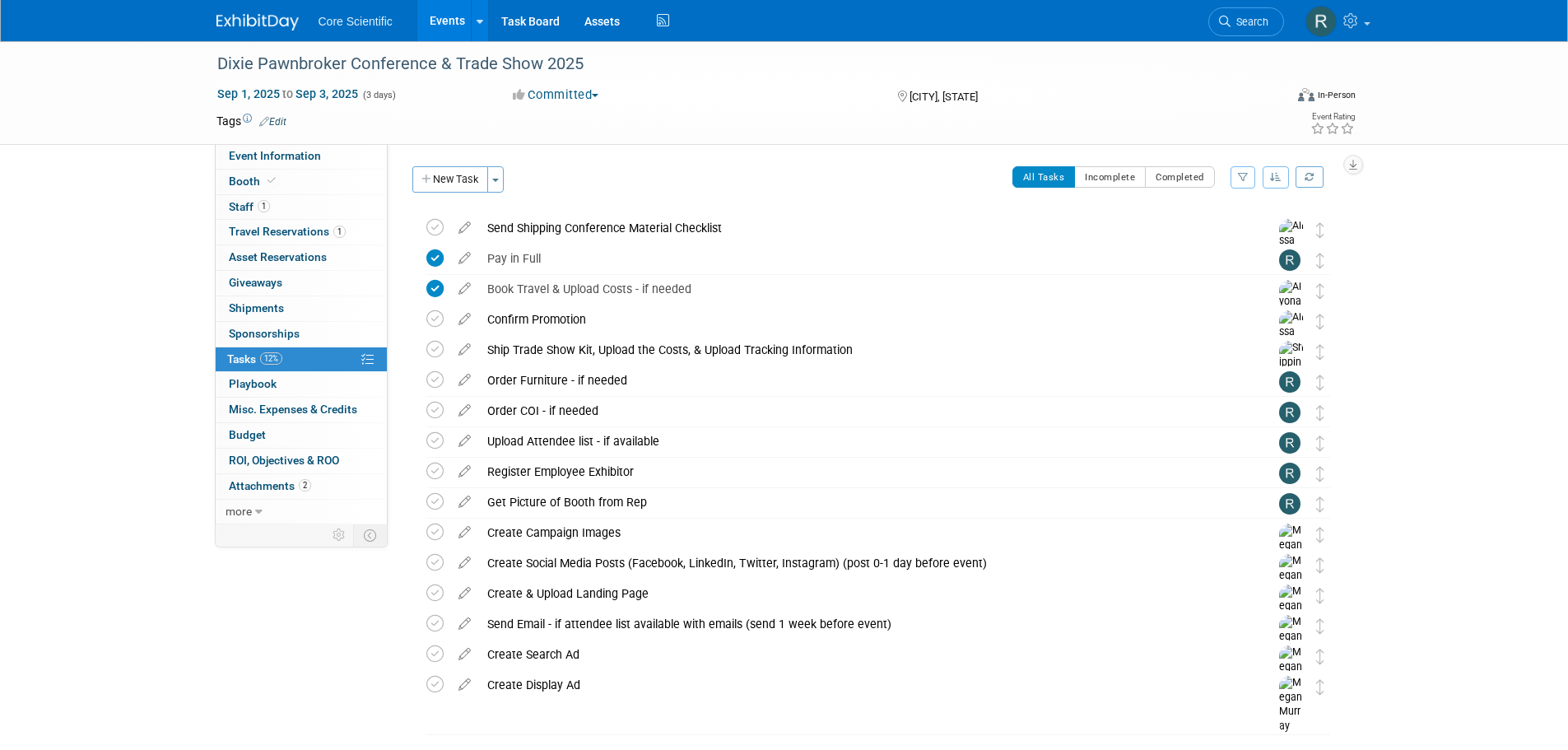 click at bounding box center [258, 22] 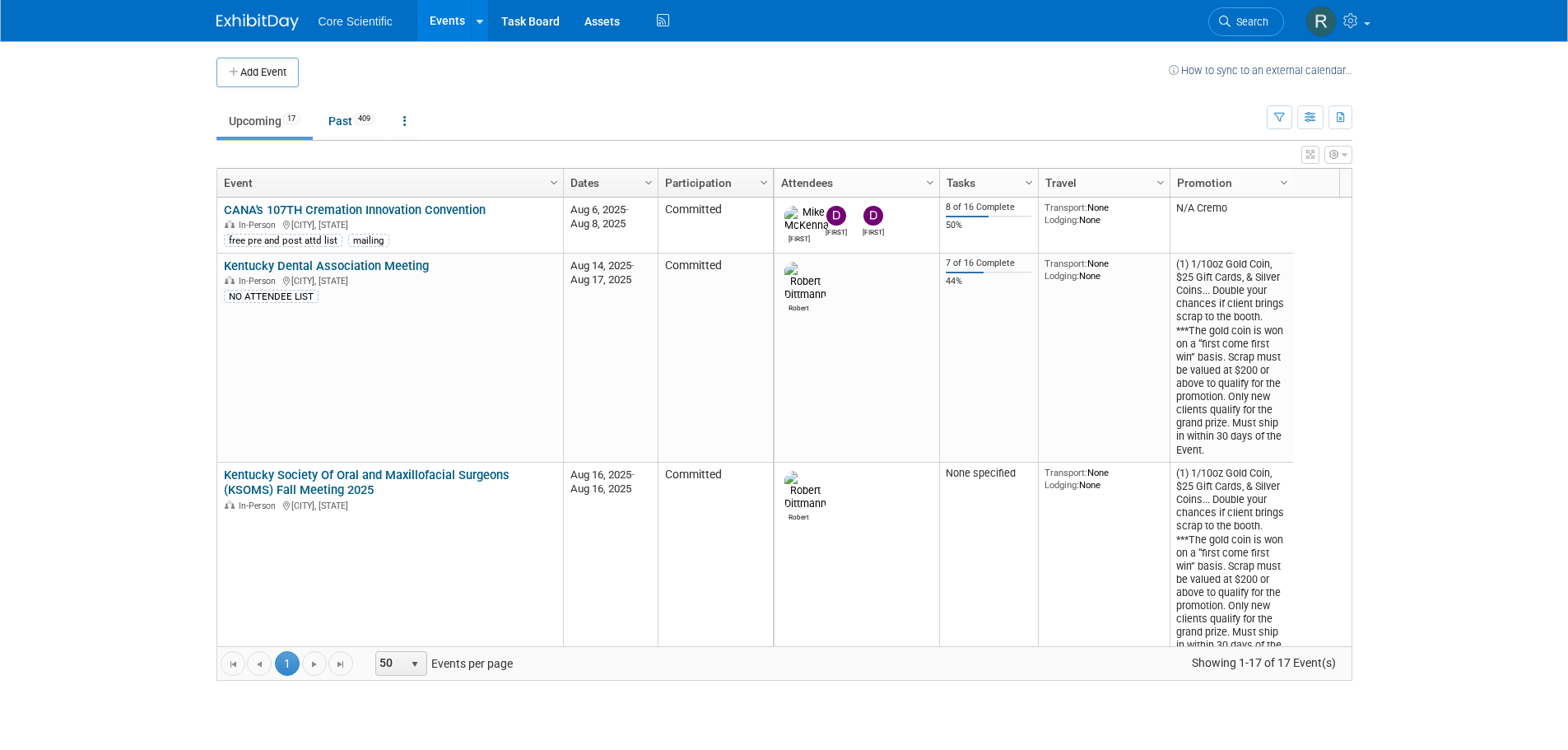 scroll, scrollTop: 0, scrollLeft: 0, axis: both 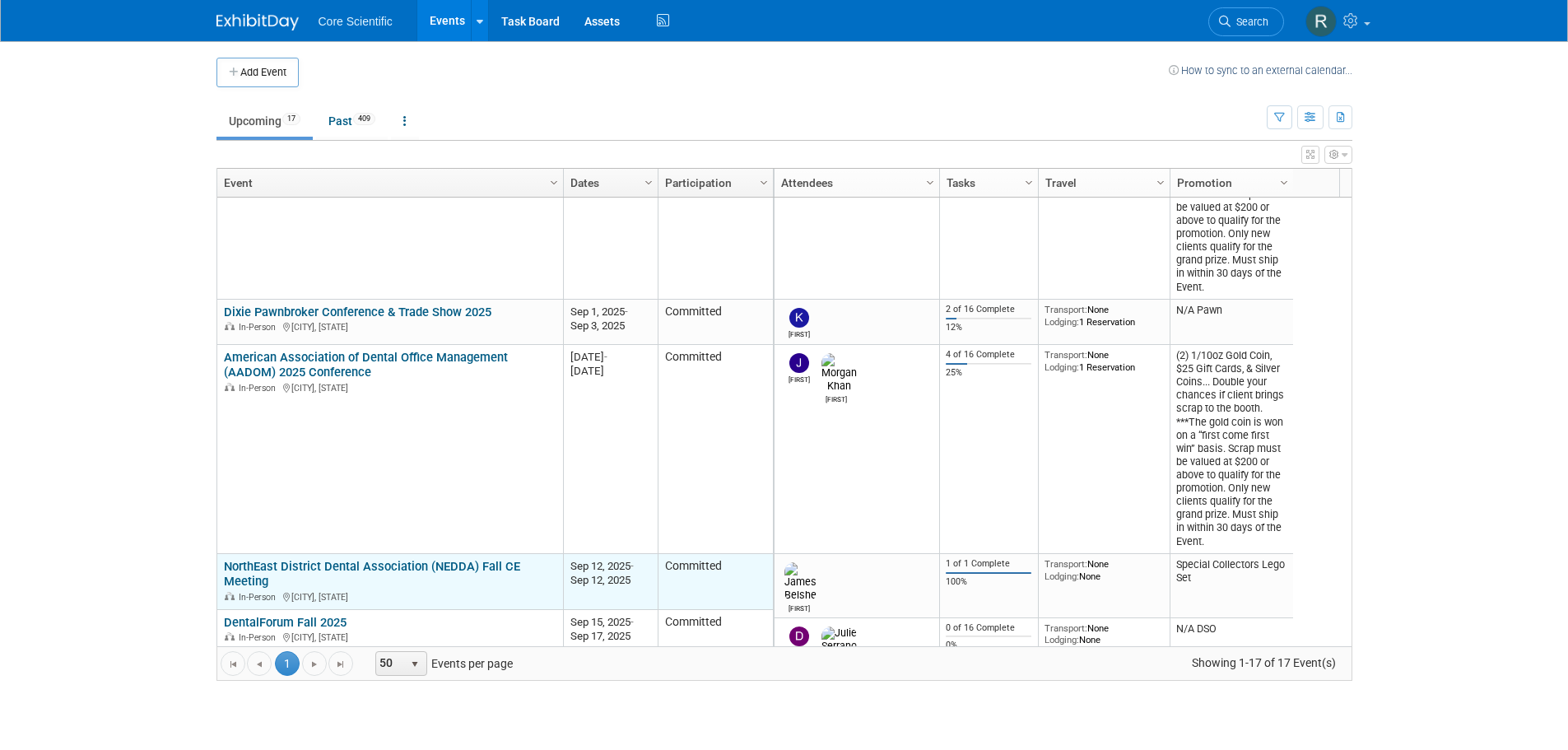 click on "NorthEast District Dental Association (NEDDA) Fall CE Meeting" at bounding box center [372, 574] 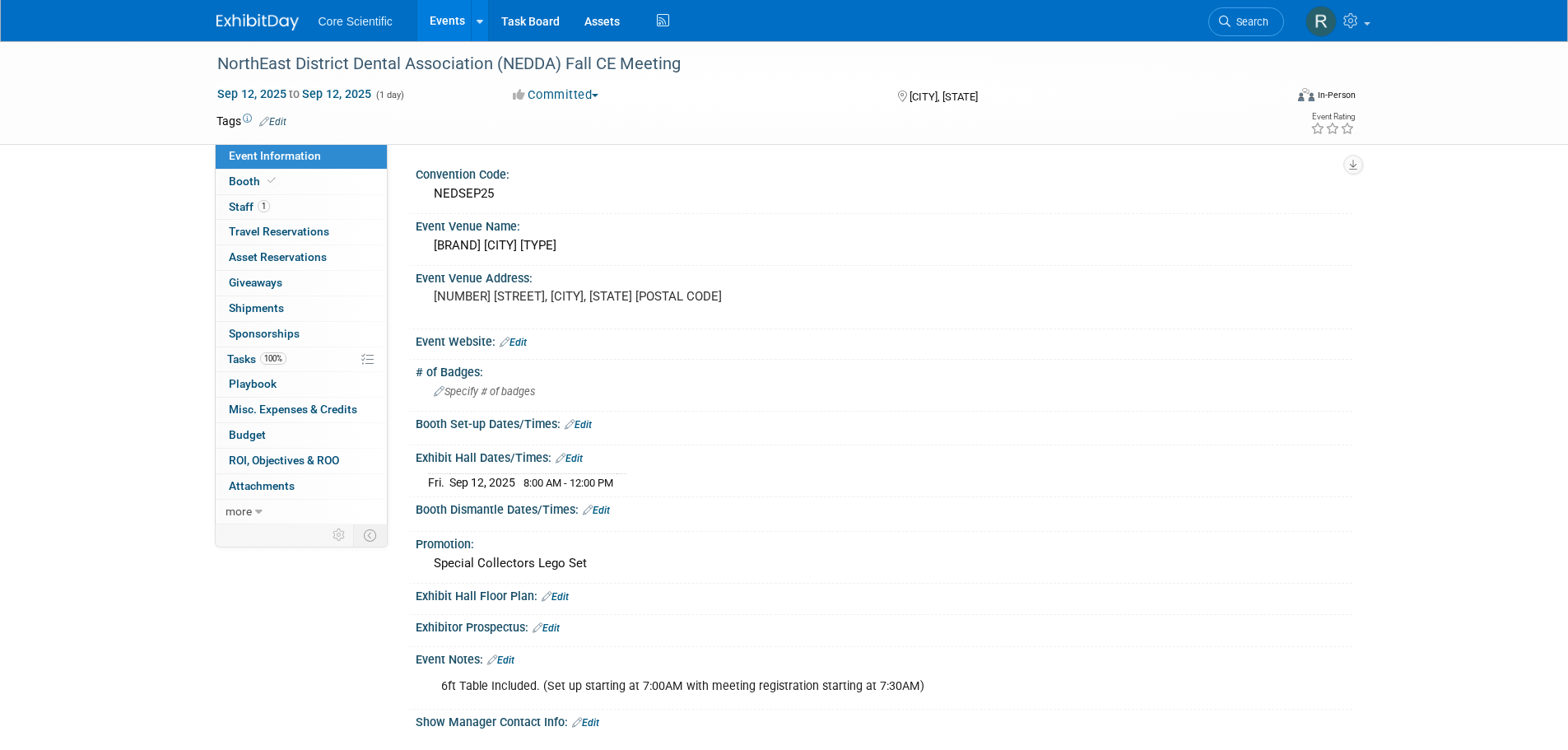 scroll, scrollTop: 0, scrollLeft: 0, axis: both 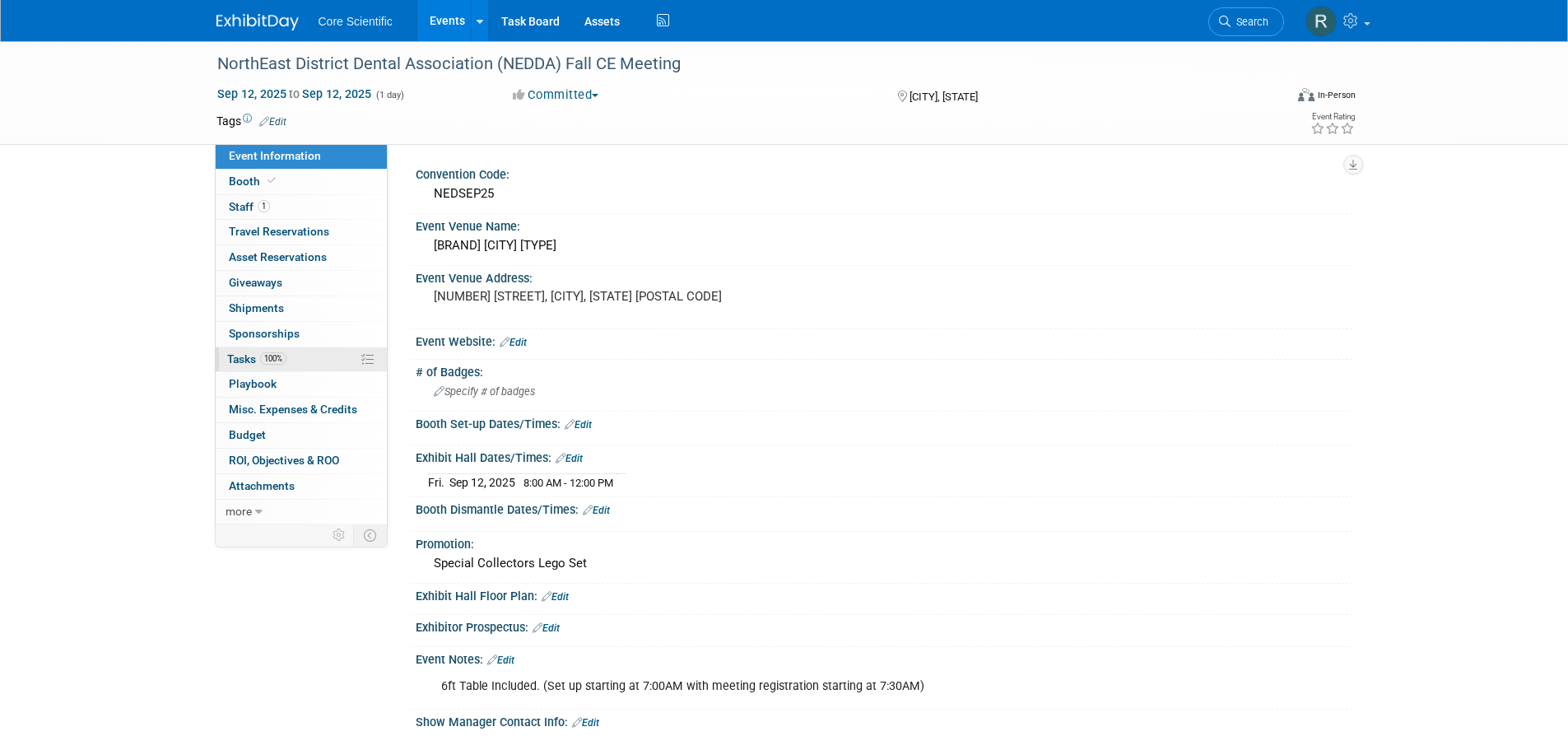 click on "Tasks 100%" at bounding box center [257, 359] 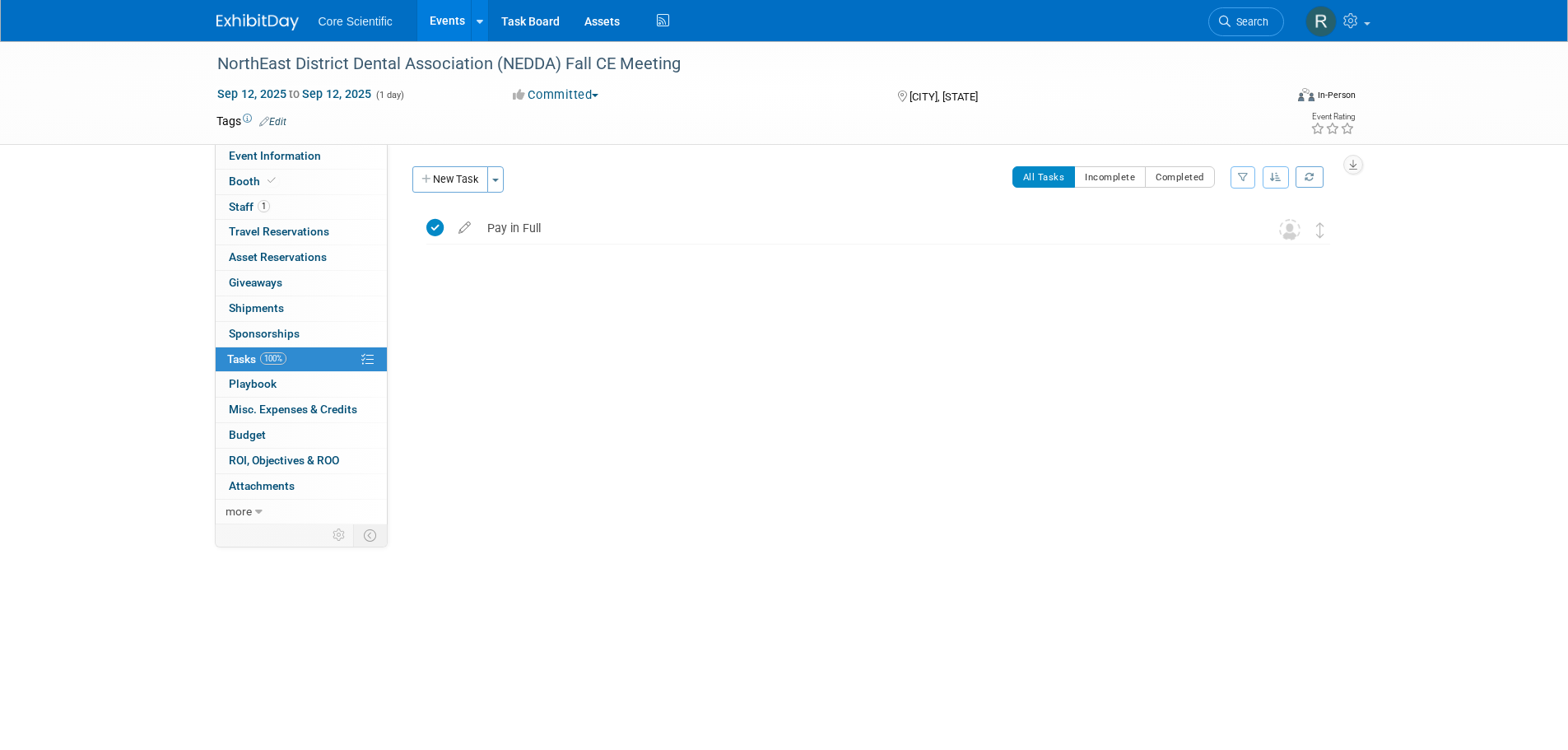 click at bounding box center (258, 22) 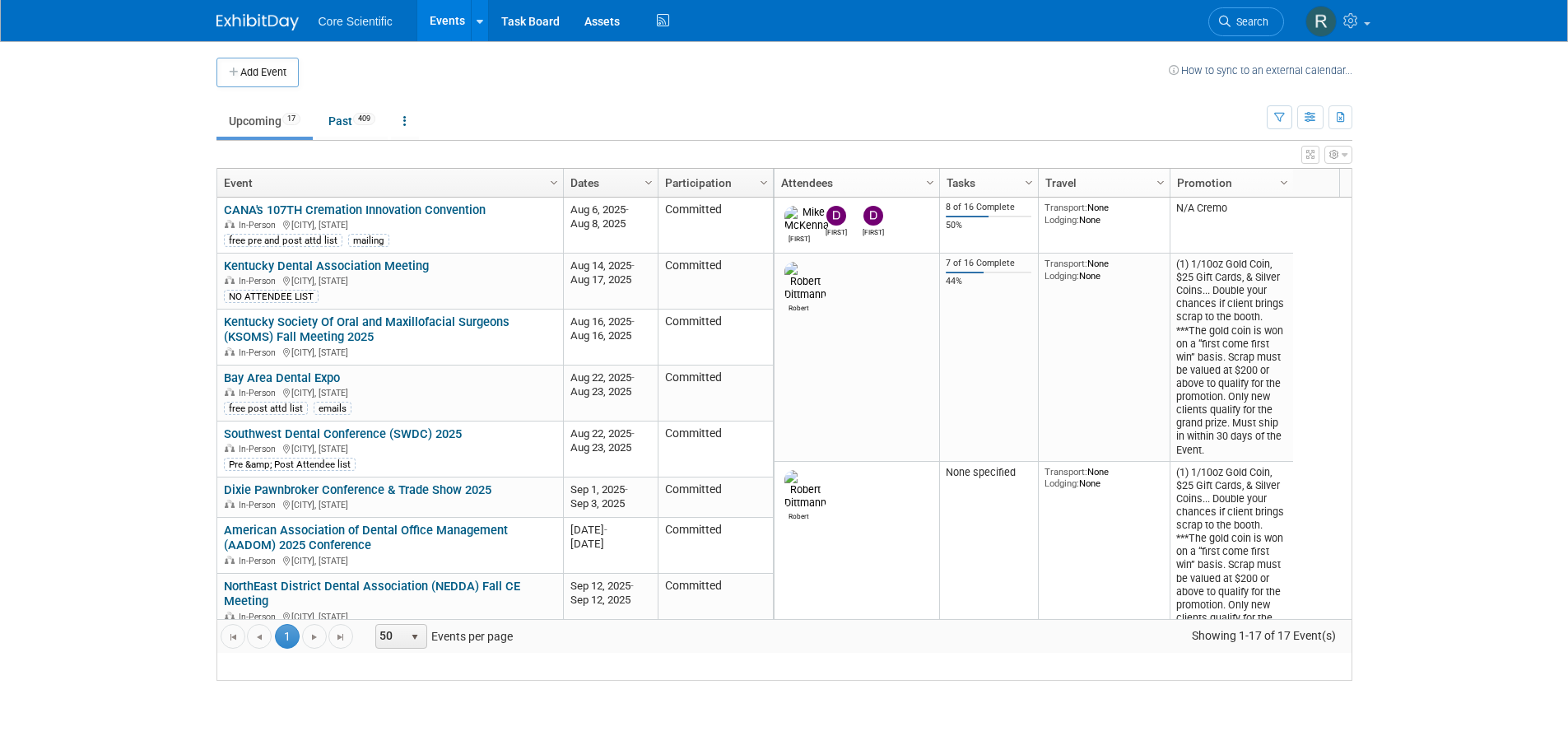 scroll, scrollTop: 0, scrollLeft: 0, axis: both 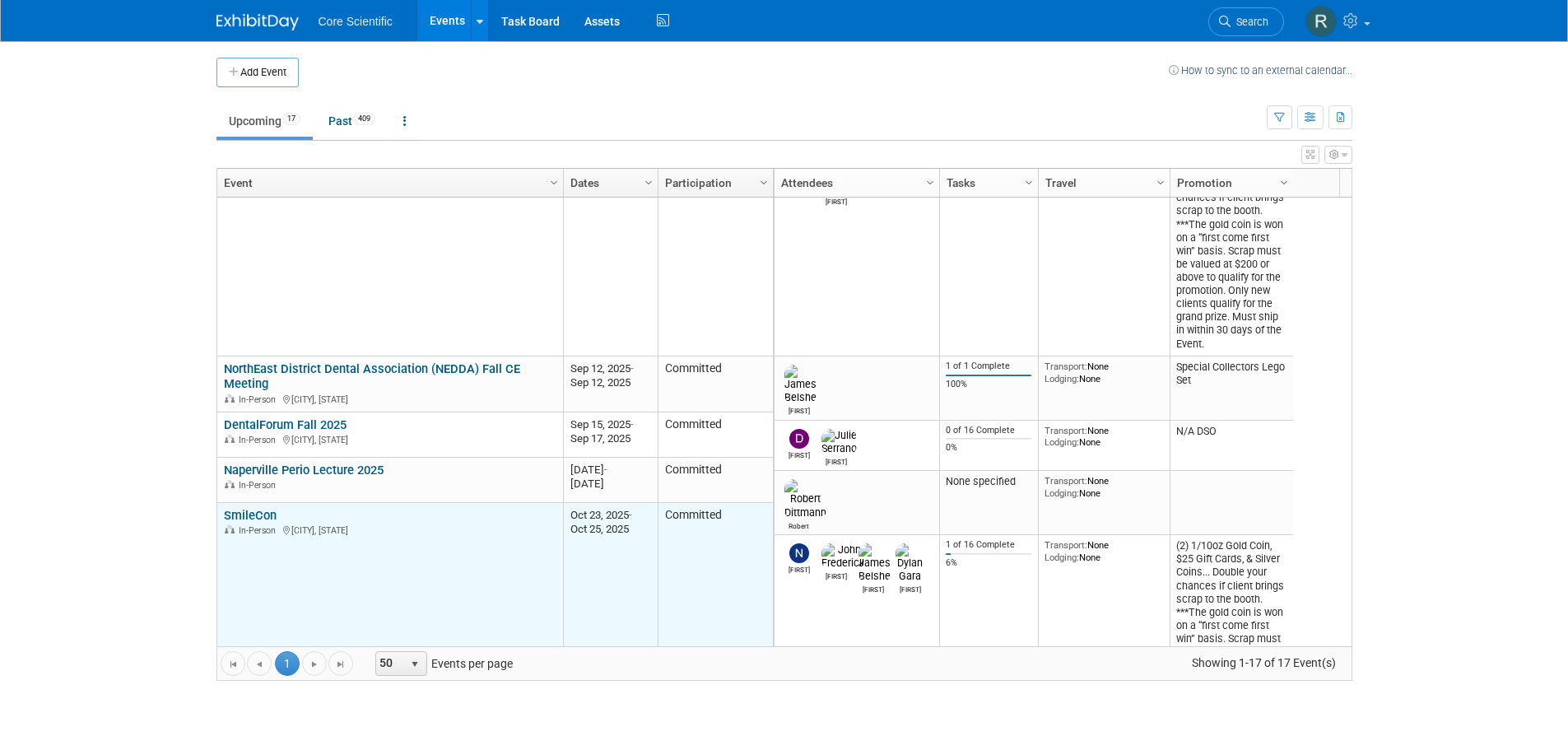 click on "SmileCon" at bounding box center [250, 515] 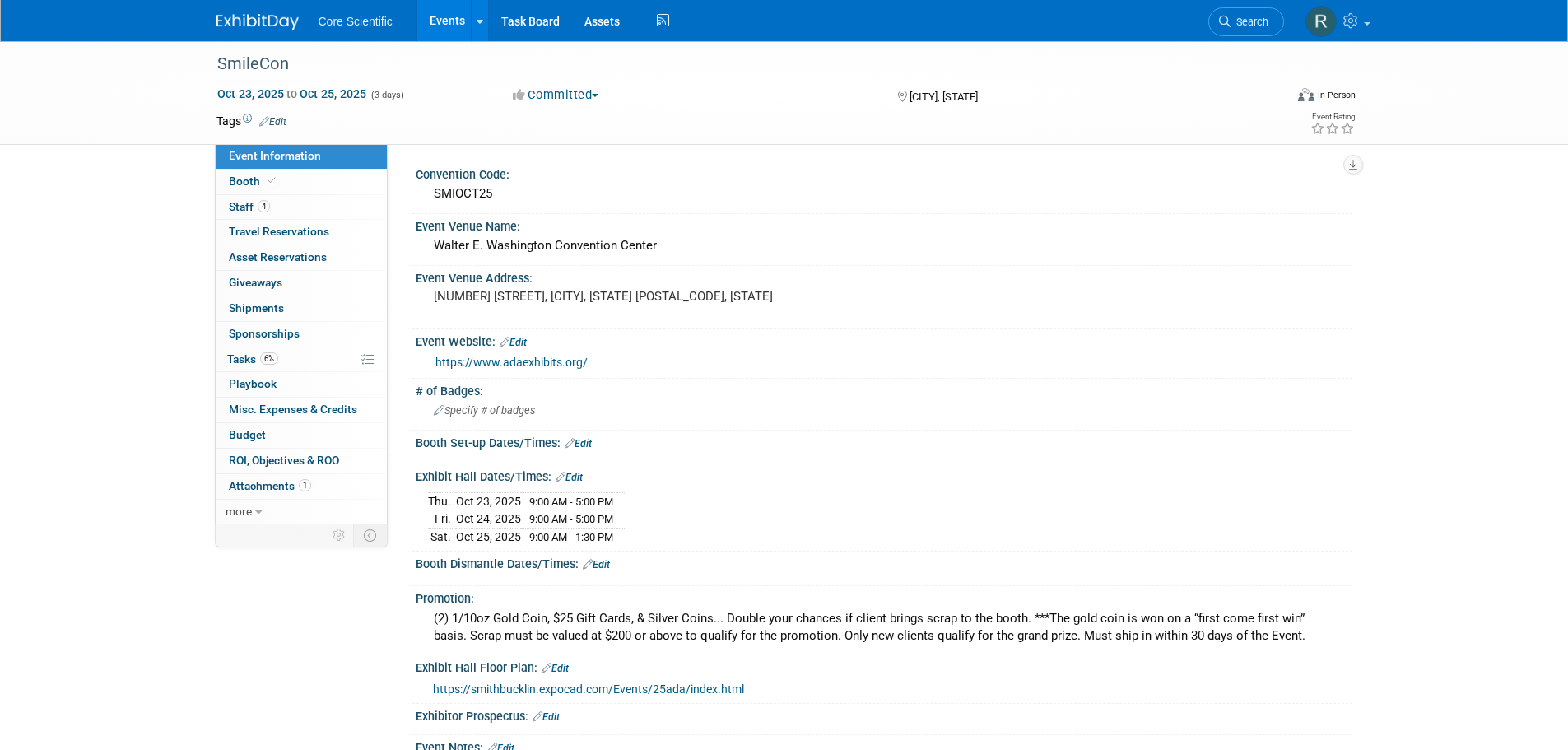 scroll, scrollTop: 0, scrollLeft: 0, axis: both 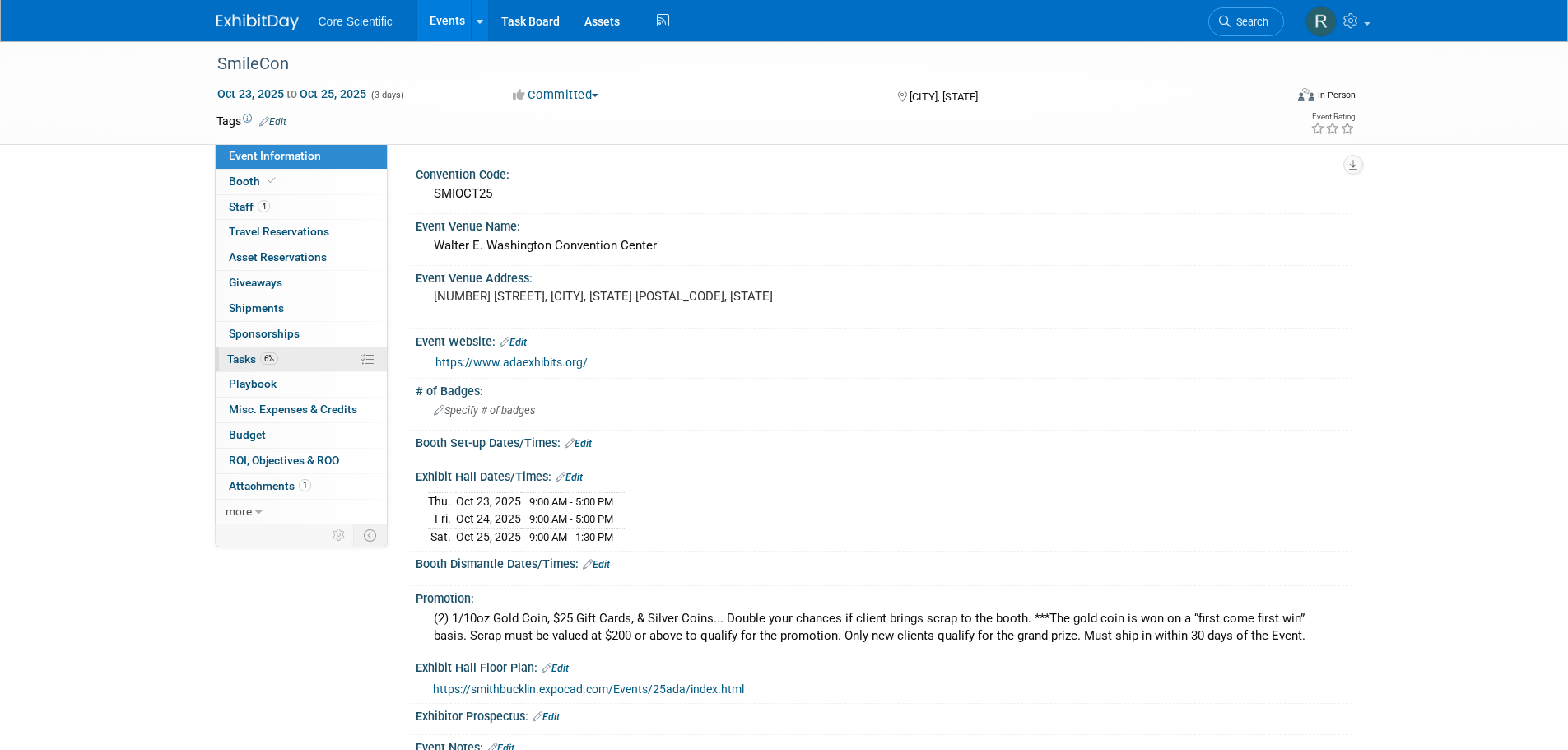 click on "Tasks 6%" at bounding box center (253, 359) 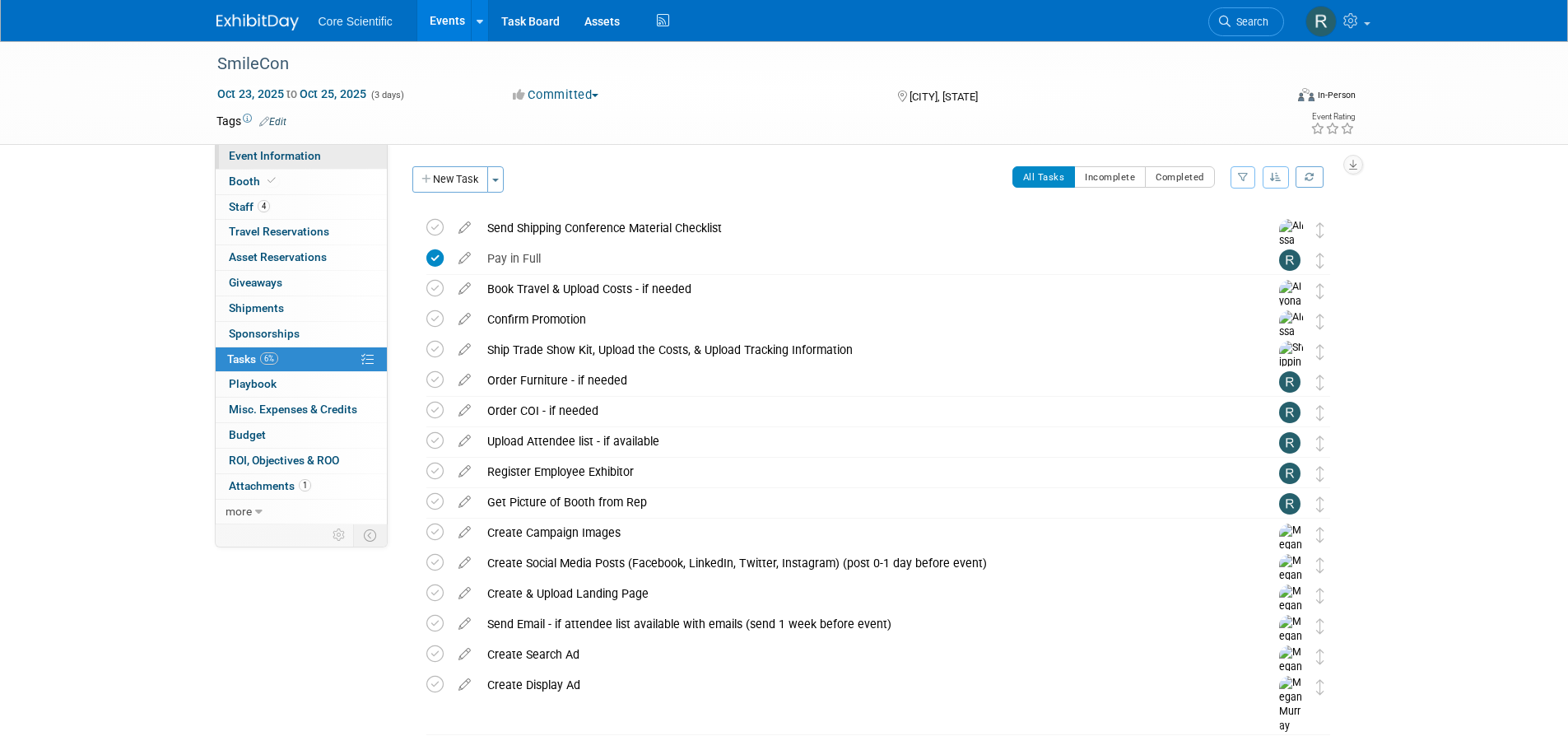 click on "Event Information" at bounding box center [275, 156] 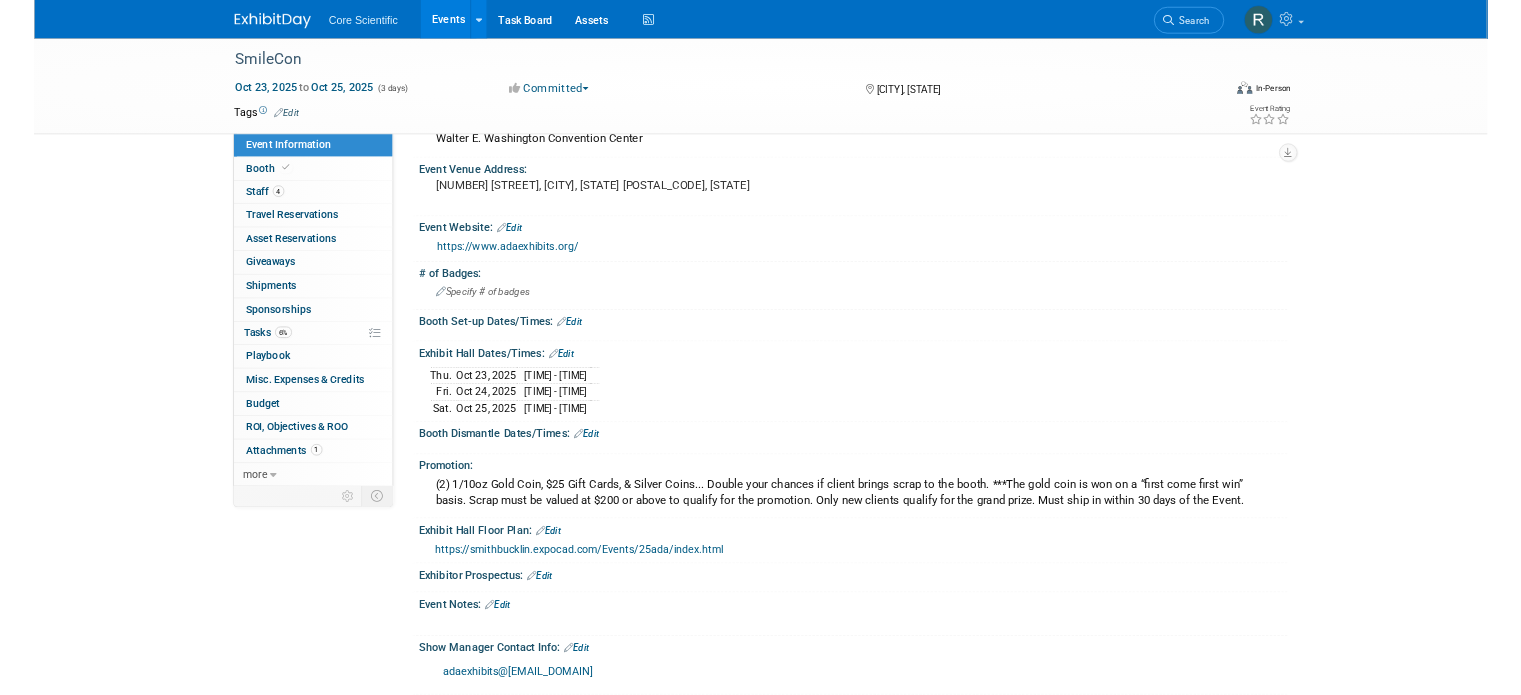 scroll, scrollTop: 100, scrollLeft: 0, axis: vertical 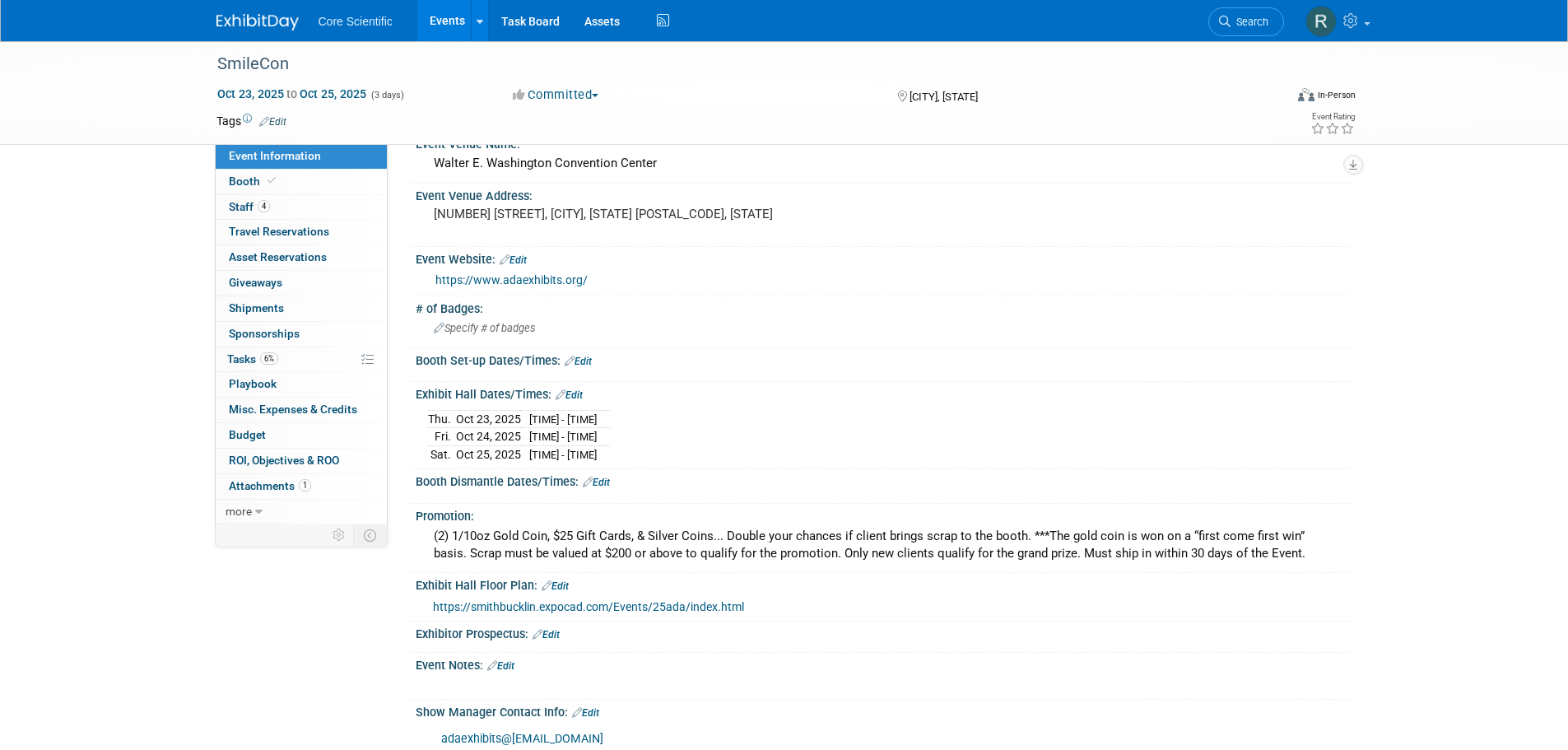 click on "https://www.adaexhibits.org/" at bounding box center [511, 280] 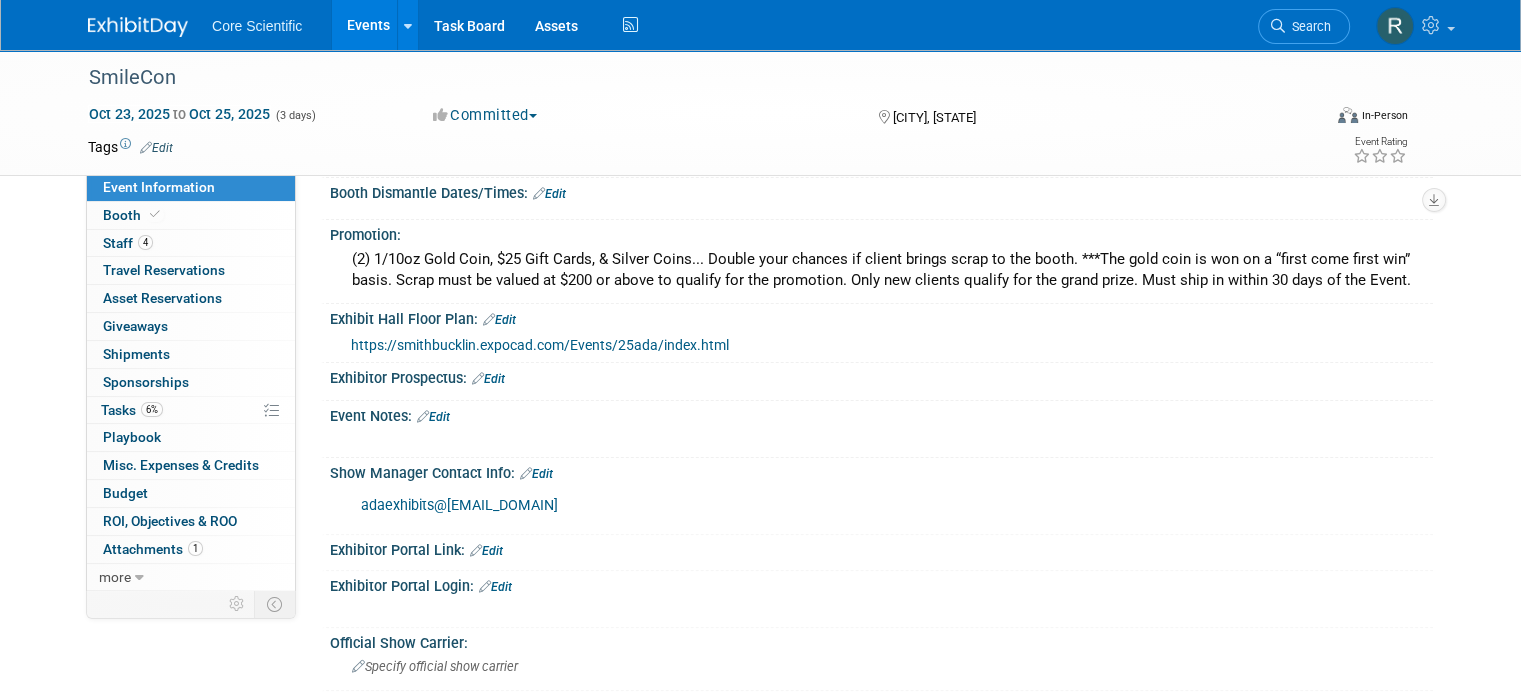 scroll, scrollTop: 500, scrollLeft: 0, axis: vertical 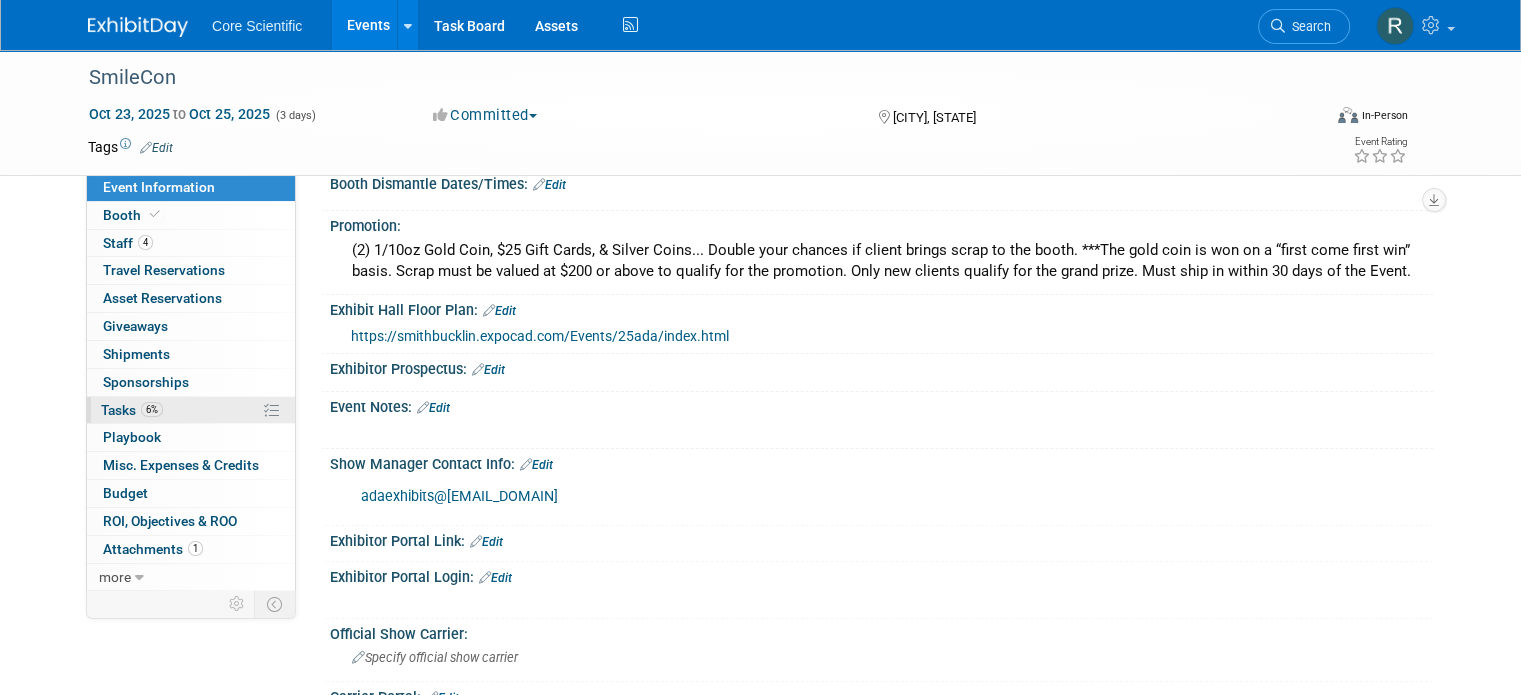 click on "6%
Tasks 6%" at bounding box center (191, 410) 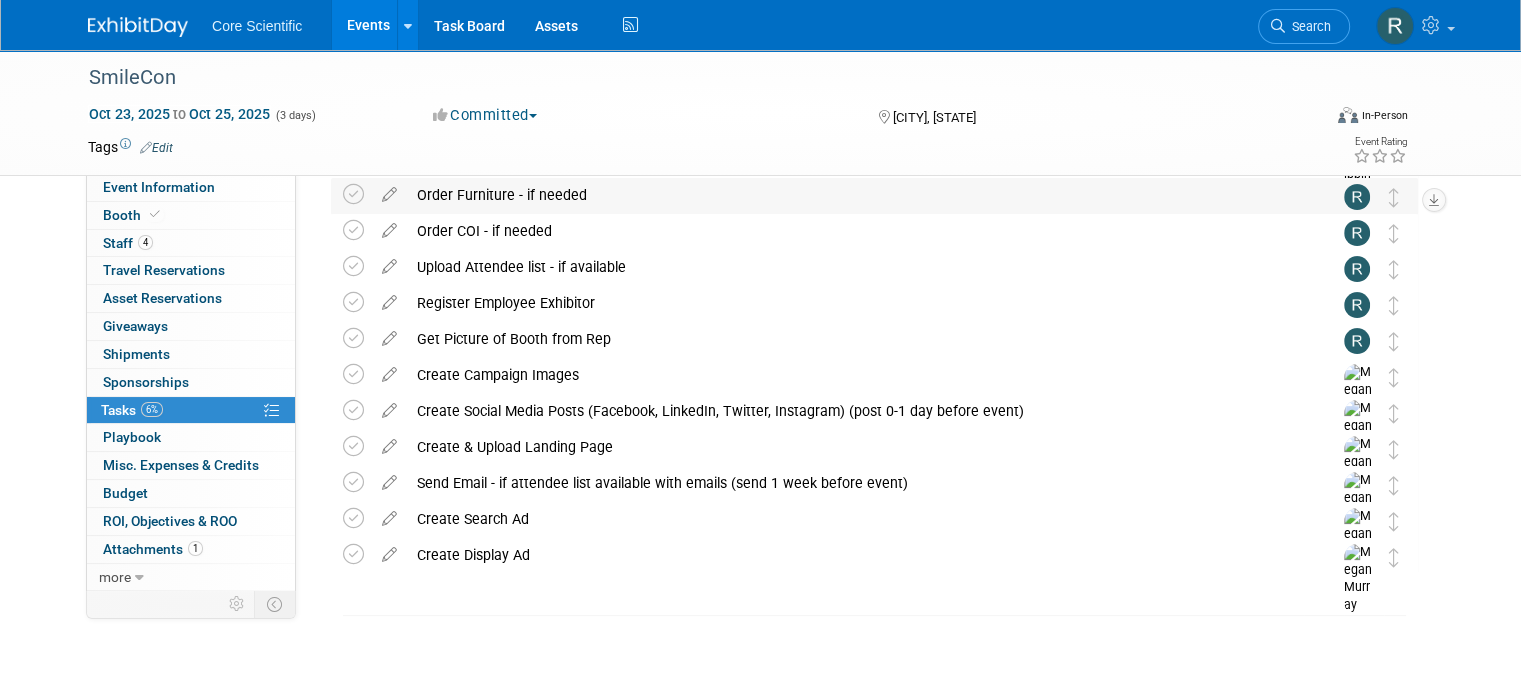 scroll, scrollTop: 0, scrollLeft: 0, axis: both 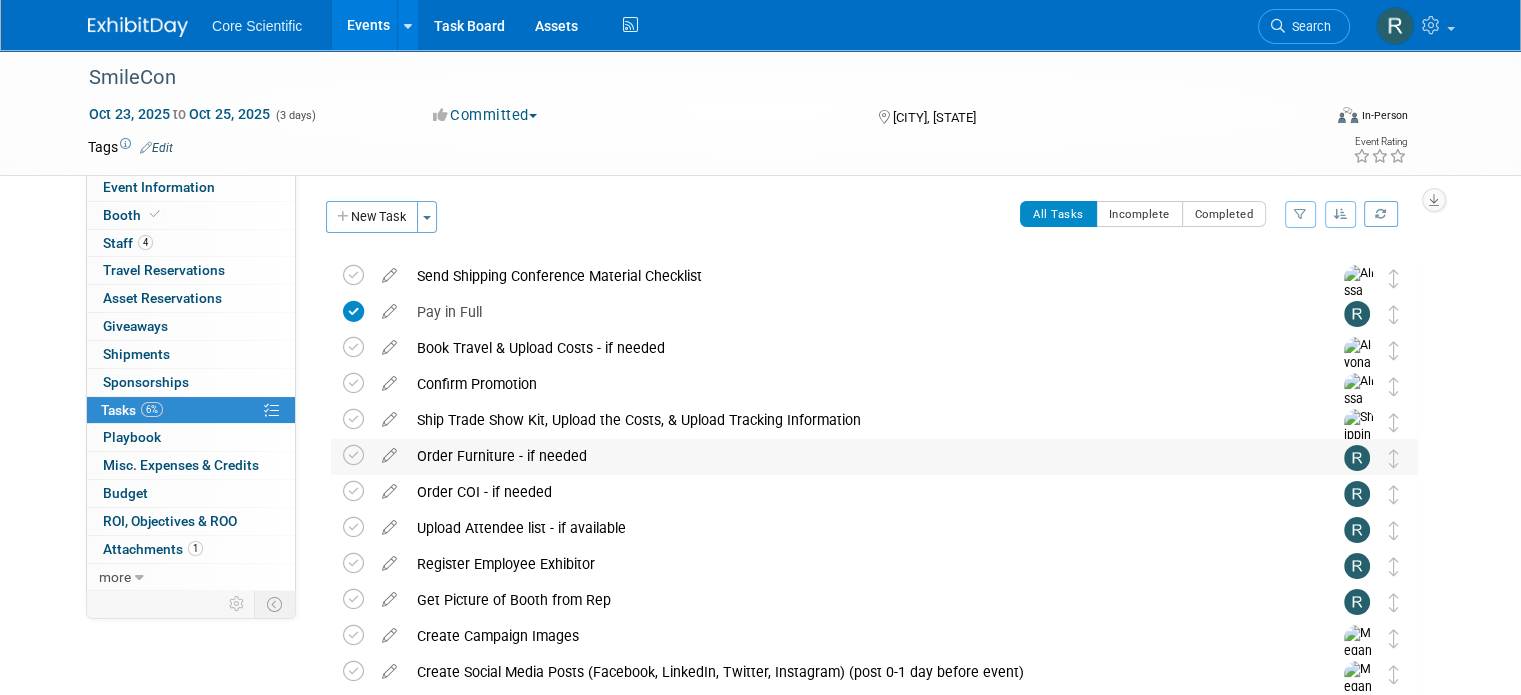click on "Order Furniture - if needed" at bounding box center [855, 456] 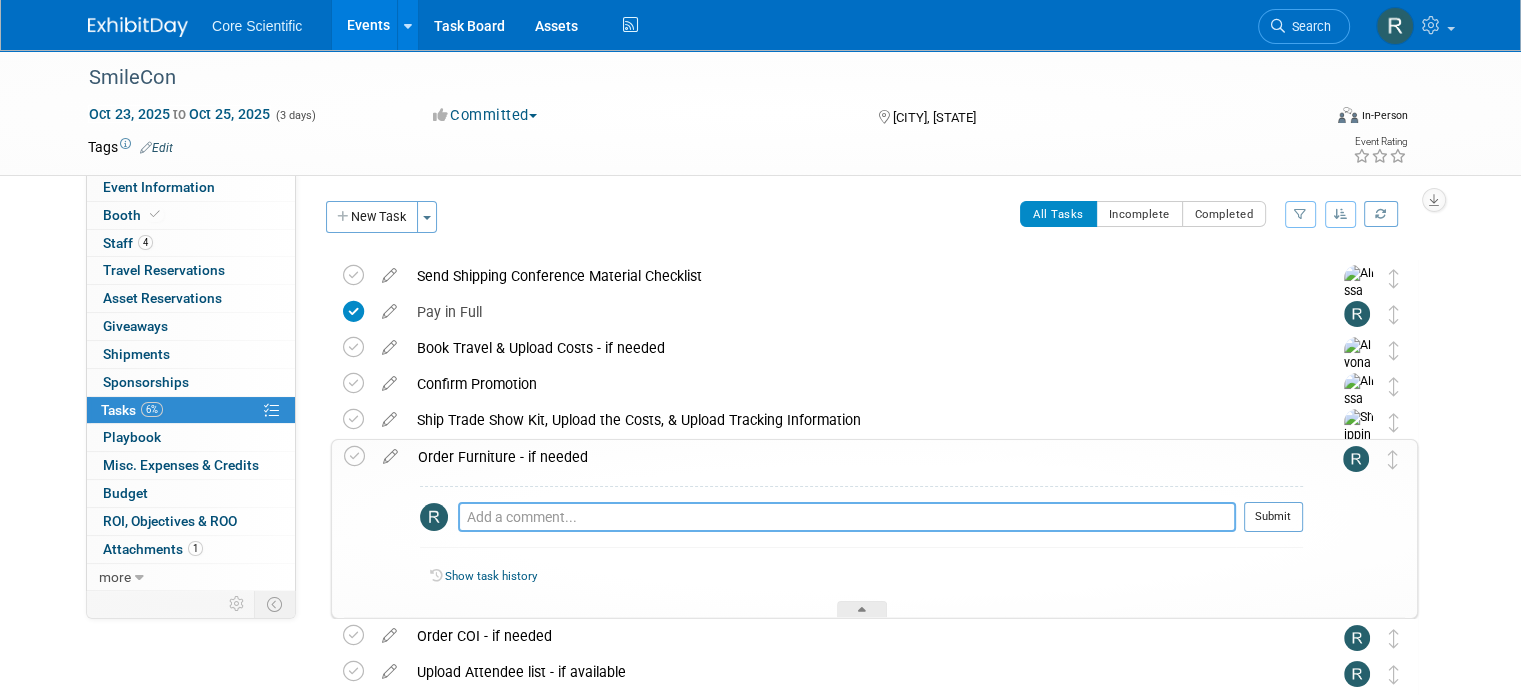click at bounding box center (847, 517) 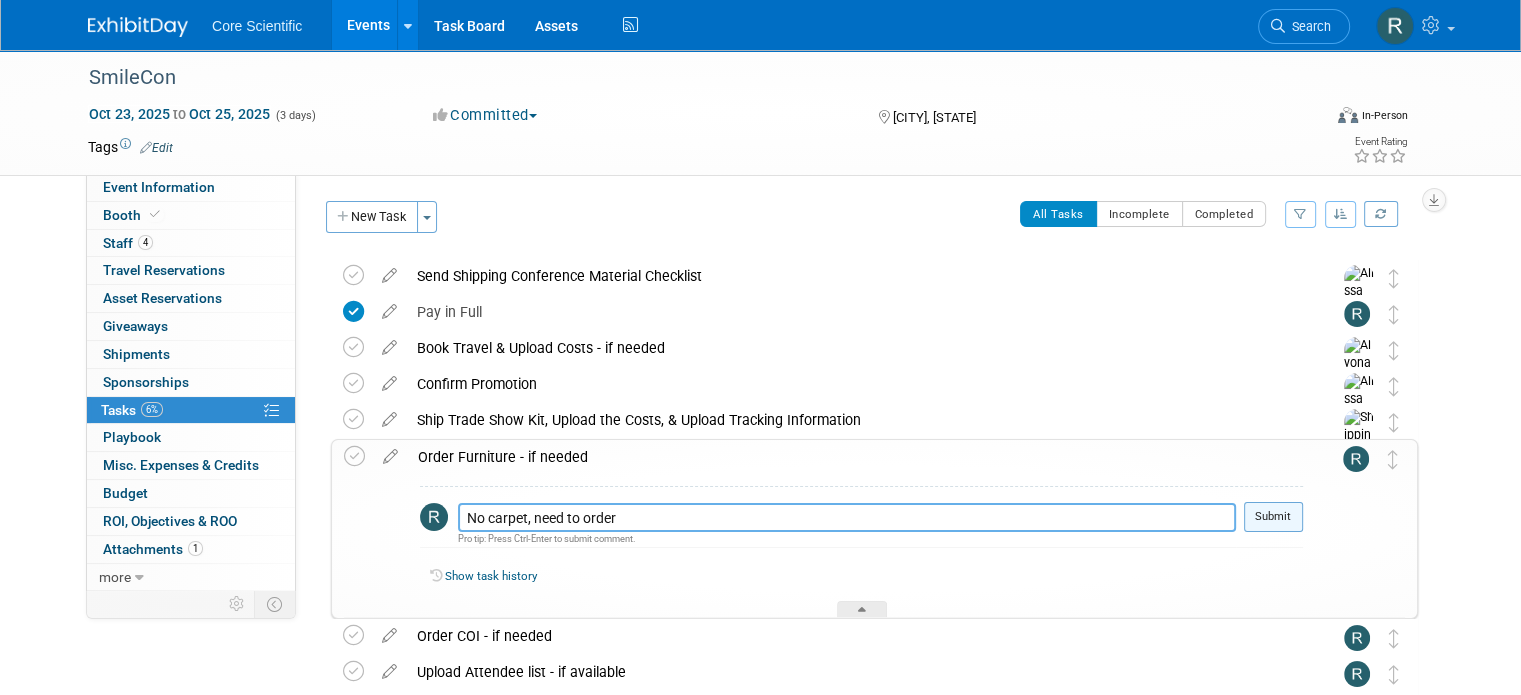 type on "No carpet, need to order" 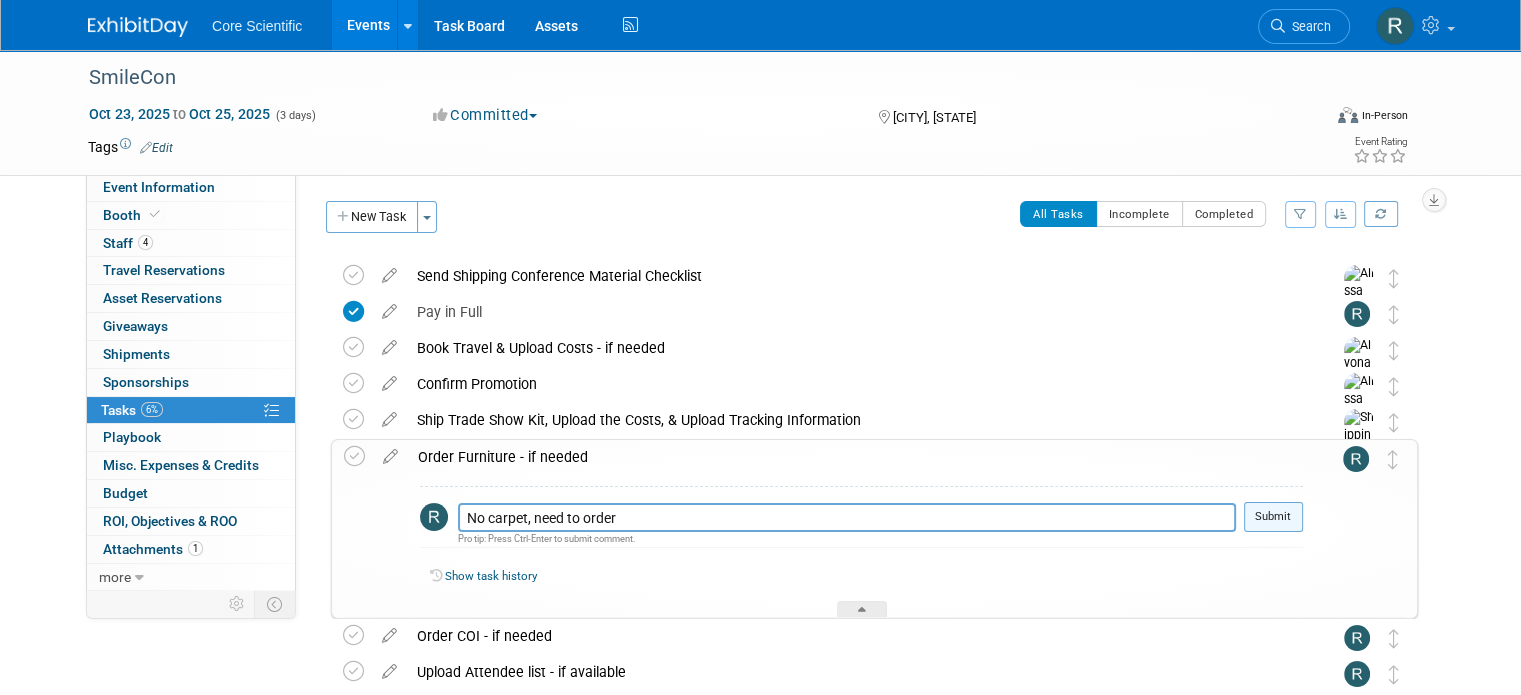 click on "Submit" at bounding box center (1273, 517) 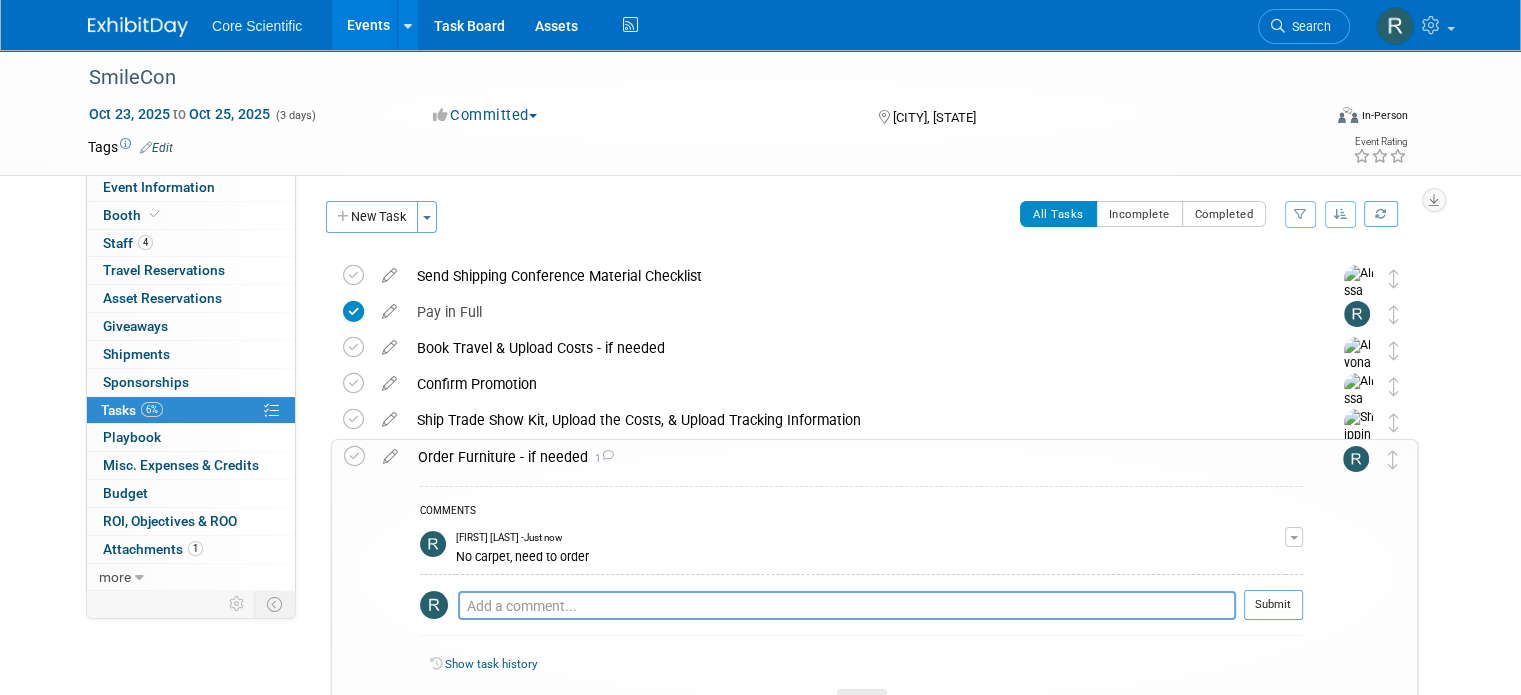 click on "SmileCon
Oct 23, 2025  to  Oct 25, 2025
(3 days)
Oct 23, 2025 to Oct 25, 2025
Committed
Committed
Considering
Not Going
[CITY], [STATE]
Virtual
In-Person
Hybrid
<img src="https://www.exhibitday.com/Images/Format-Virtual.png" style="width: 22px; height: 18px; margin-top: 2px; margin-bottom: 2px; margin-left: 2px; filter: Grayscale(70%); opacity: 0.9;" />   Virtual
<img src="https://www.exhibitday.com/Images/Format-InPerson.png" style="width: 22px; height: 18px; margin-top: 2px; margin-bottom: 2px; margin-left: 2px; filter: Grayscale(70%); opacity: 0.9;" />   In-Person
<img src="https://www.exhibitday.com/Images/Format-Hybrid.png" style="width: 22px; height: 18px; margin-top: 2px; margin-bottom: 2px; margin-left: 2px; filter: Grayscale(70%); opacity: 0.9;" />   Hybrid
Tags
Edit" at bounding box center [760, 619] 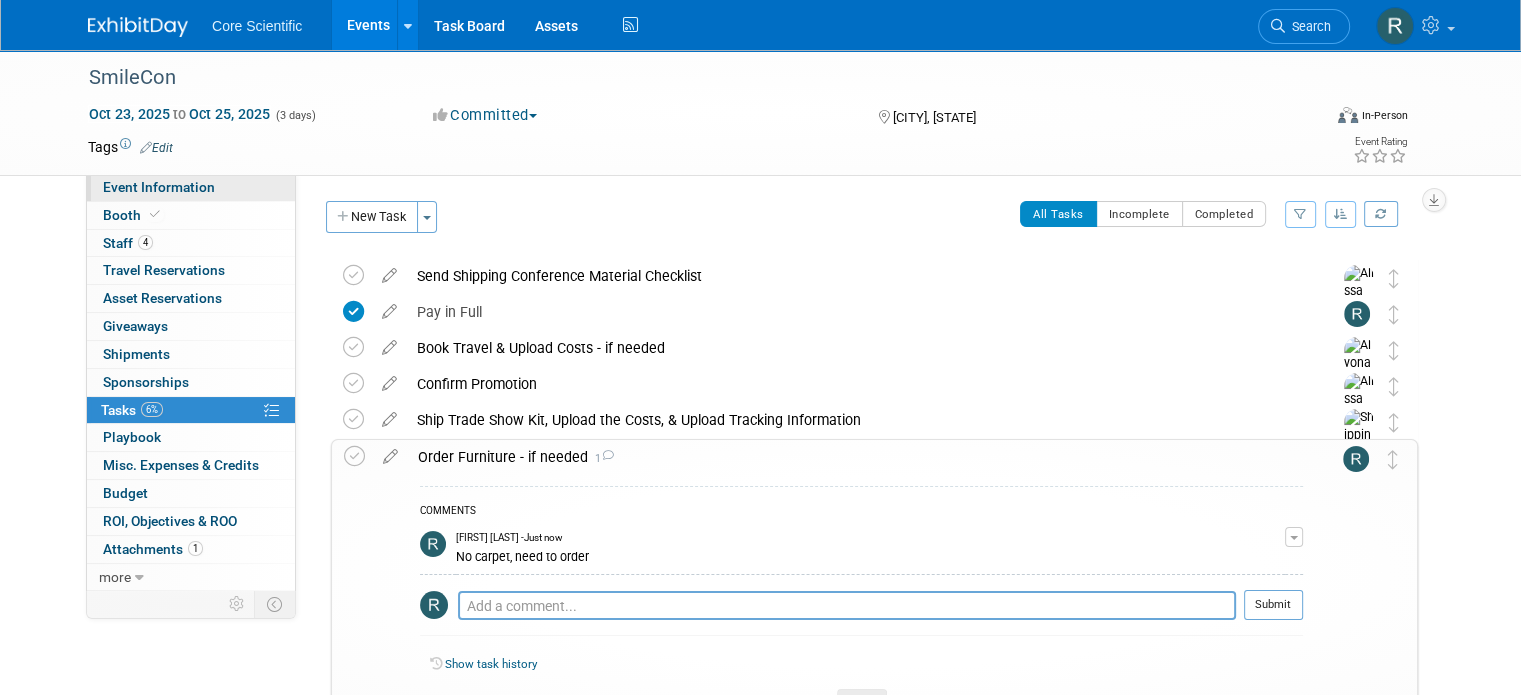 click on "Event Information" at bounding box center [159, 187] 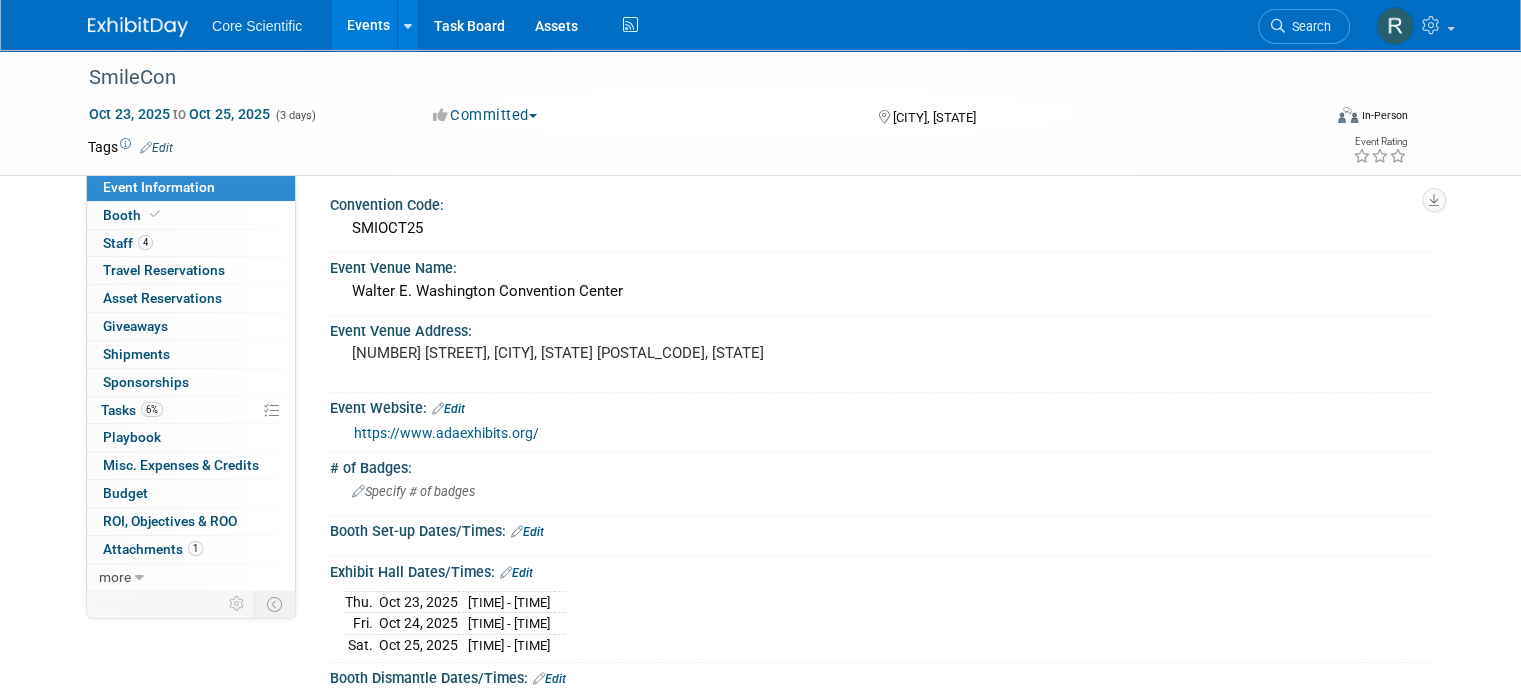scroll, scrollTop: 200, scrollLeft: 0, axis: vertical 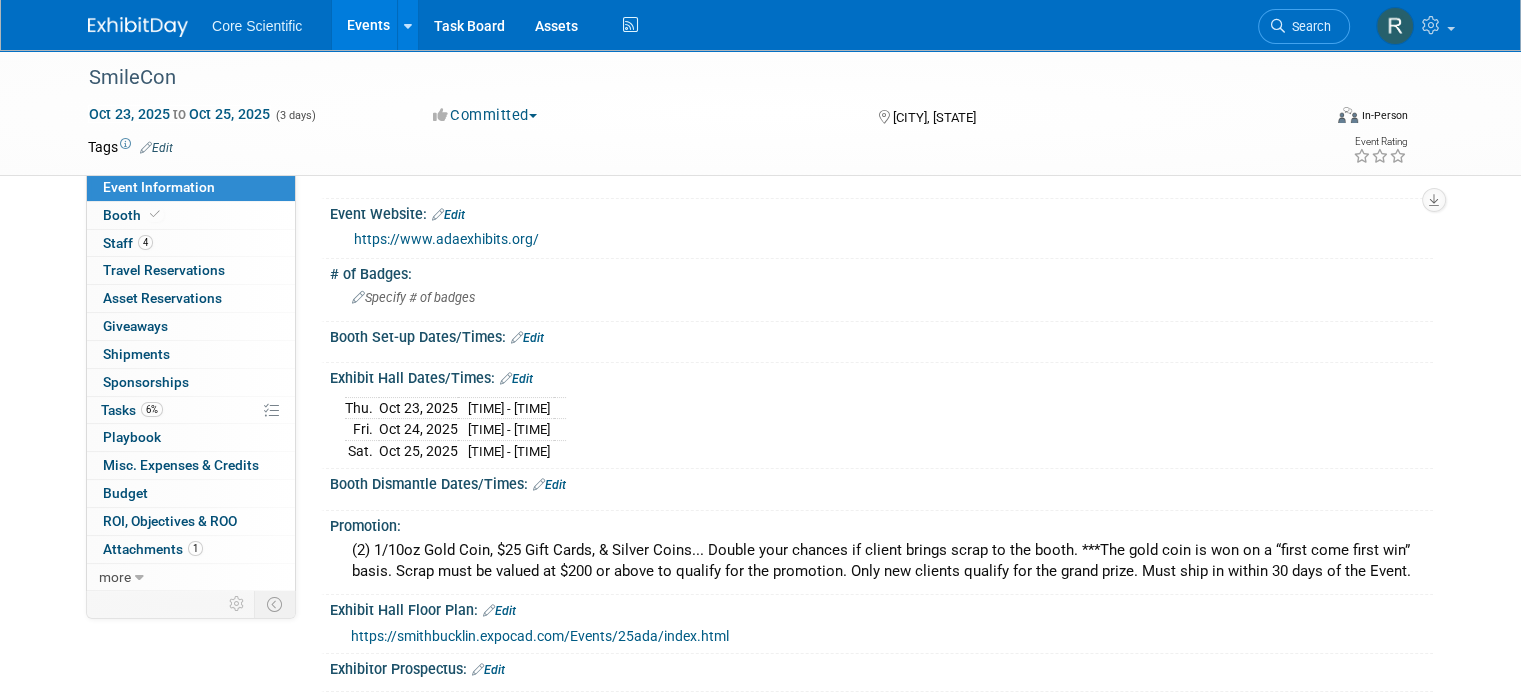 click on "Edit" at bounding box center [527, 338] 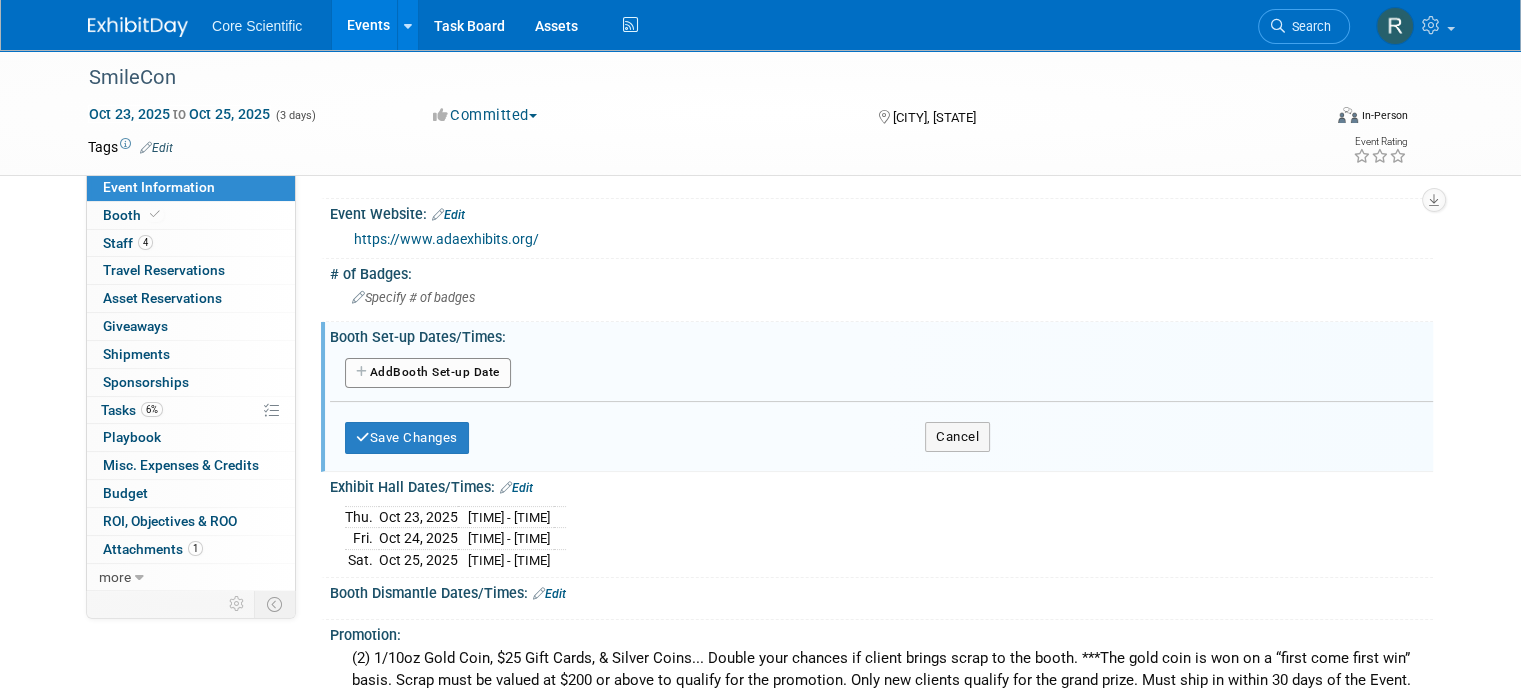 click on "Add  Another  Booth Set-up Date" at bounding box center [428, 373] 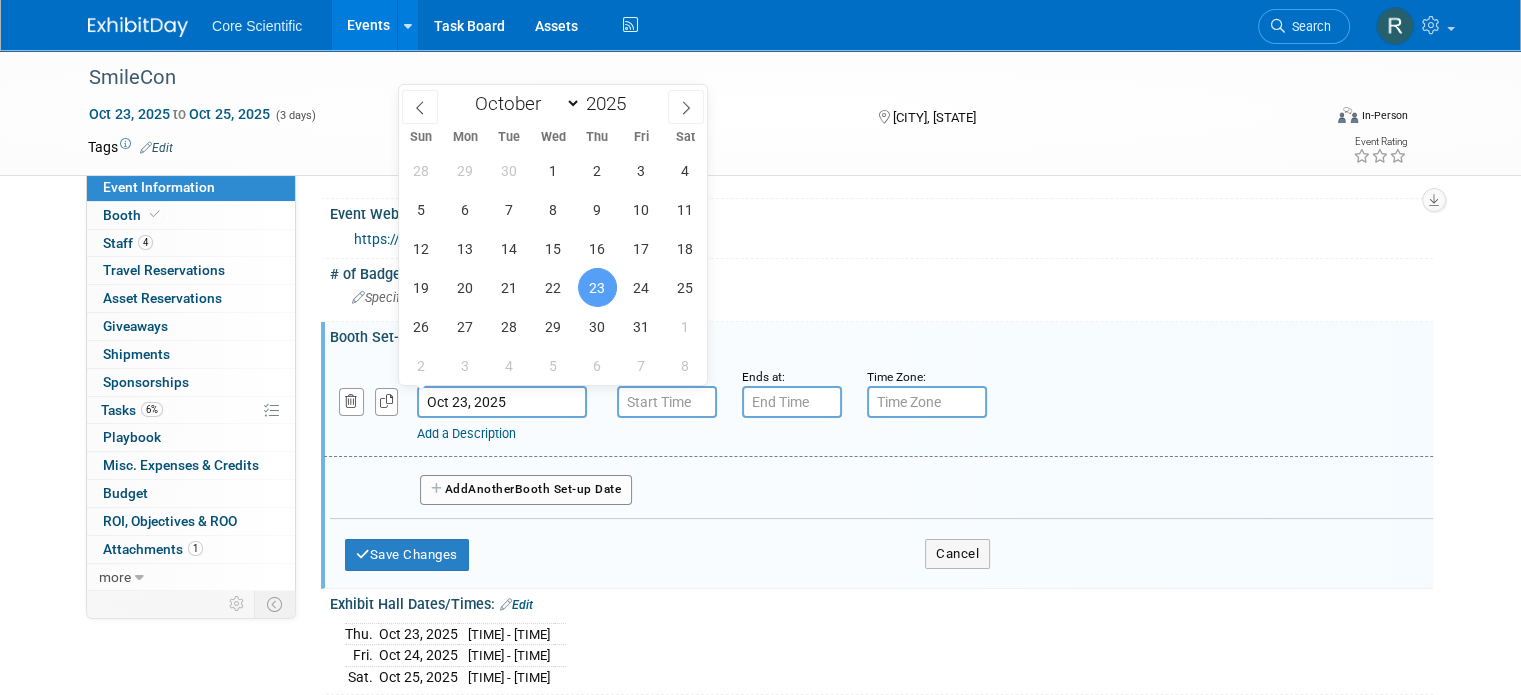 click on "Oct 23, 2025" at bounding box center (502, 402) 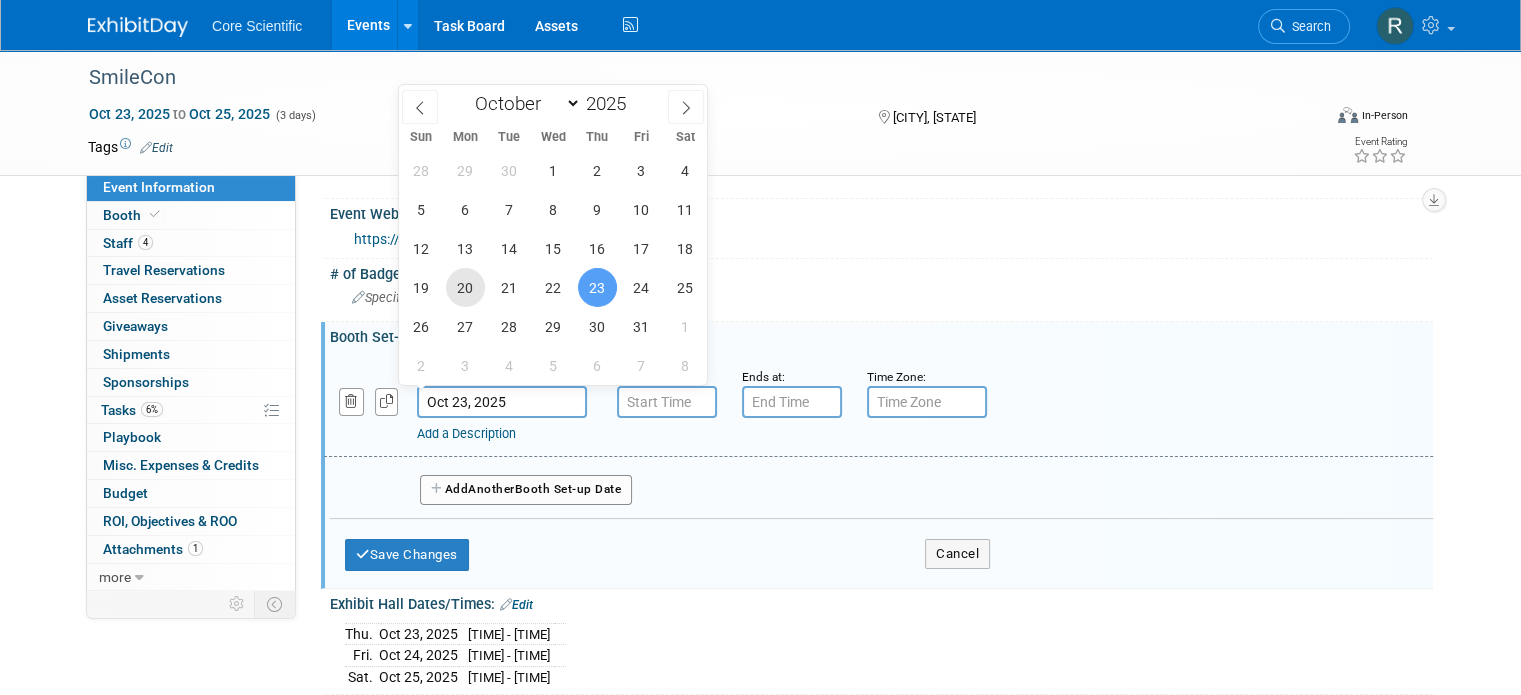 click on "20" at bounding box center (465, 287) 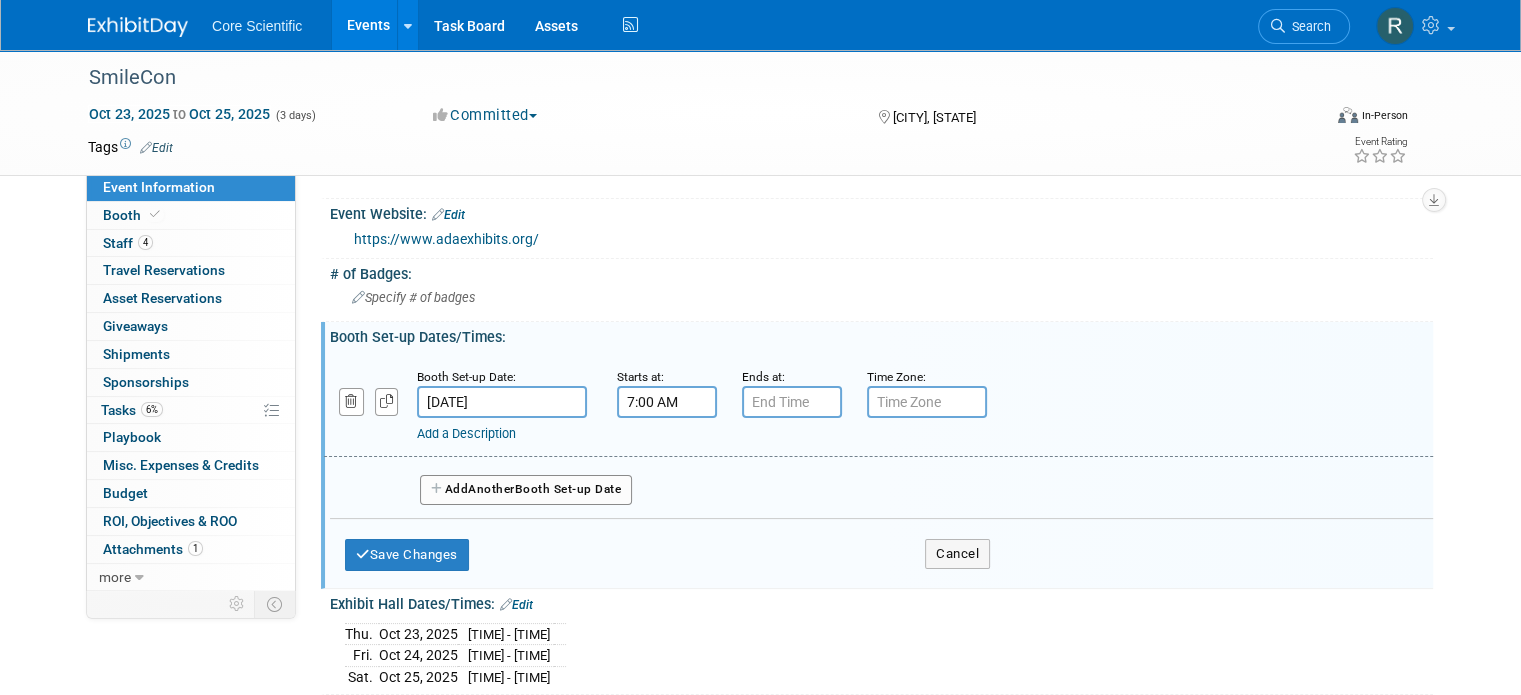 click on "7:00 AM" at bounding box center [667, 402] 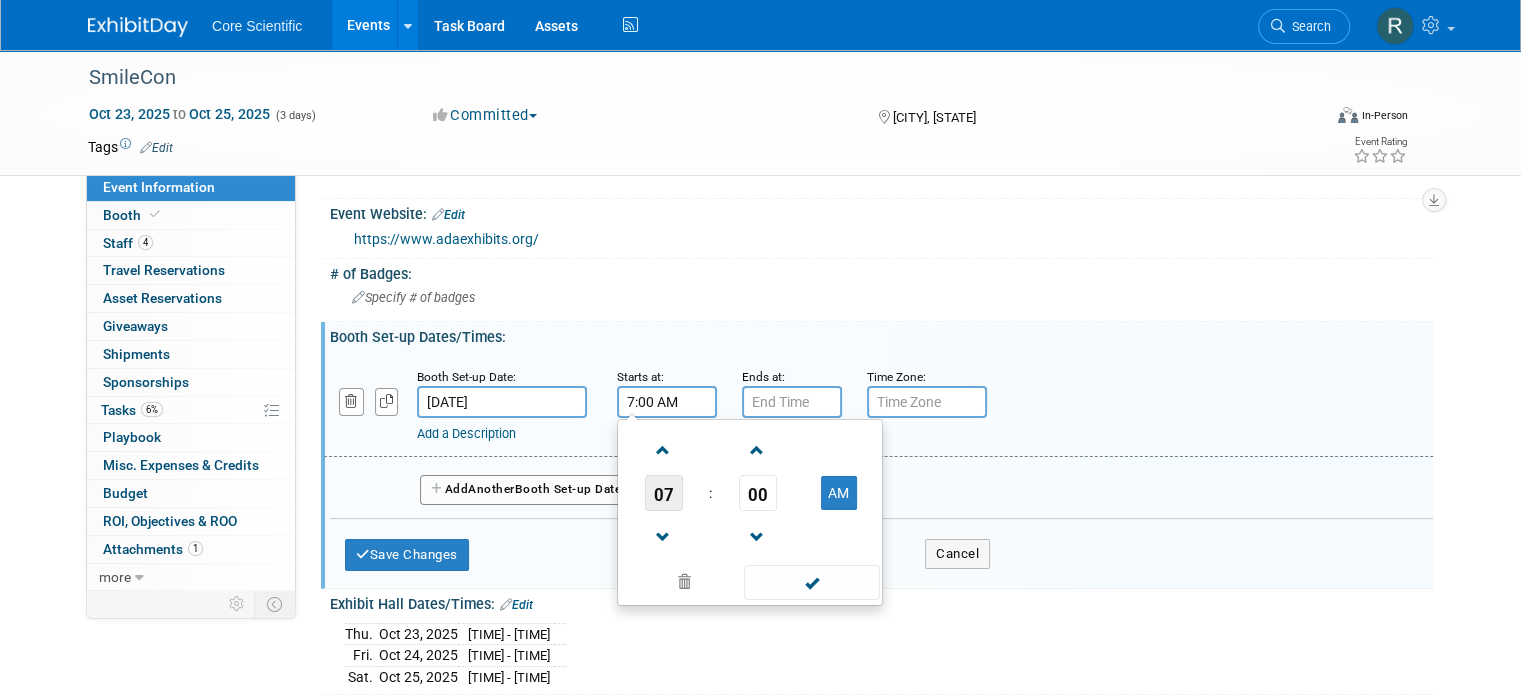 click on "07" at bounding box center (664, 493) 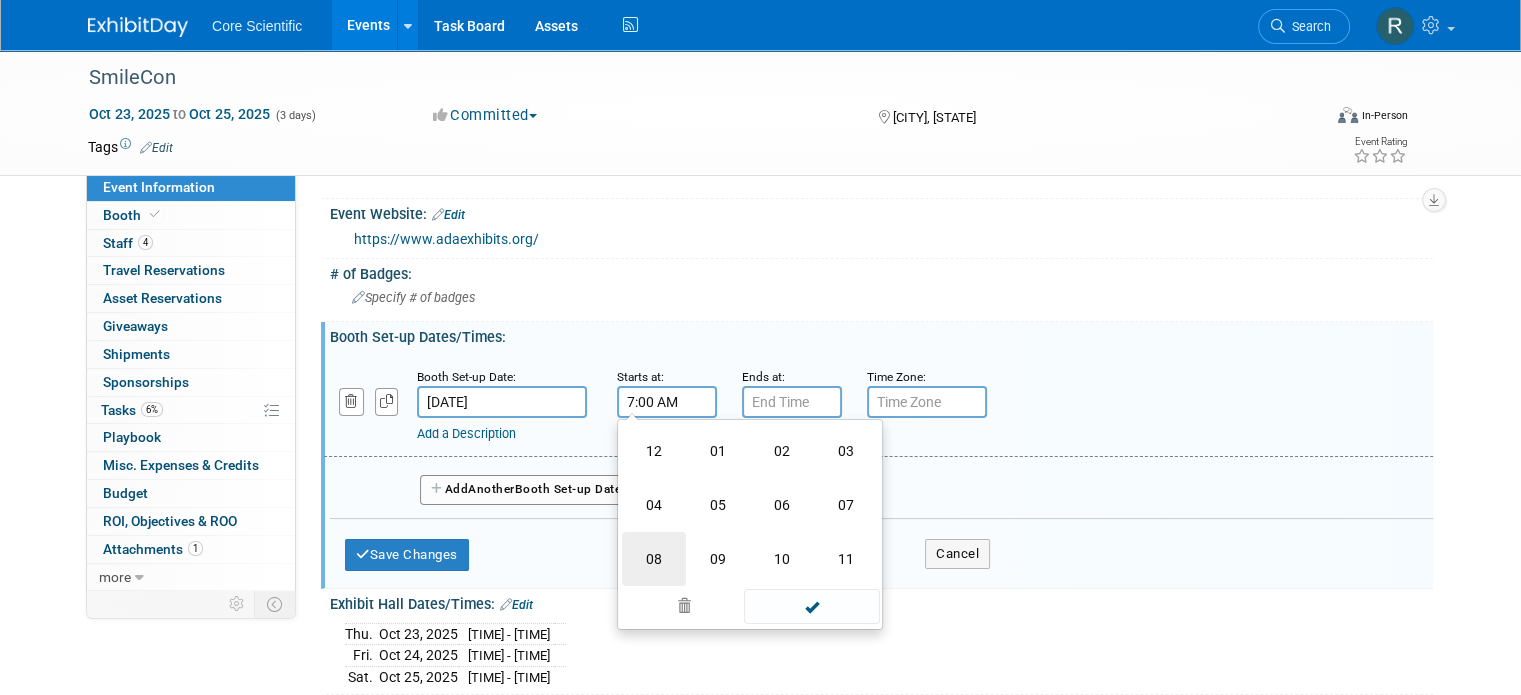 click on "08" at bounding box center (654, 559) 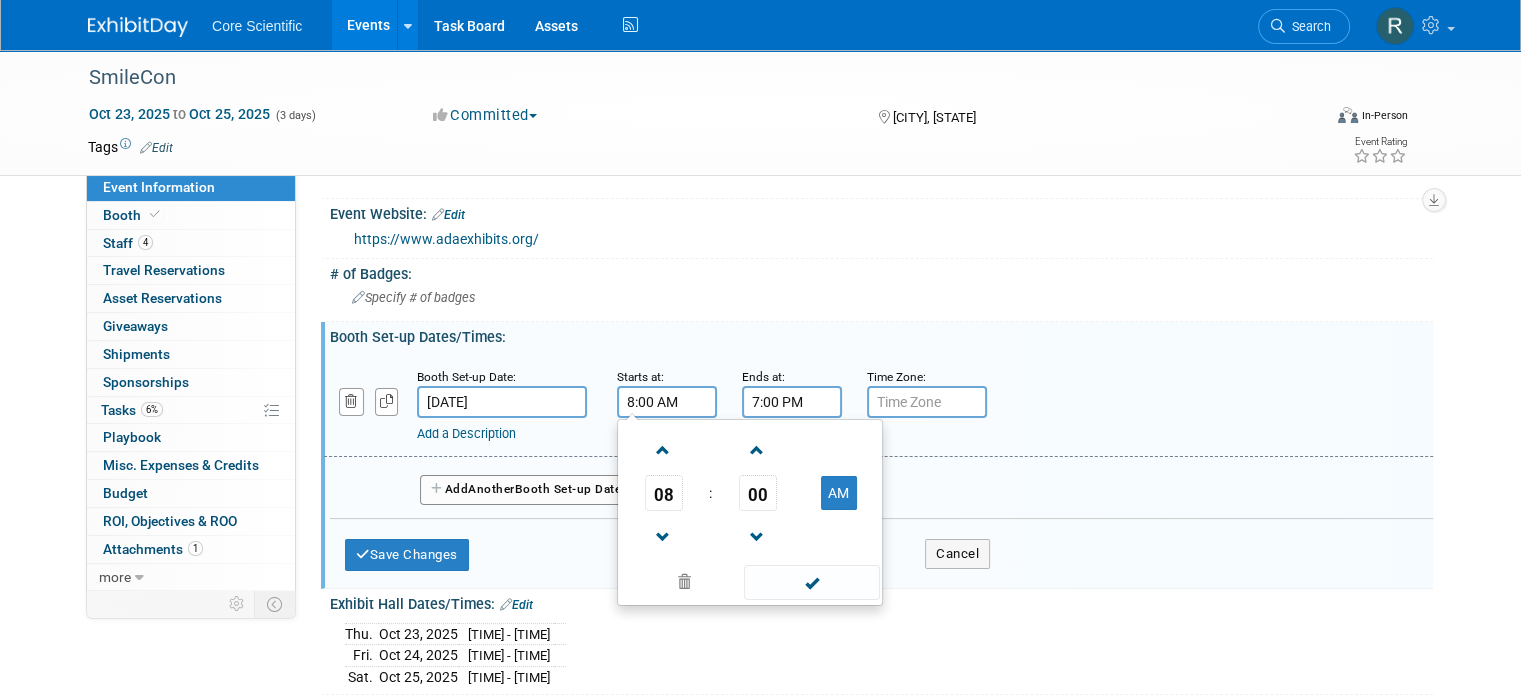click on "7:00 PM" at bounding box center (792, 402) 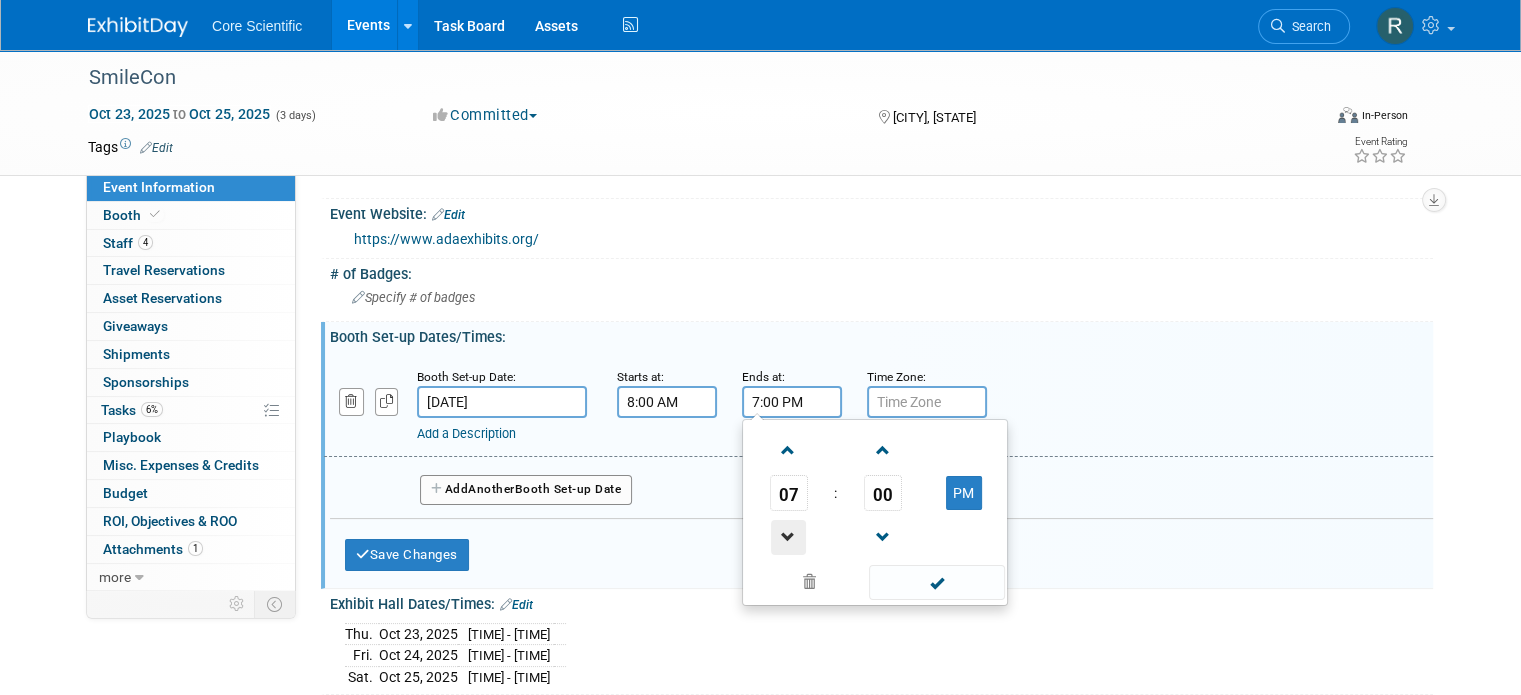 click at bounding box center (788, 537) 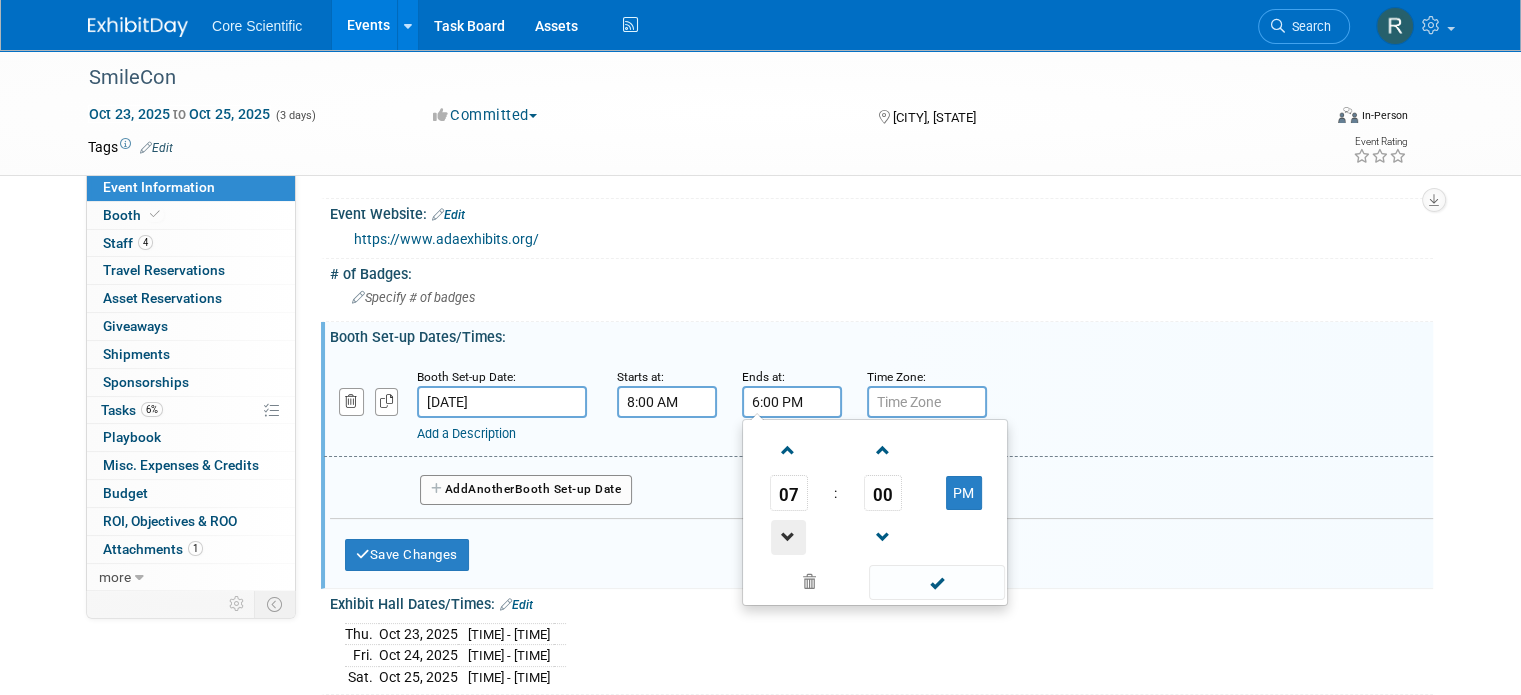 click at bounding box center [788, 537] 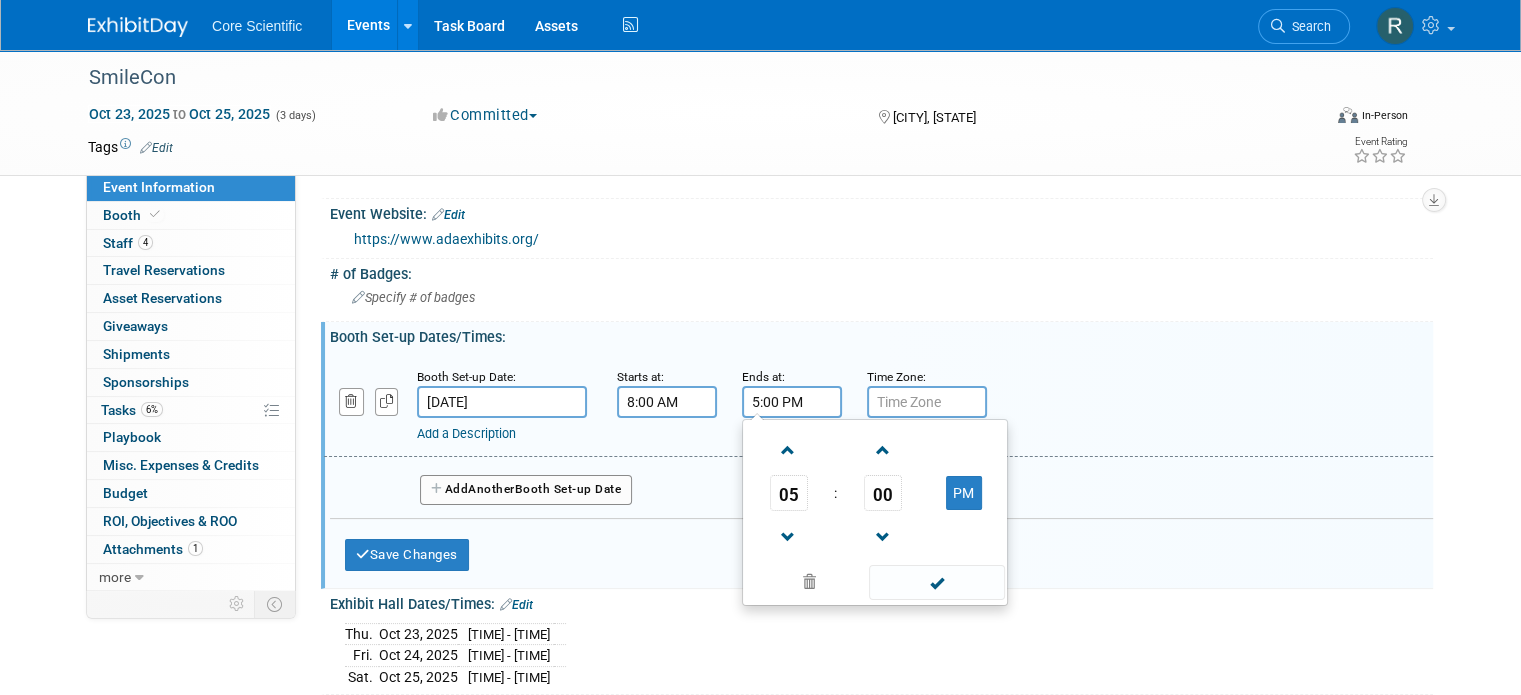 click on "Another" at bounding box center [491, 489] 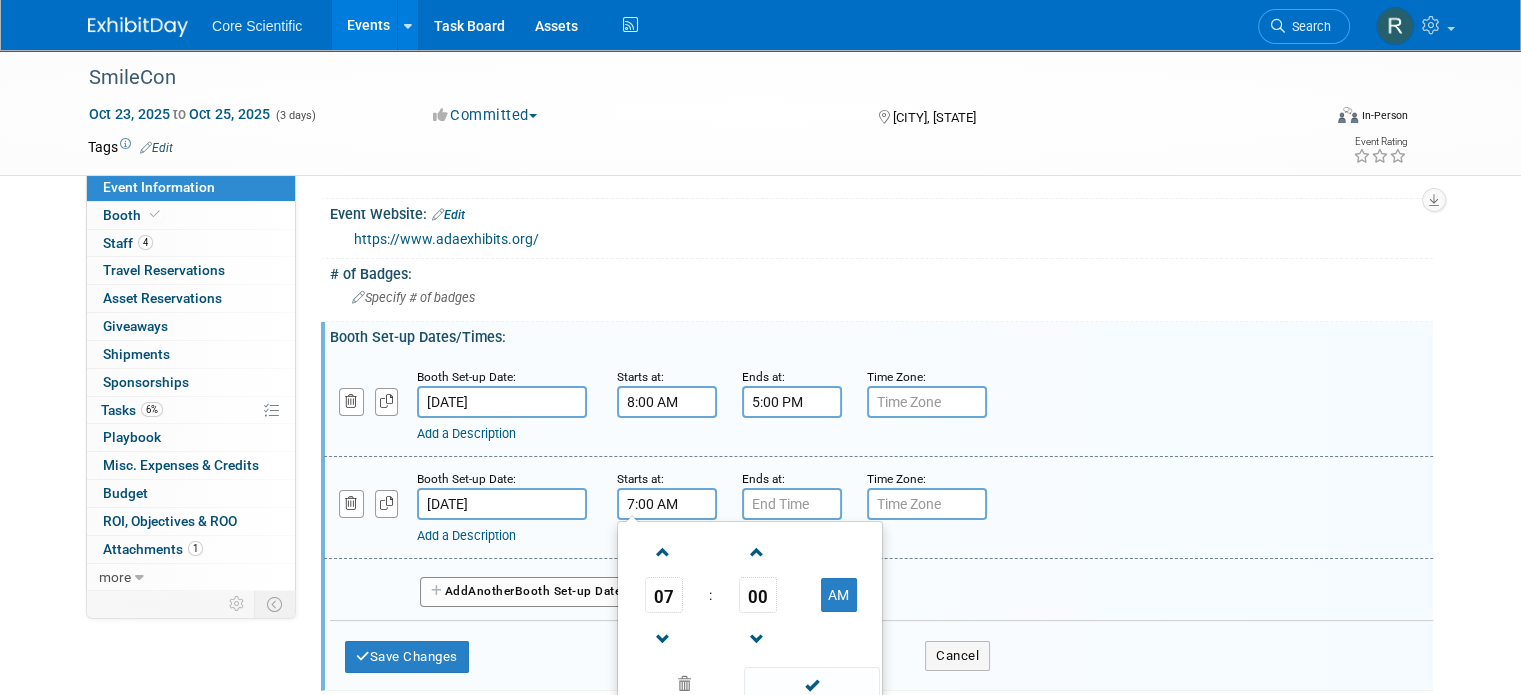 click on "7:00 AM" at bounding box center (667, 504) 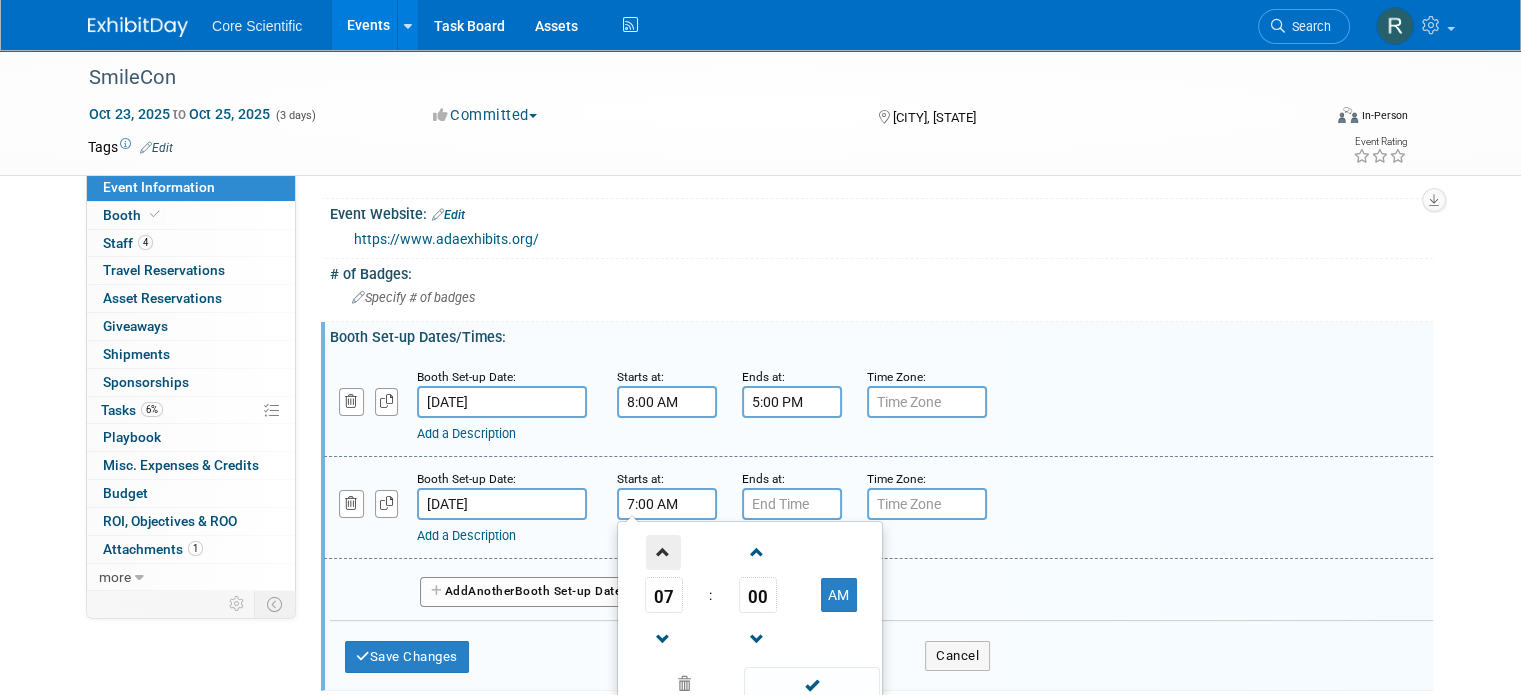 click at bounding box center [663, 552] 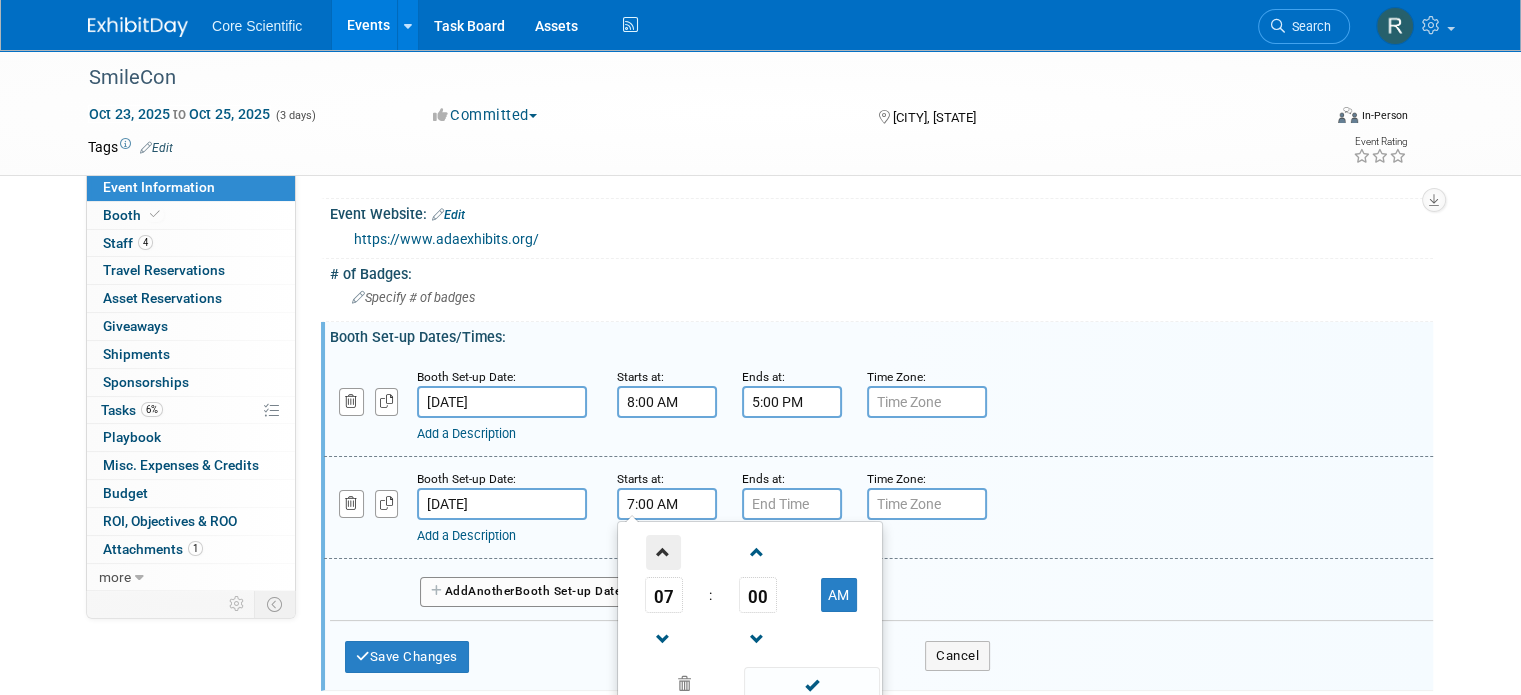 type on "8:00 AM" 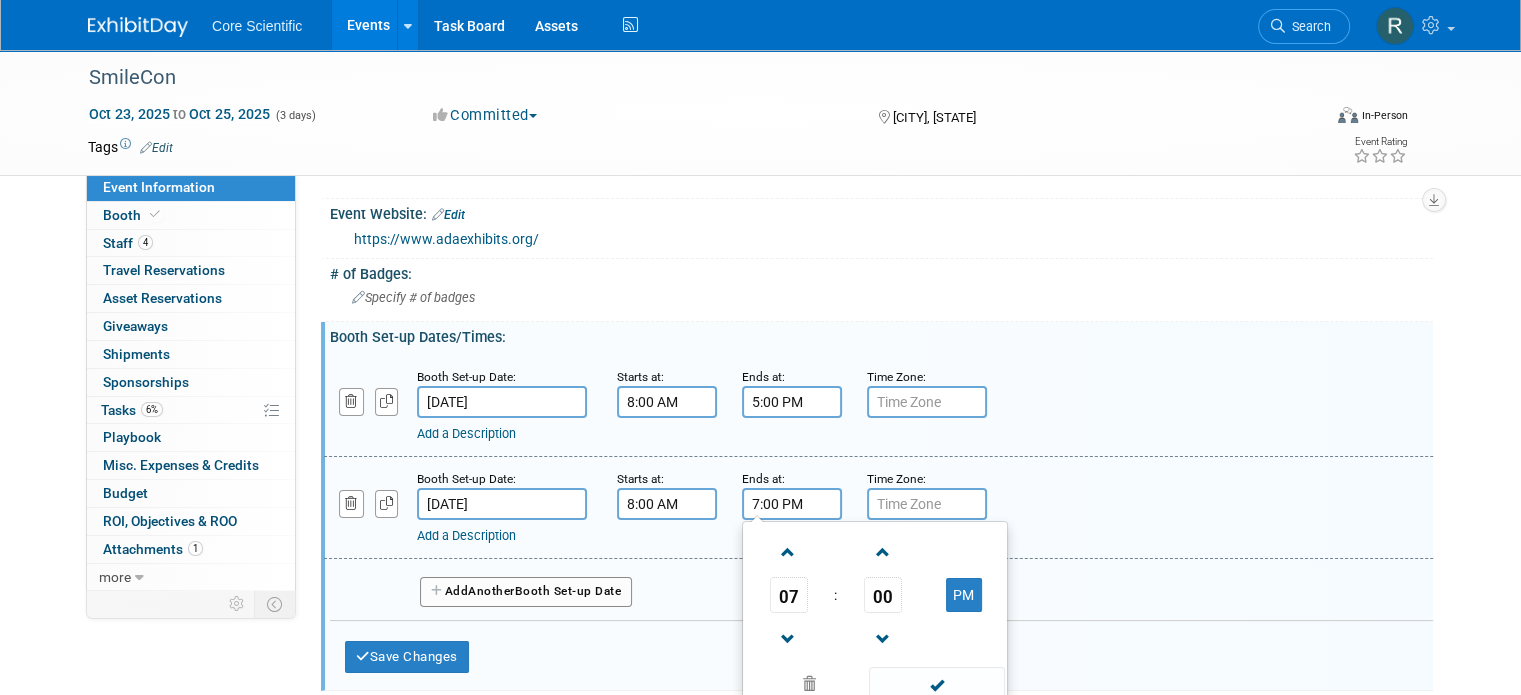 click on "7:00 PM" at bounding box center (792, 504) 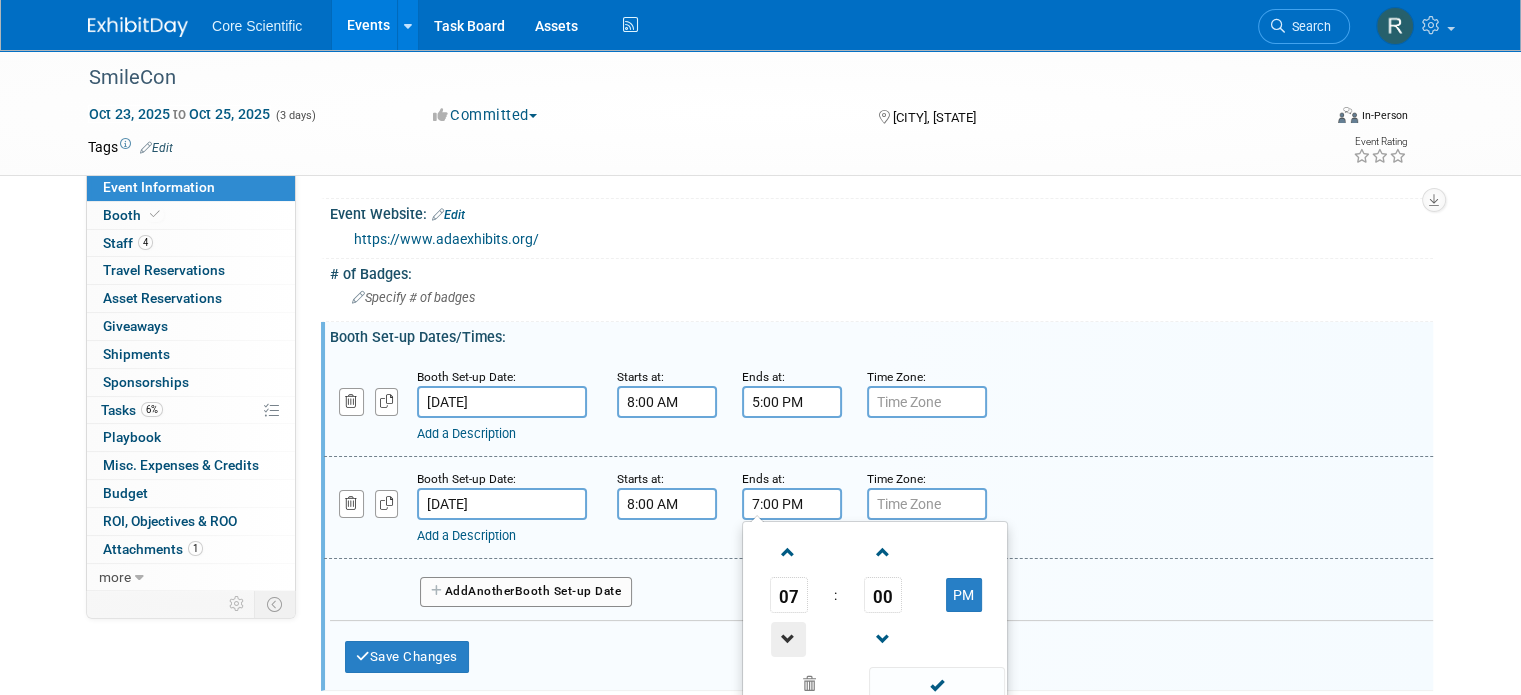 click at bounding box center [788, 639] 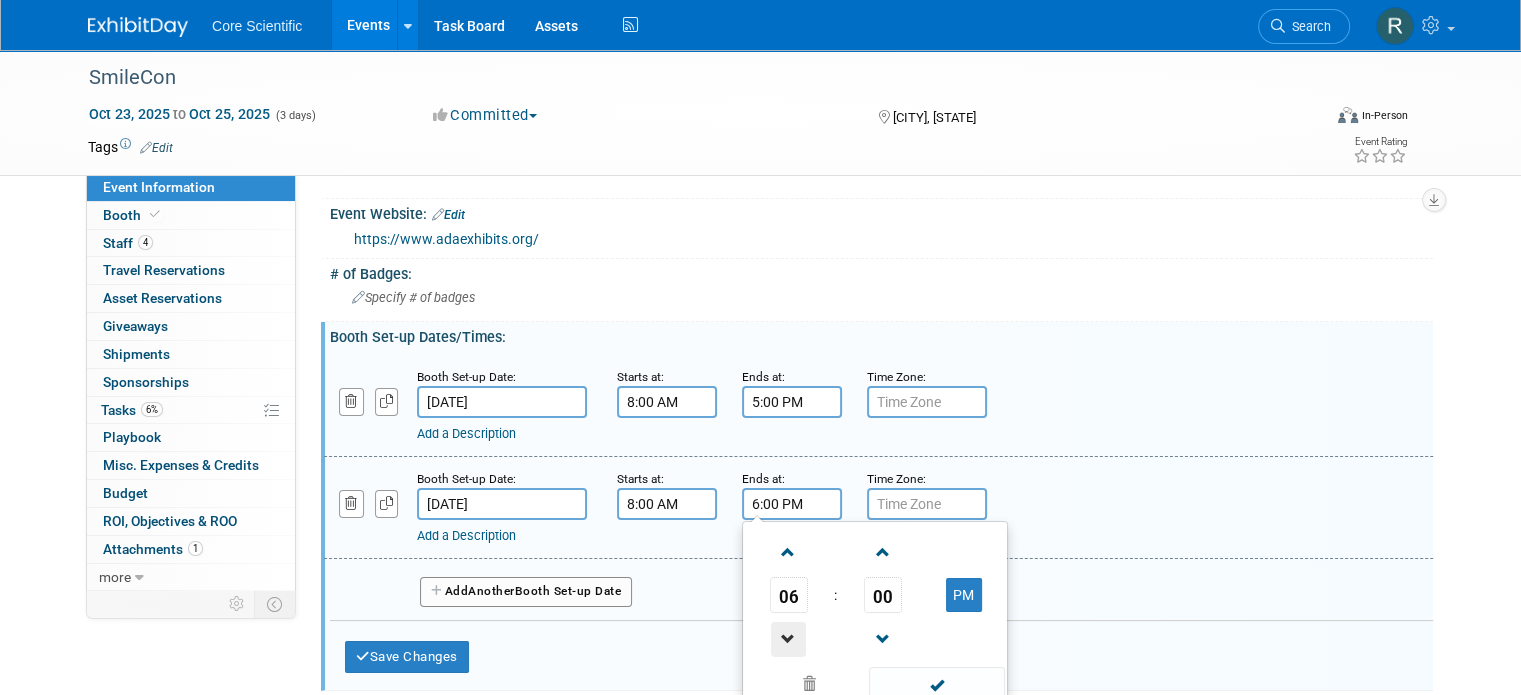 click at bounding box center (788, 639) 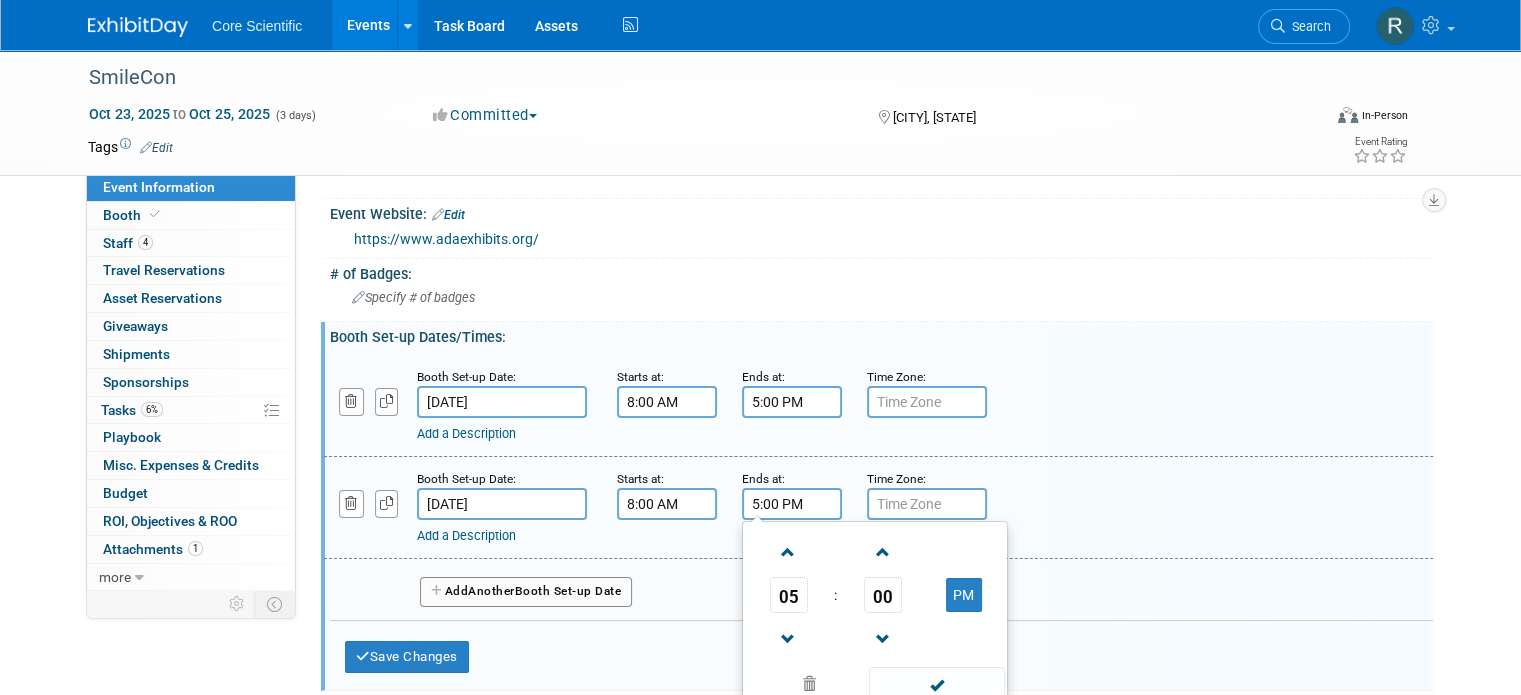 click on "Add a Description
Description:" at bounding box center [878, 506] 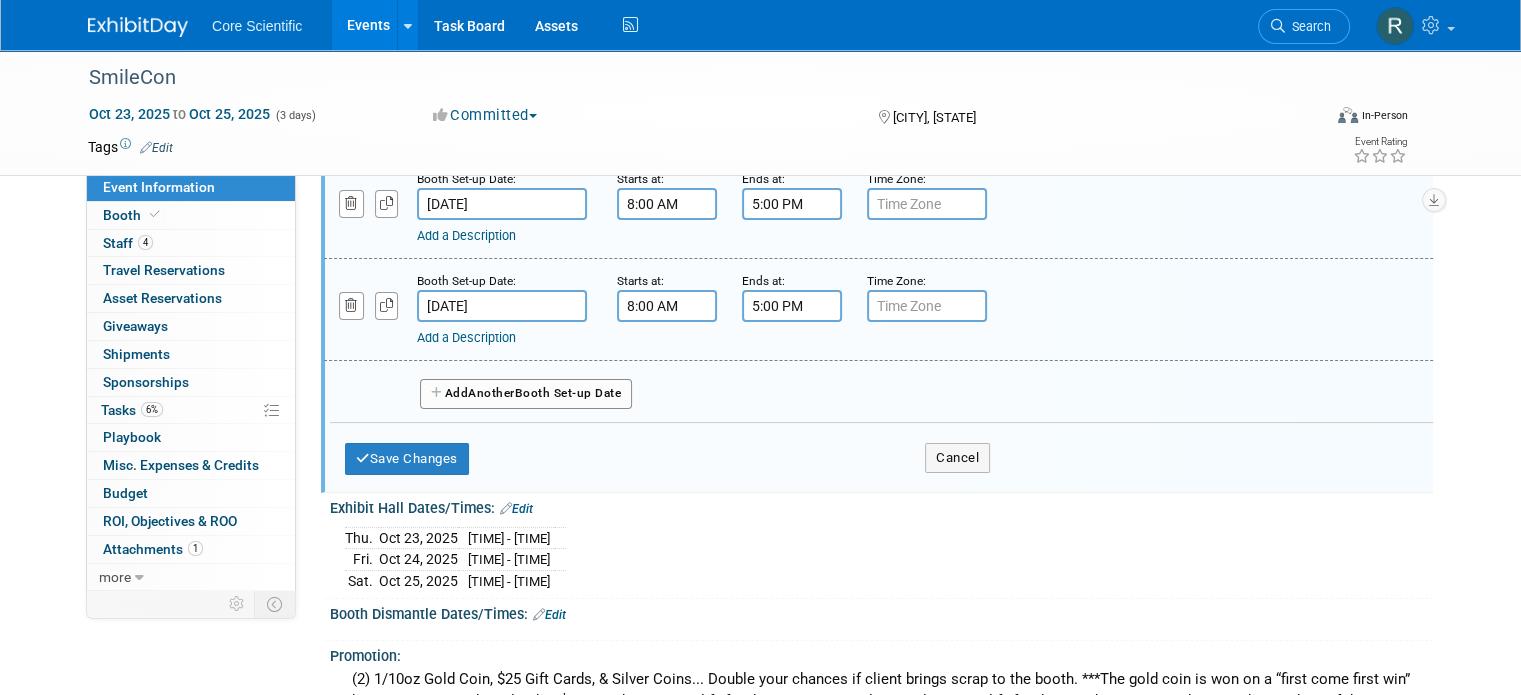 scroll, scrollTop: 400, scrollLeft: 0, axis: vertical 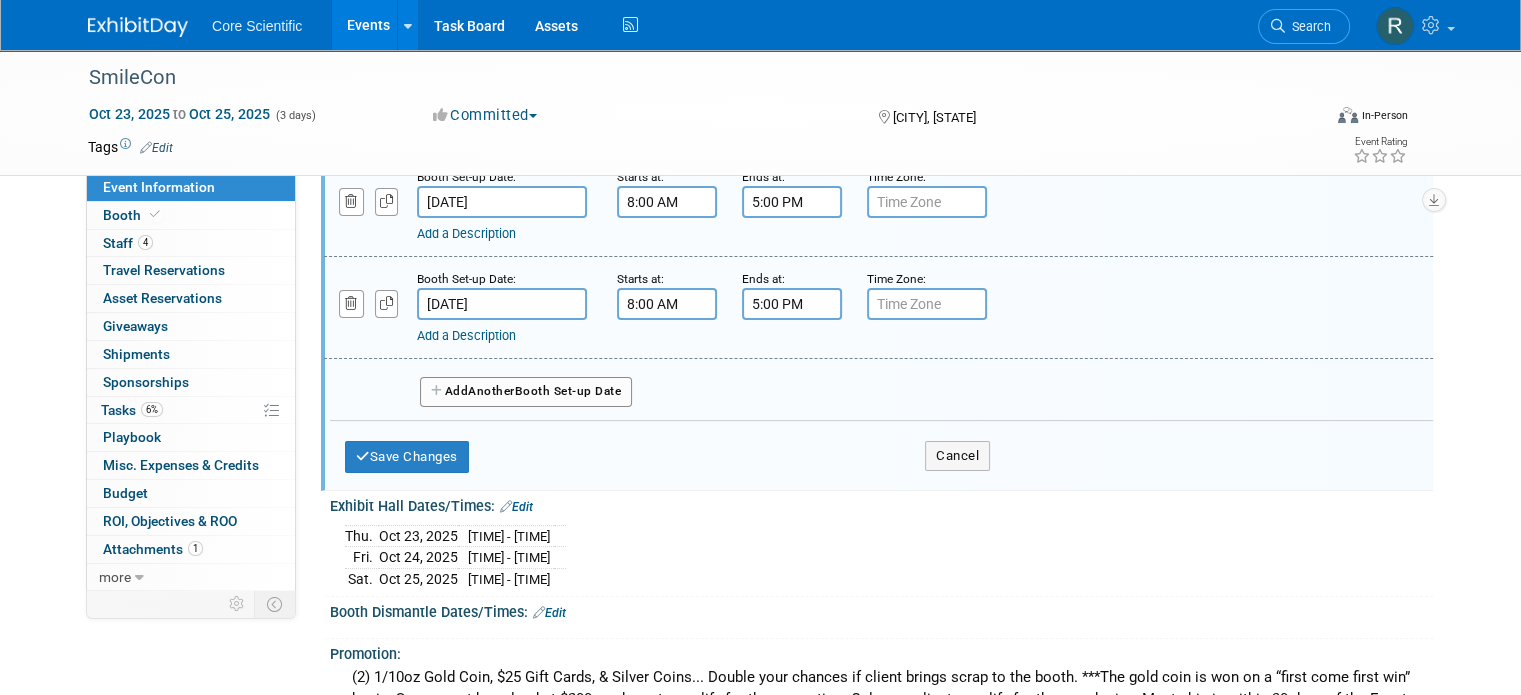 click on "Another" at bounding box center (491, 391) 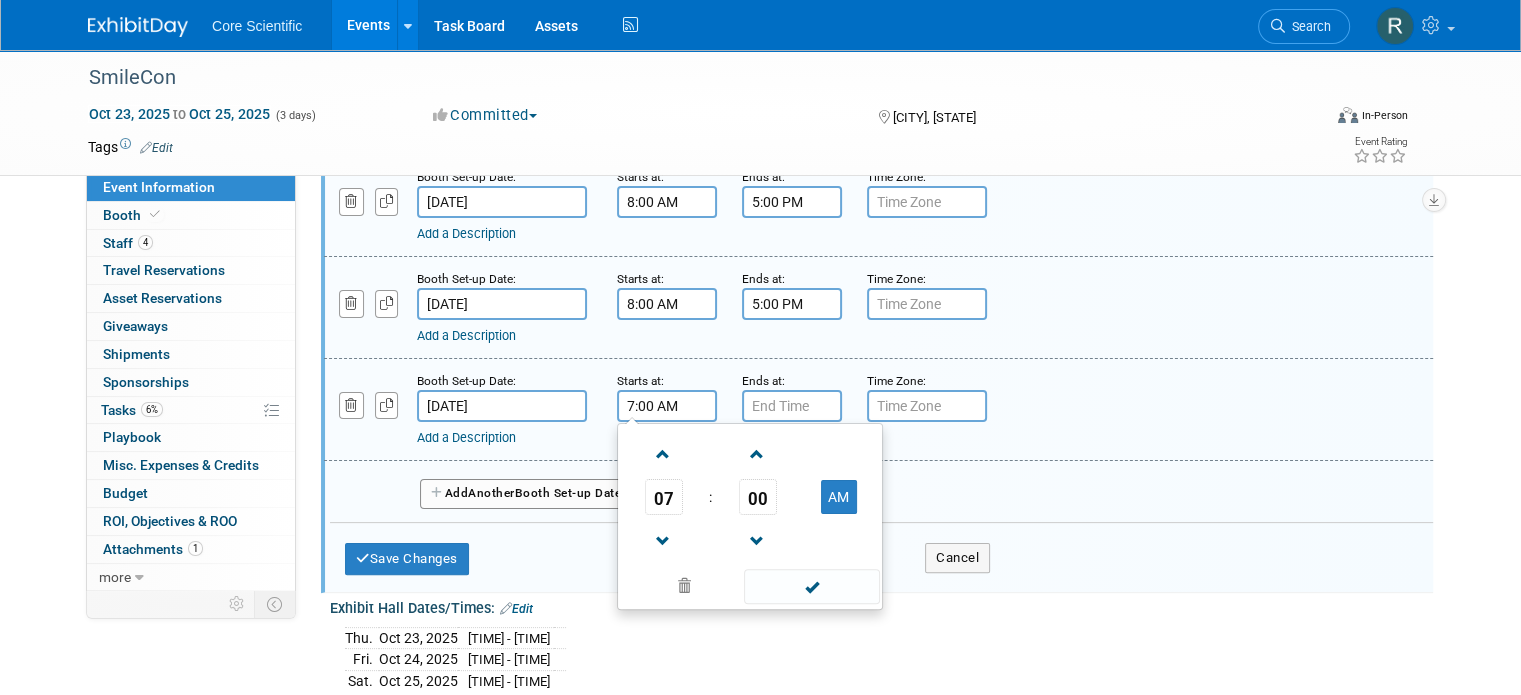 click on "7:00 AM" at bounding box center (667, 406) 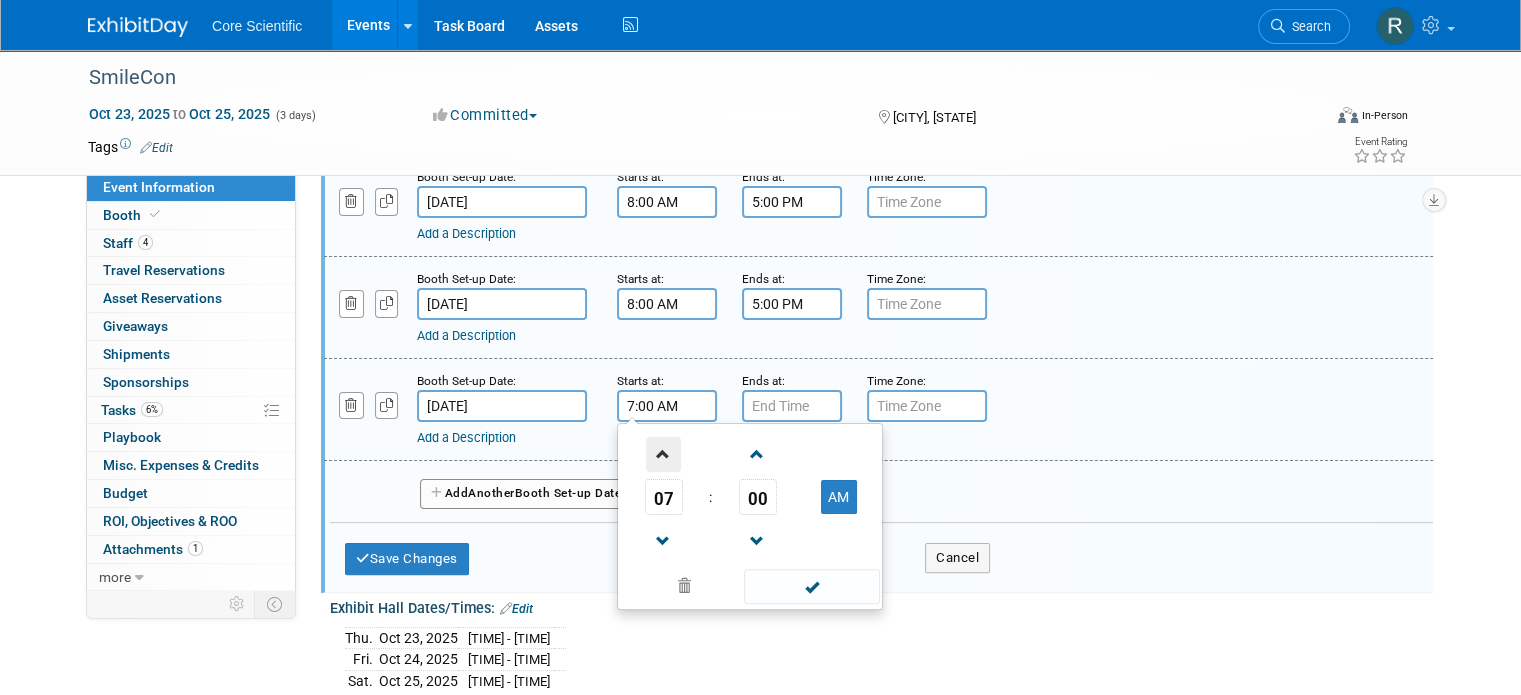 click at bounding box center [663, 454] 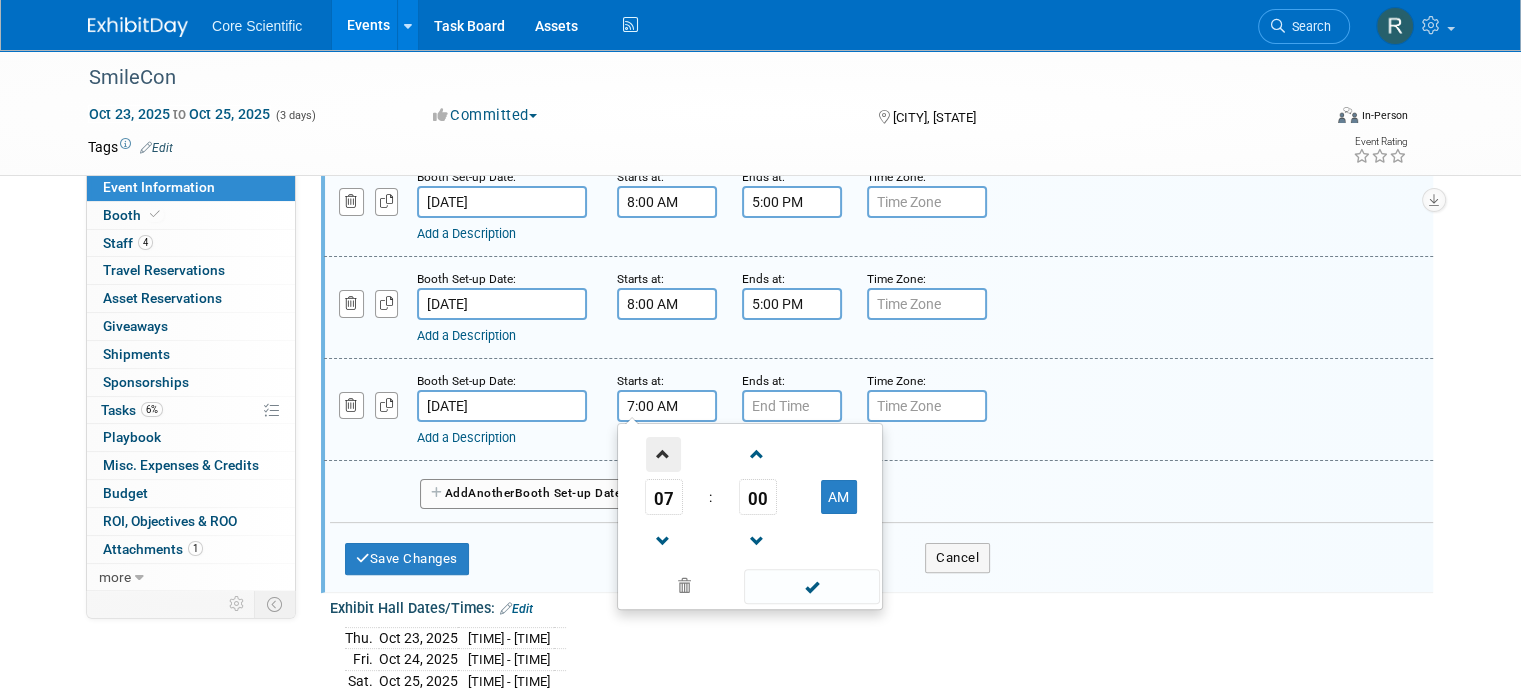 type on "8:00 AM" 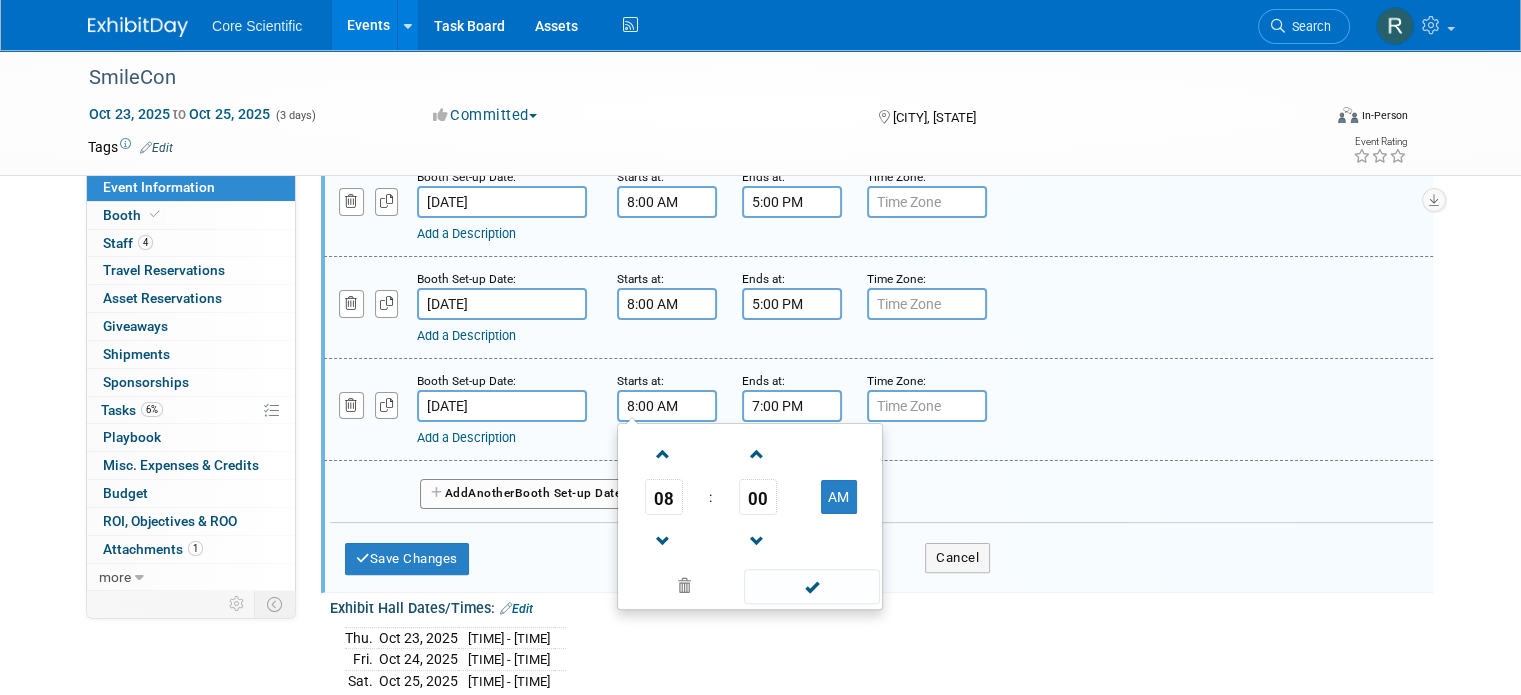click on "7:00 PM" at bounding box center (792, 406) 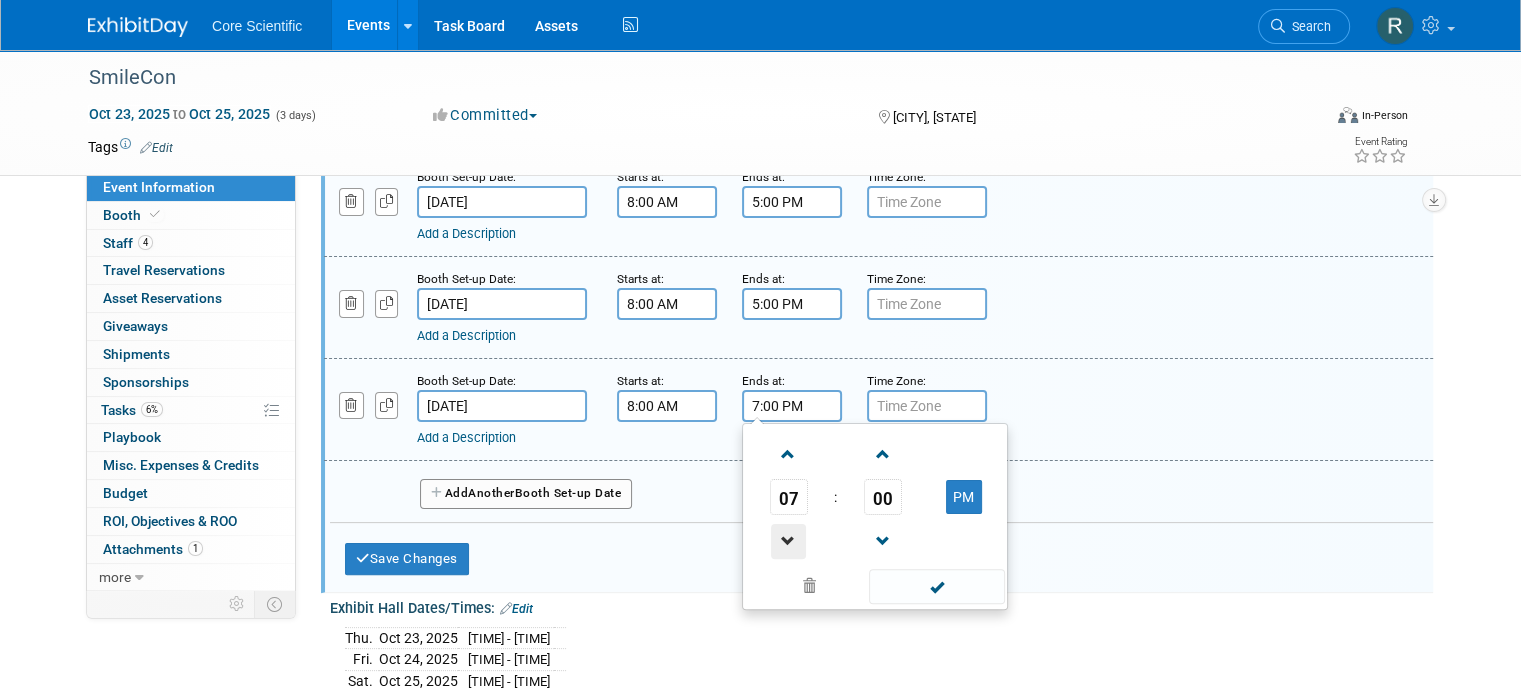 click at bounding box center (788, 541) 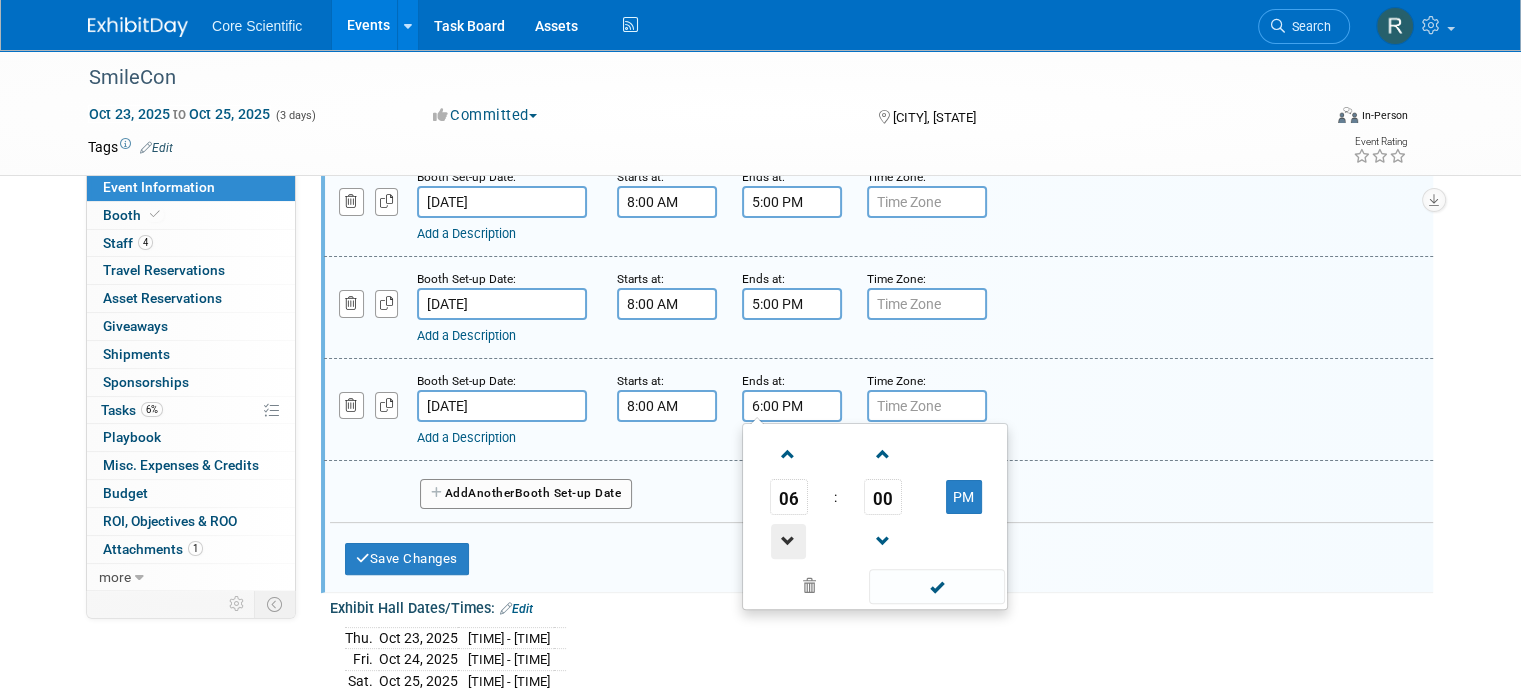 click at bounding box center [788, 541] 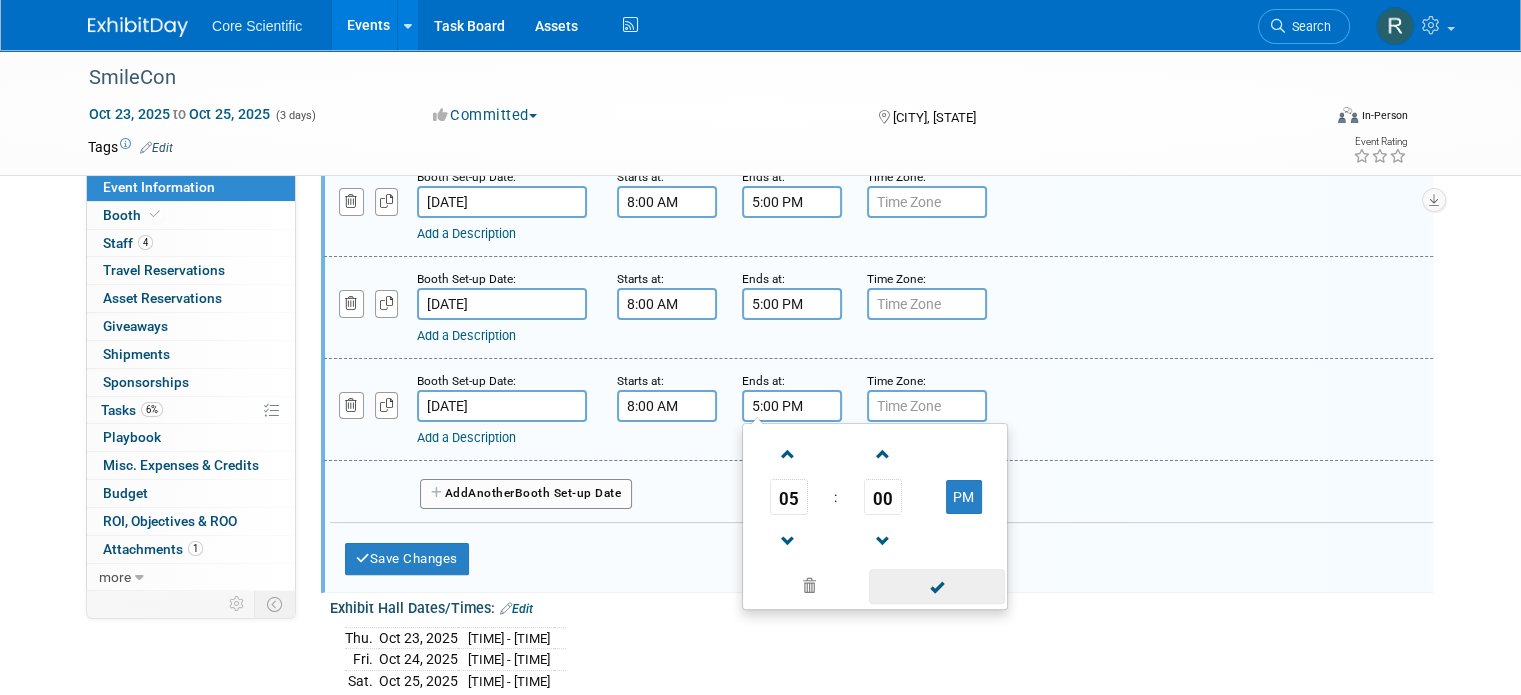 click at bounding box center (936, 586) 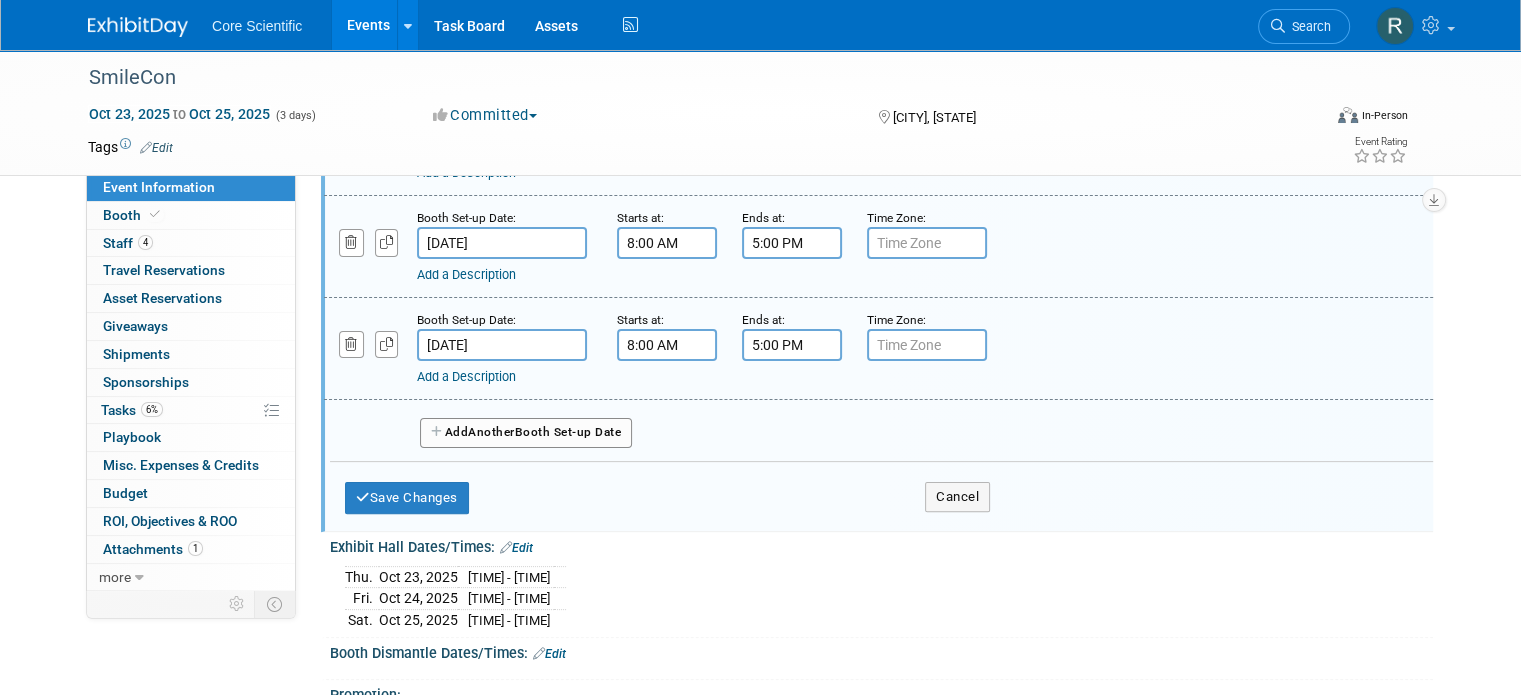 scroll, scrollTop: 500, scrollLeft: 0, axis: vertical 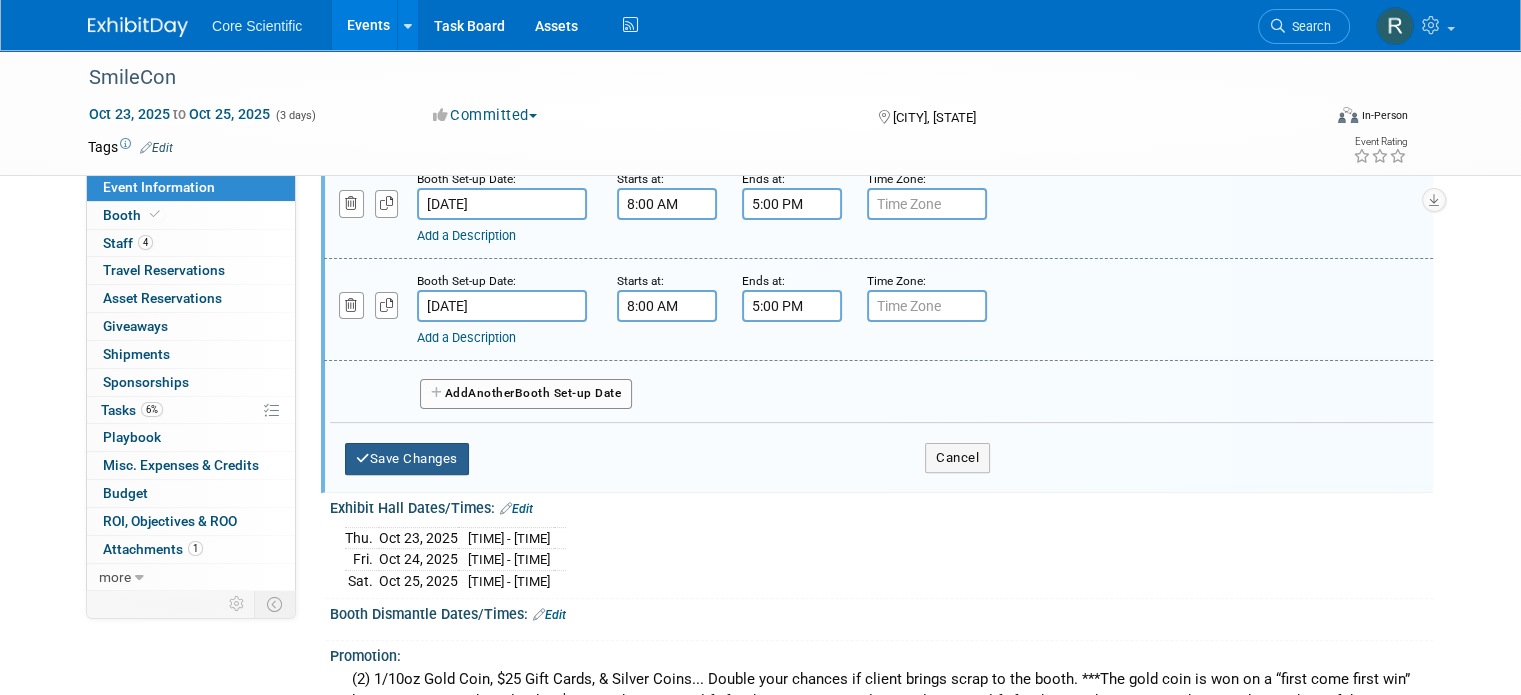 click on "Save Changes" at bounding box center (407, 459) 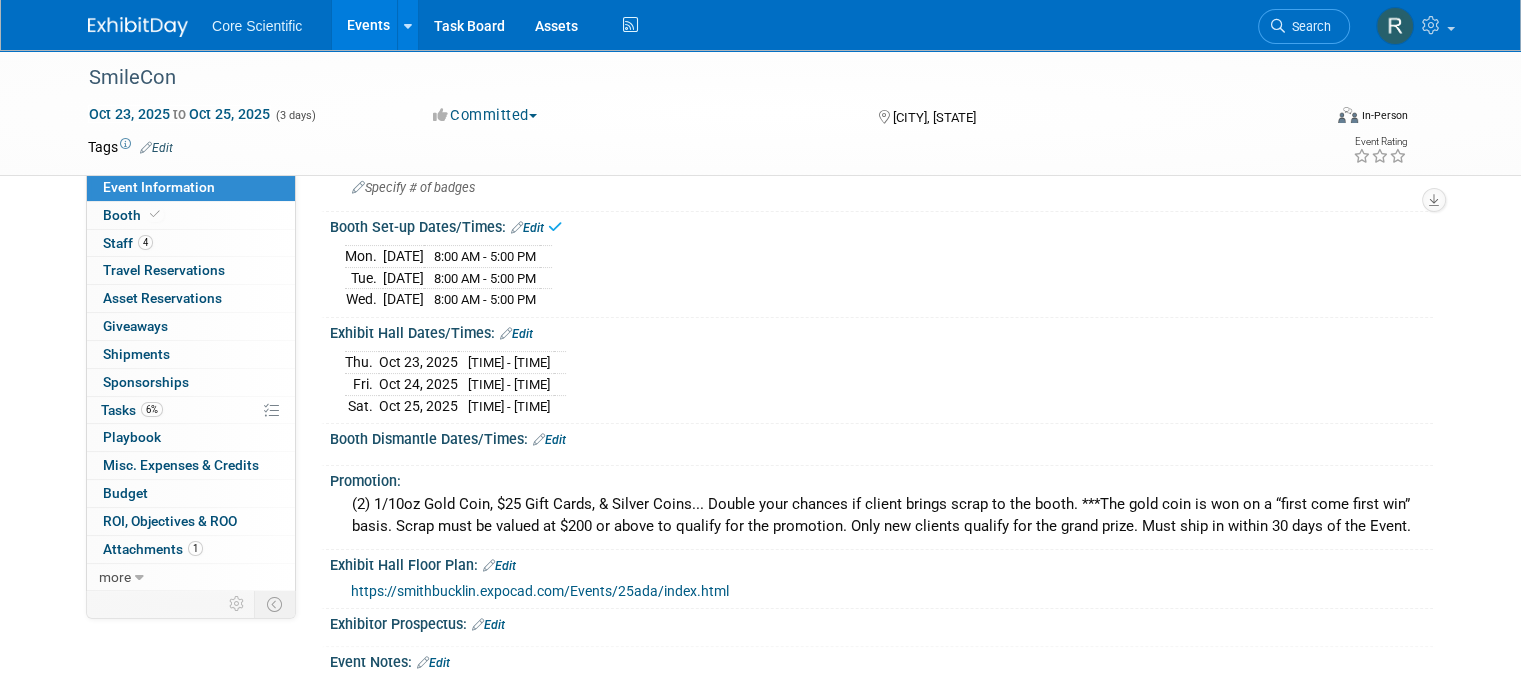 scroll, scrollTop: 300, scrollLeft: 0, axis: vertical 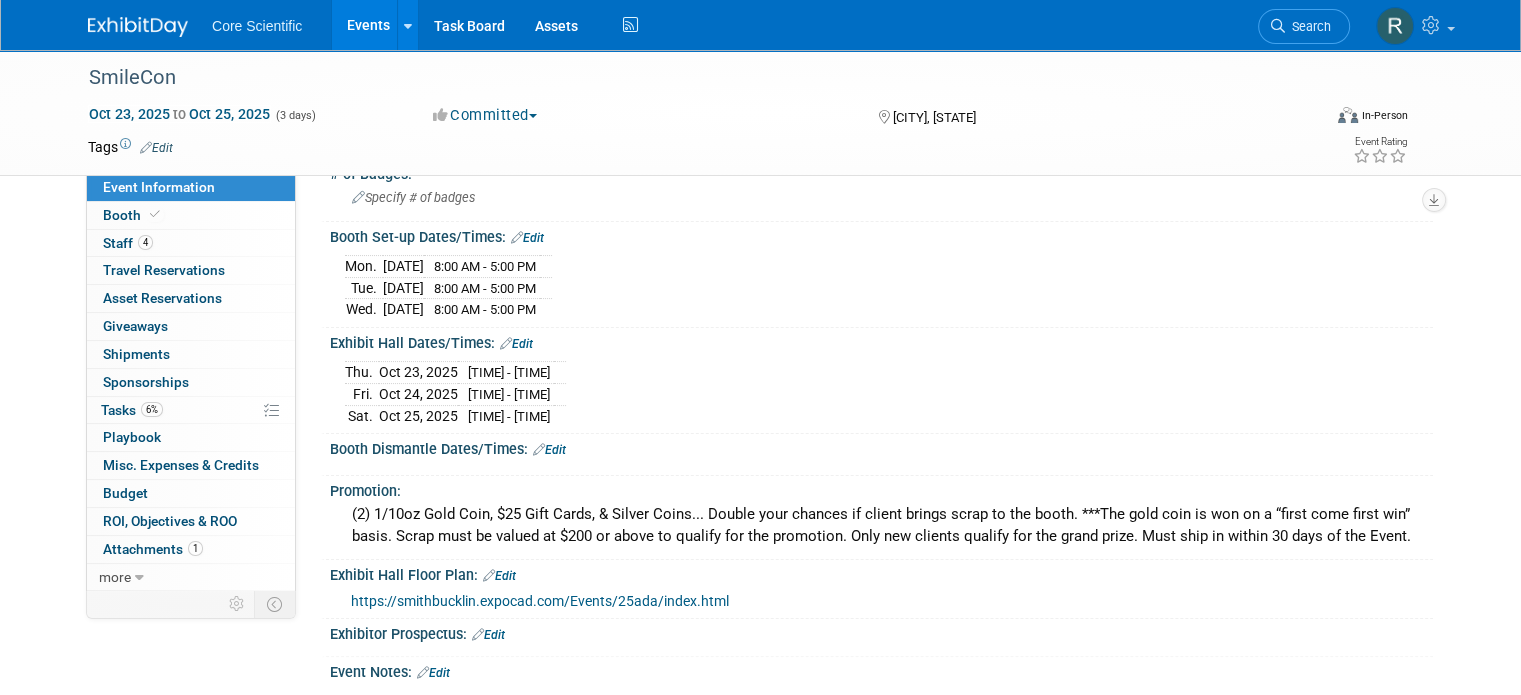 click on "Edit" at bounding box center (549, 450) 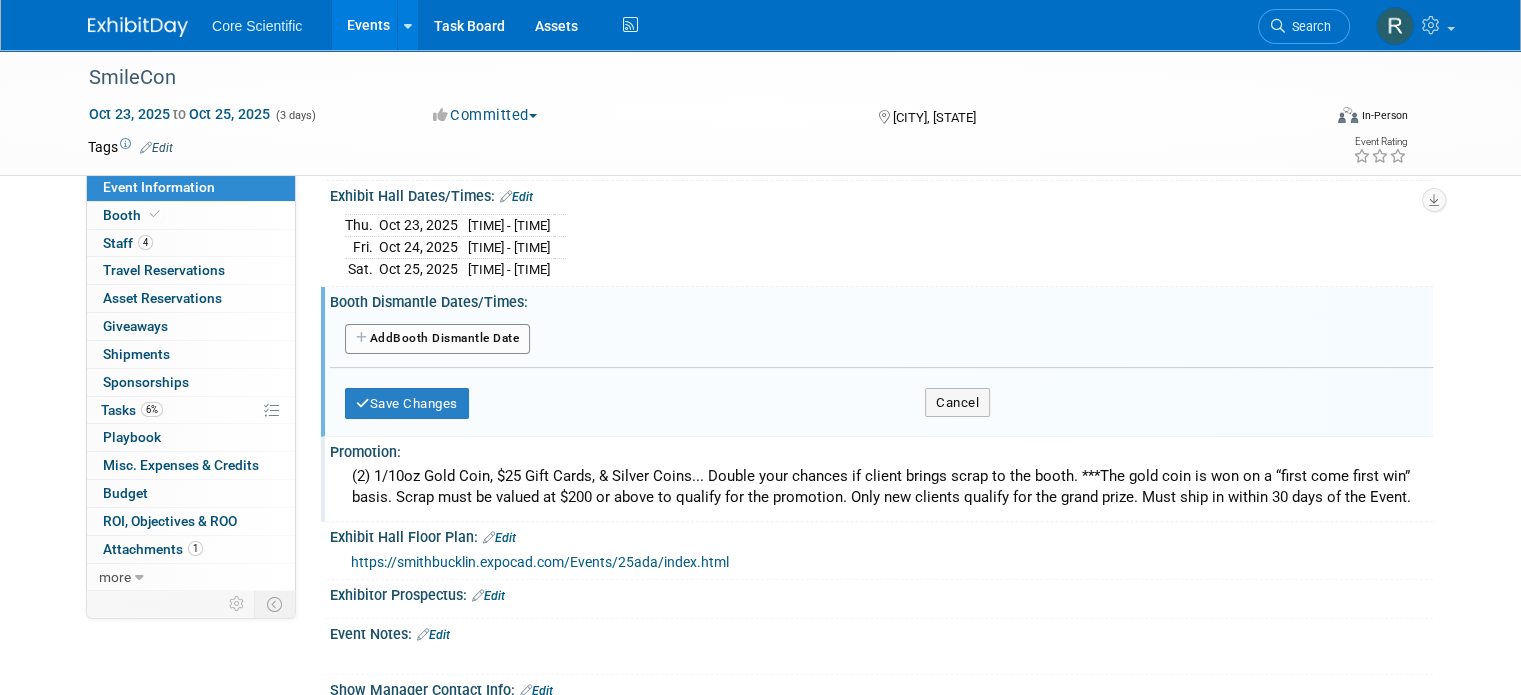 scroll, scrollTop: 400, scrollLeft: 0, axis: vertical 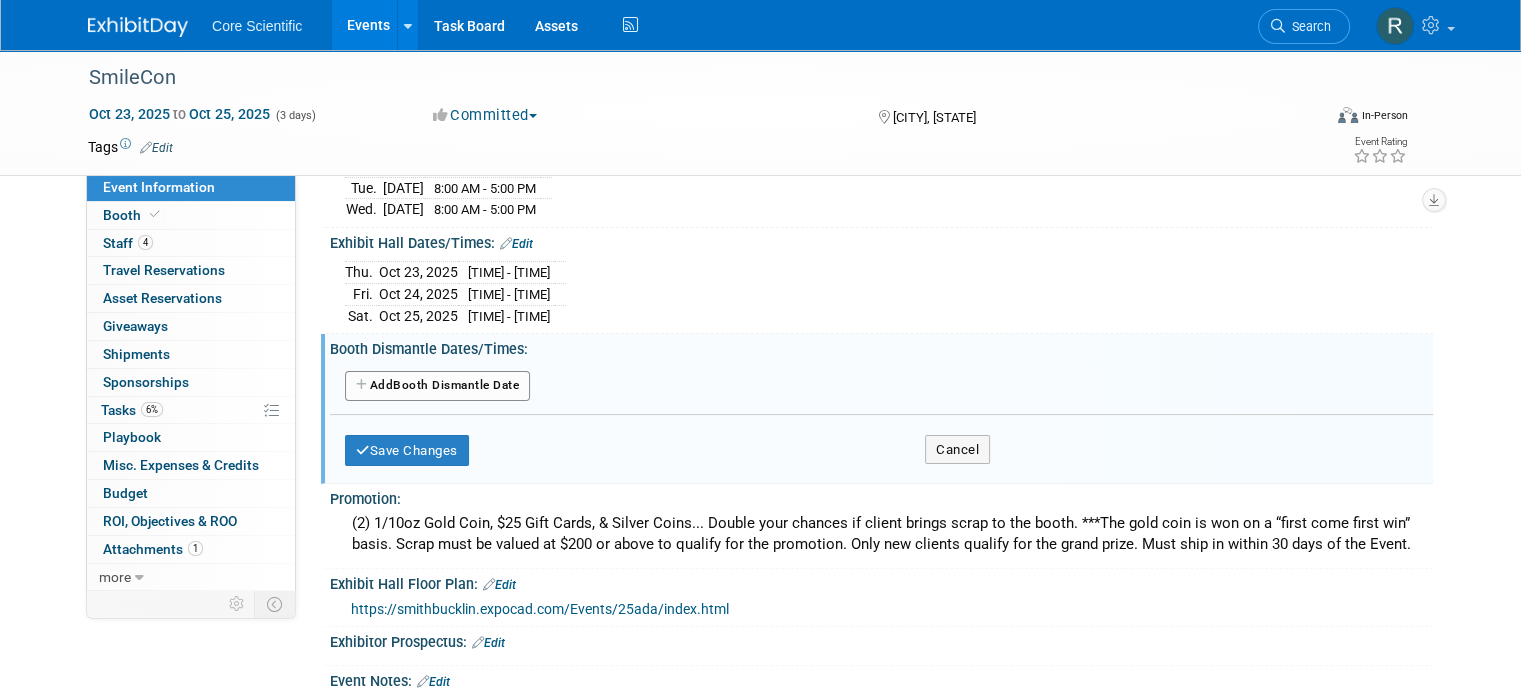 click on "Add  Another  Booth Dismantle Date" at bounding box center [437, 386] 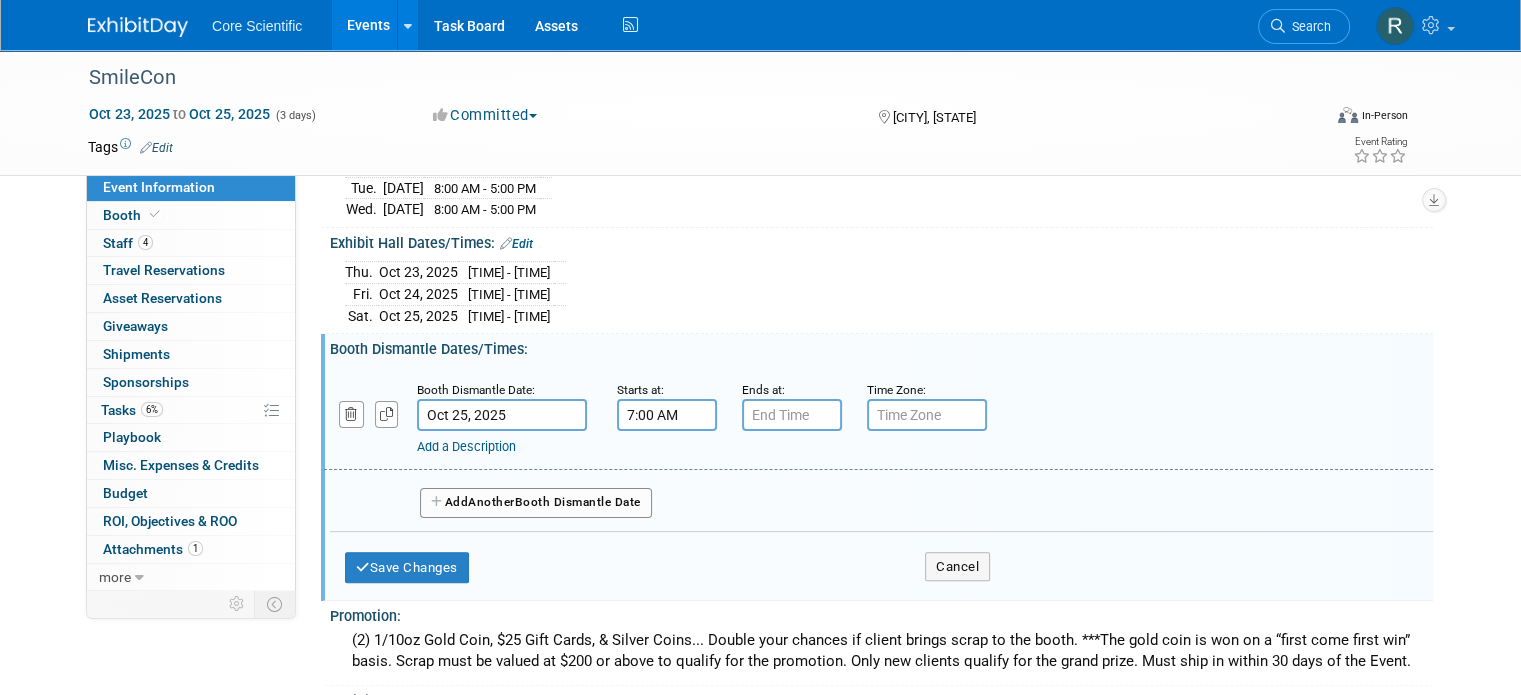 click on "7:00 AM" at bounding box center (667, 415) 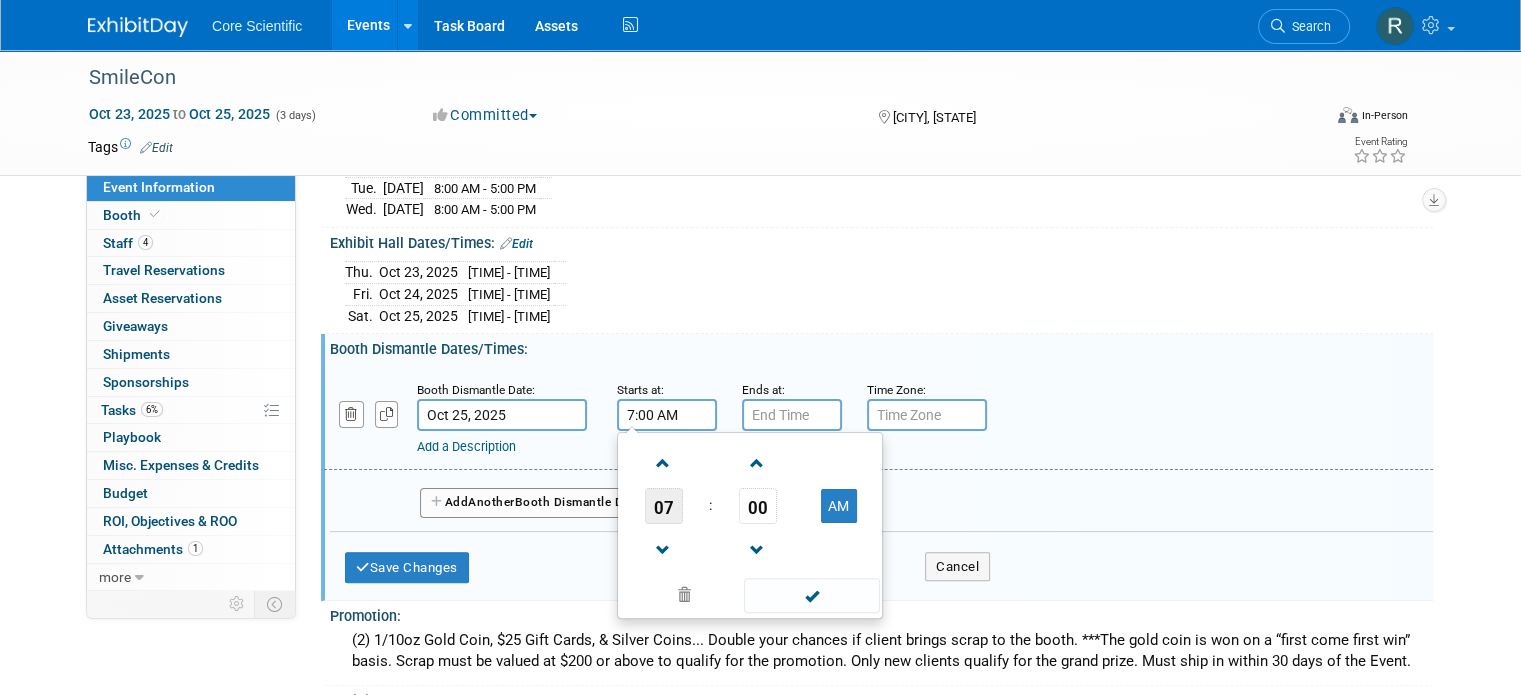 click on "07" at bounding box center (664, 506) 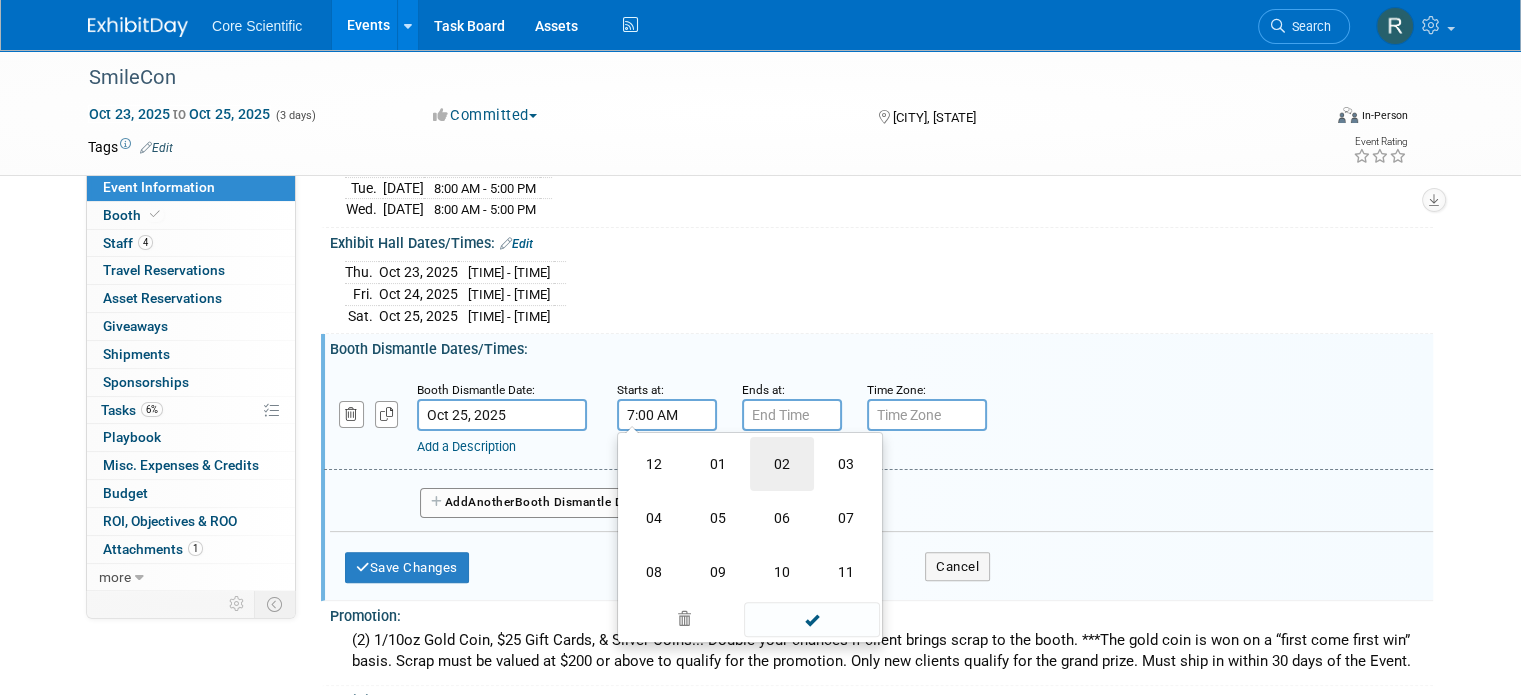 click on "02" at bounding box center [782, 464] 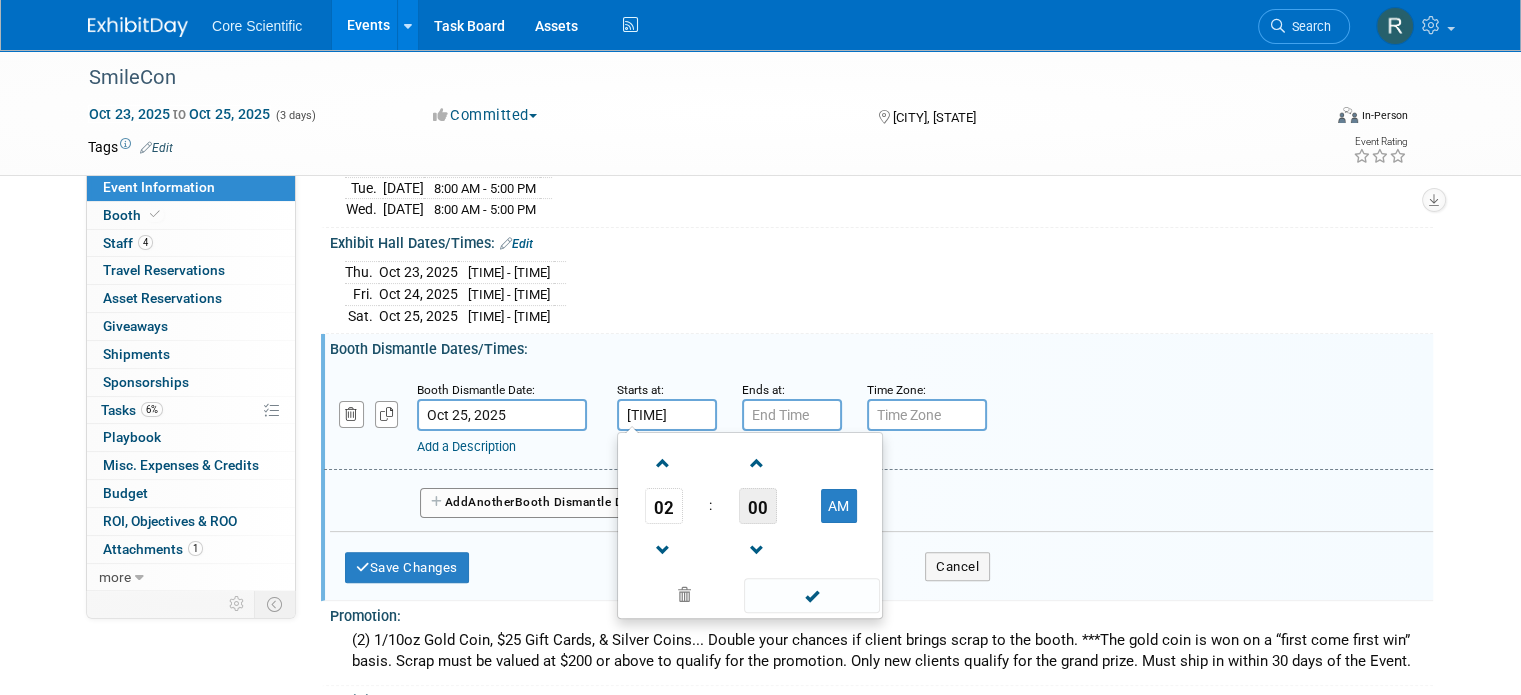 click on "00" at bounding box center [758, 506] 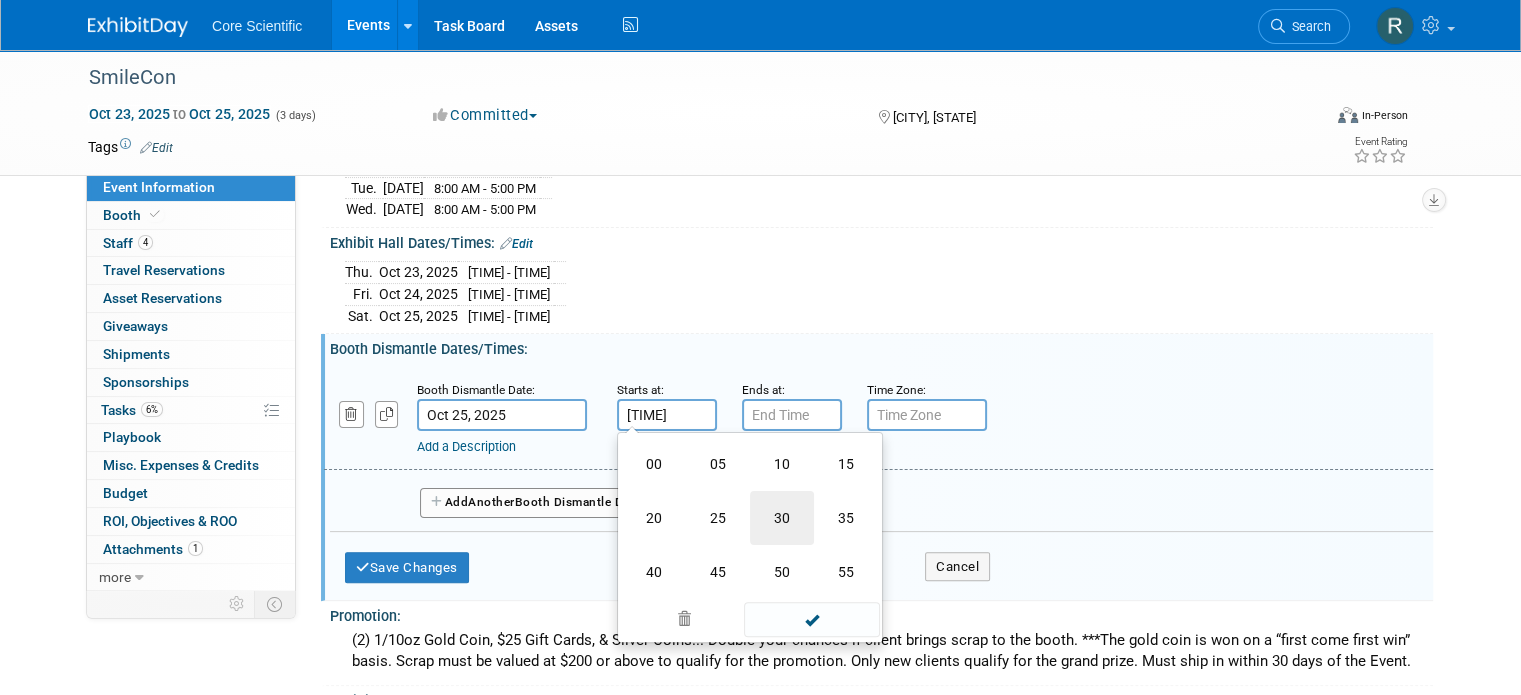 click on "30" at bounding box center [782, 518] 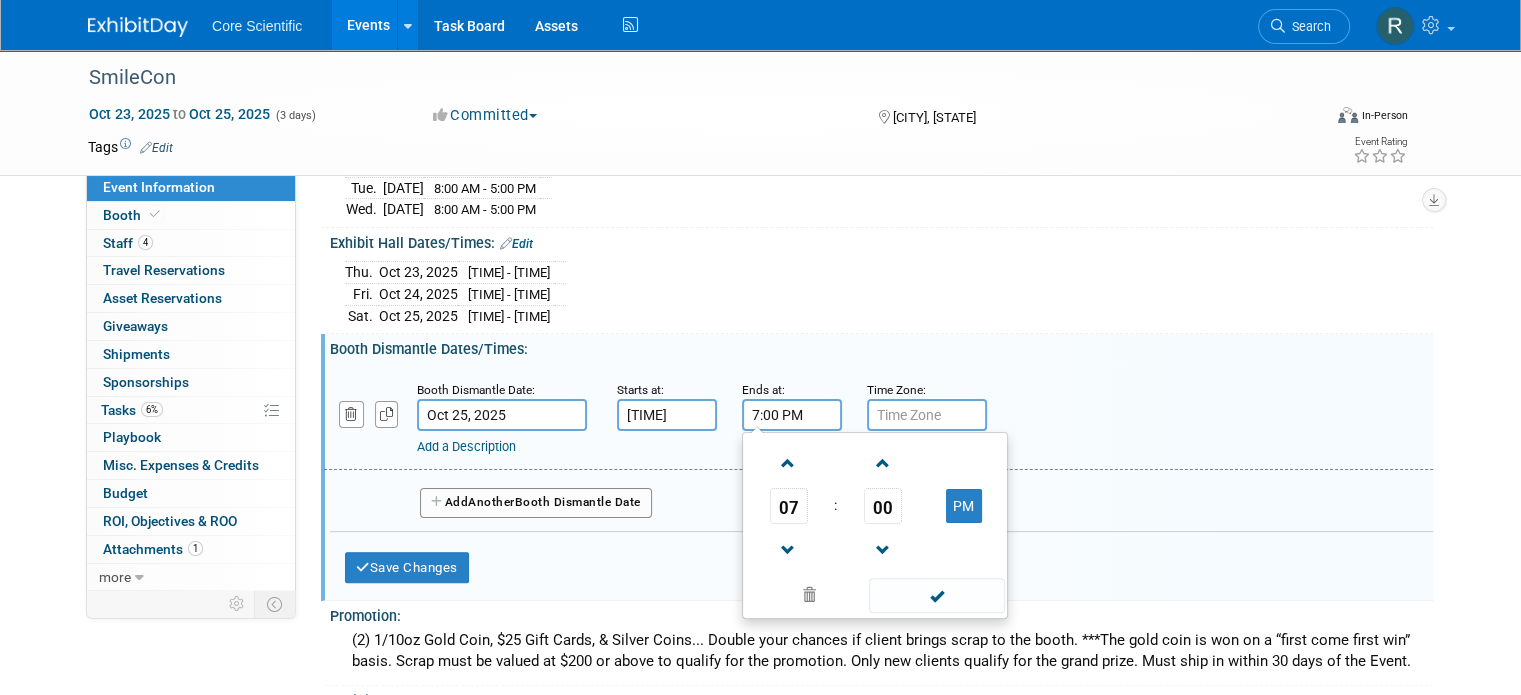 click on "7:00 PM" at bounding box center (792, 415) 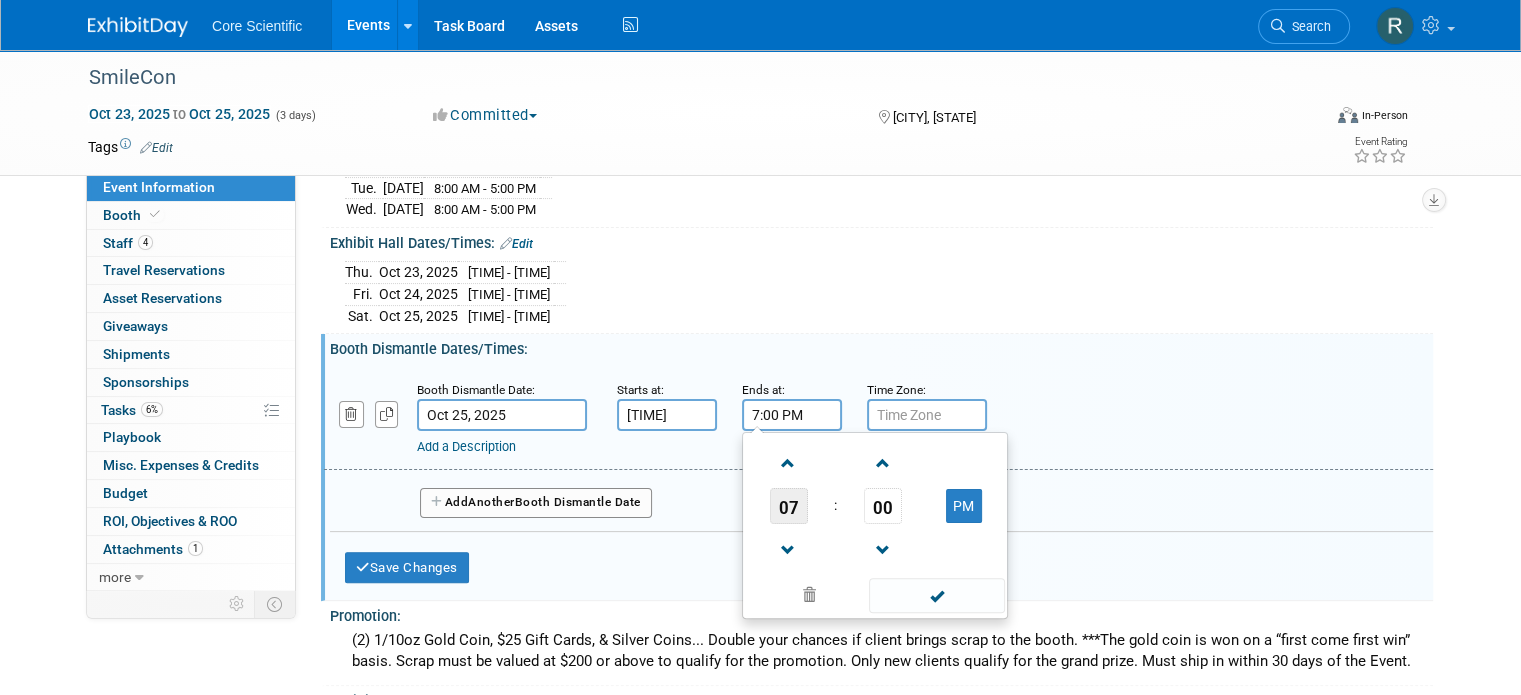 click on "07" at bounding box center [789, 506] 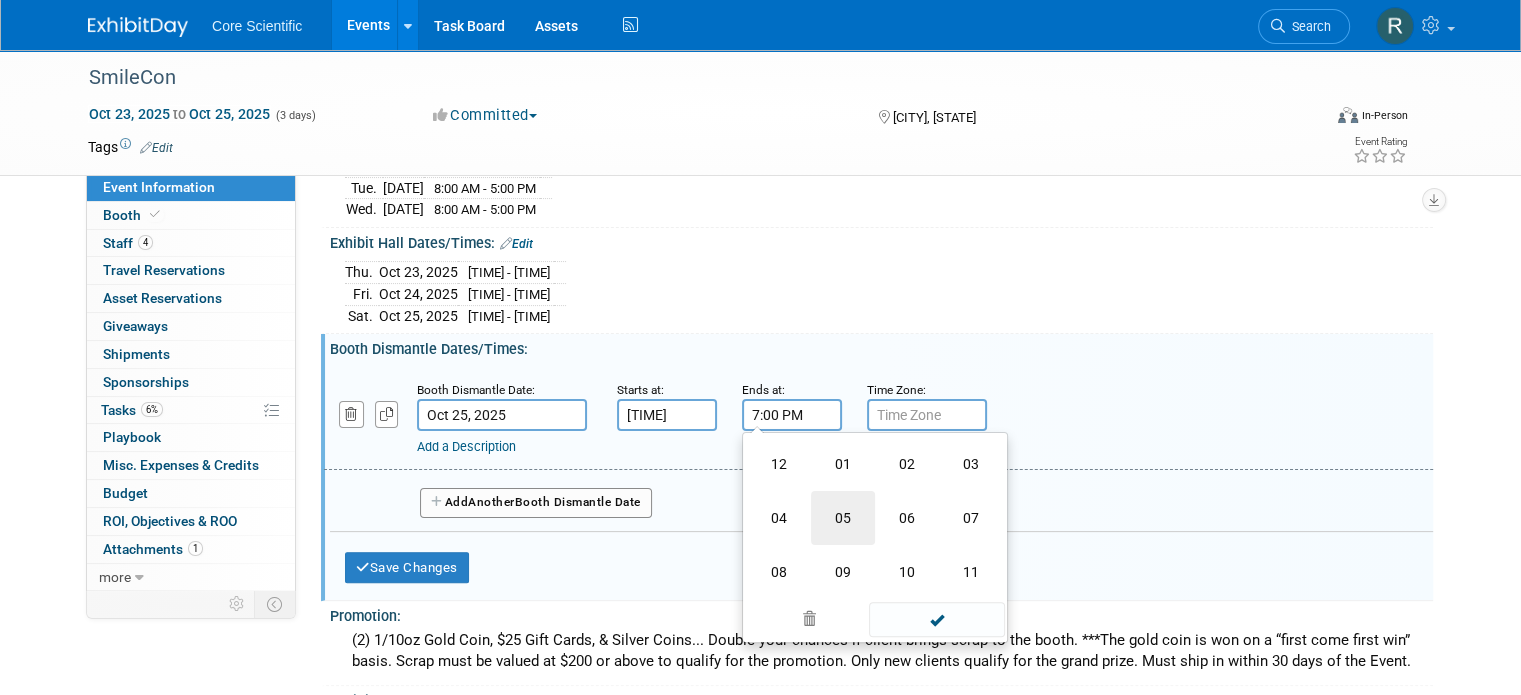 click on "05" at bounding box center (843, 518) 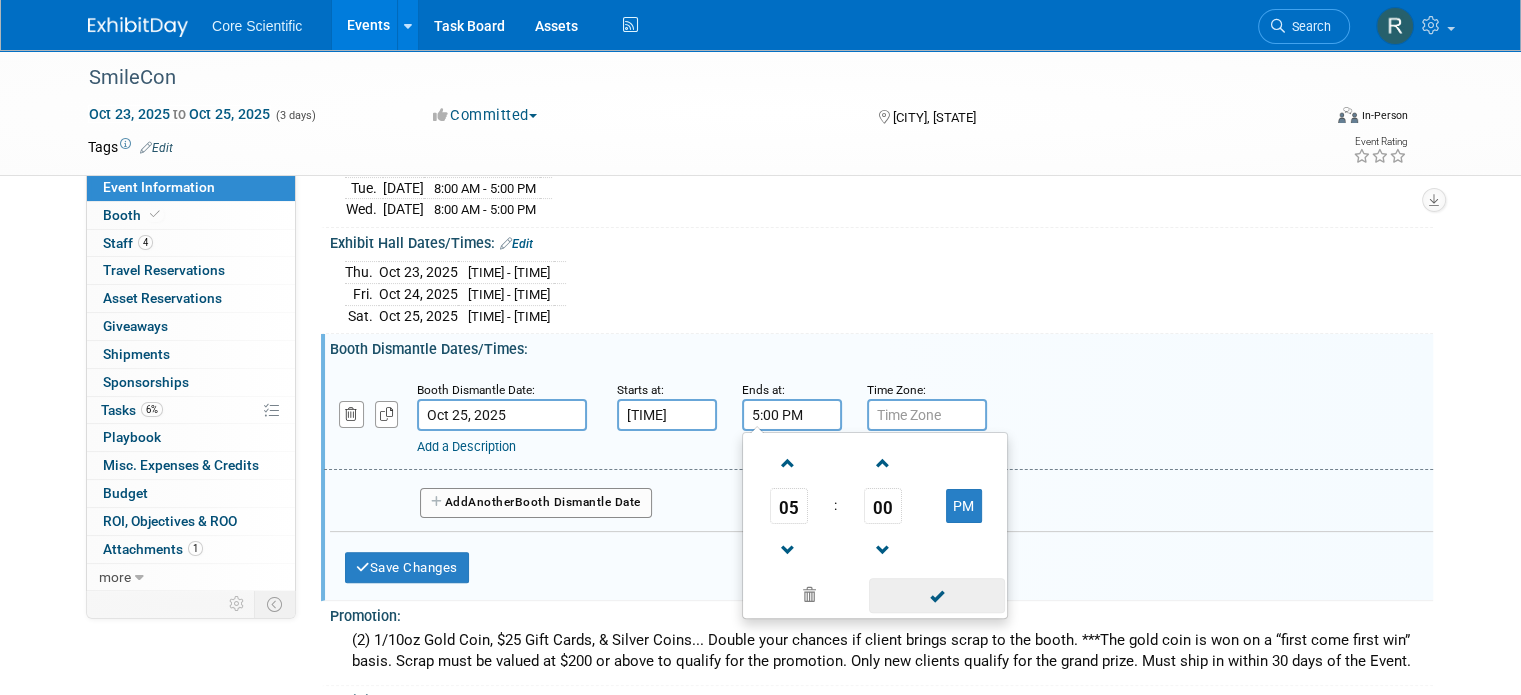 click at bounding box center (936, 595) 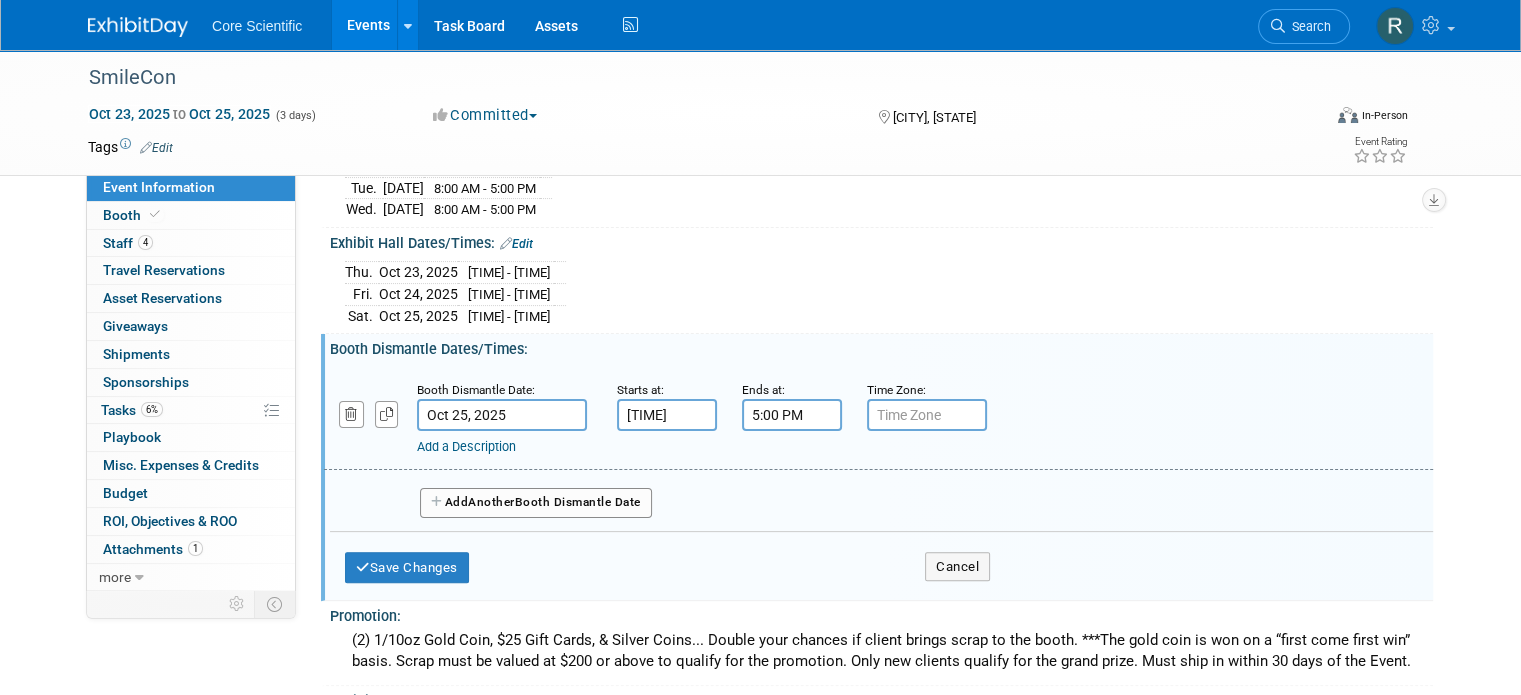 click on "Add  Another  Booth Dismantle Date" at bounding box center (536, 503) 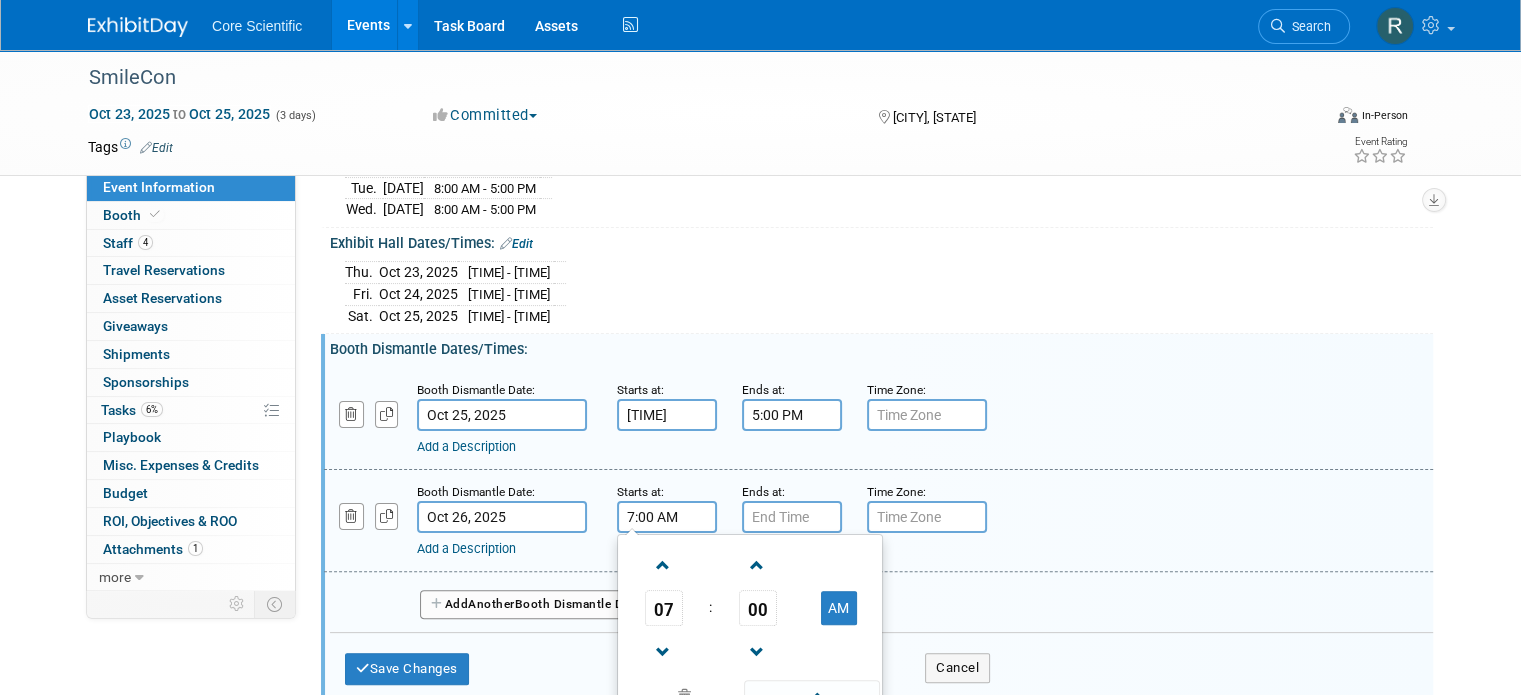 click on "7:00 AM" at bounding box center [667, 517] 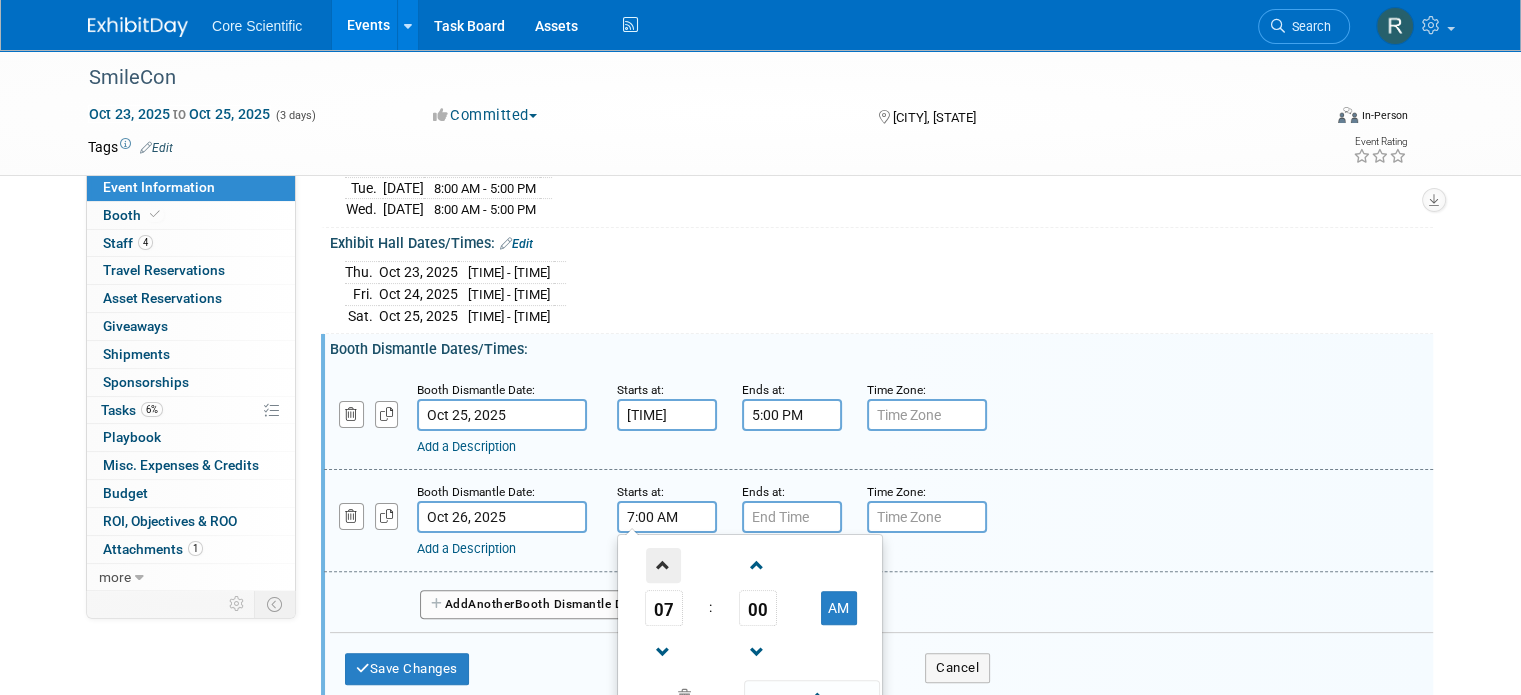 click at bounding box center [663, 565] 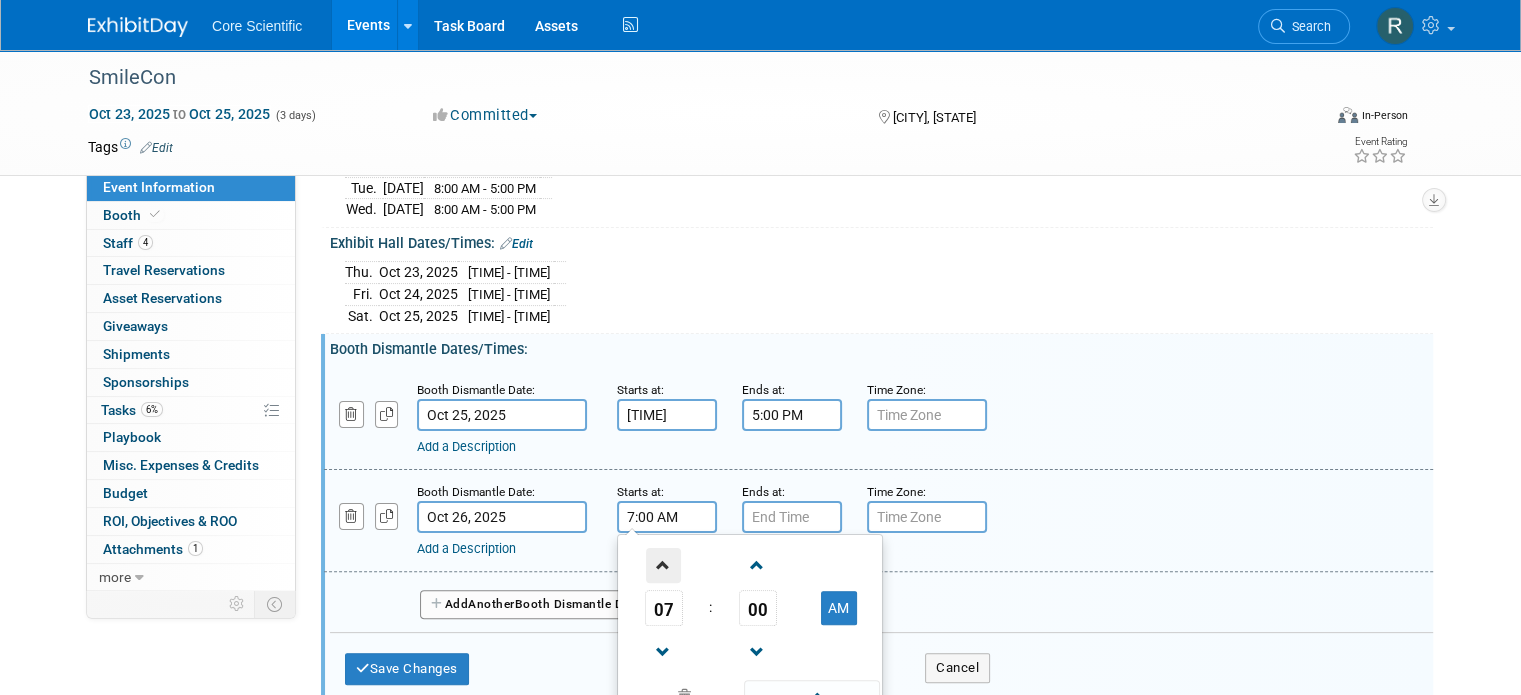 type on "8:00 AM" 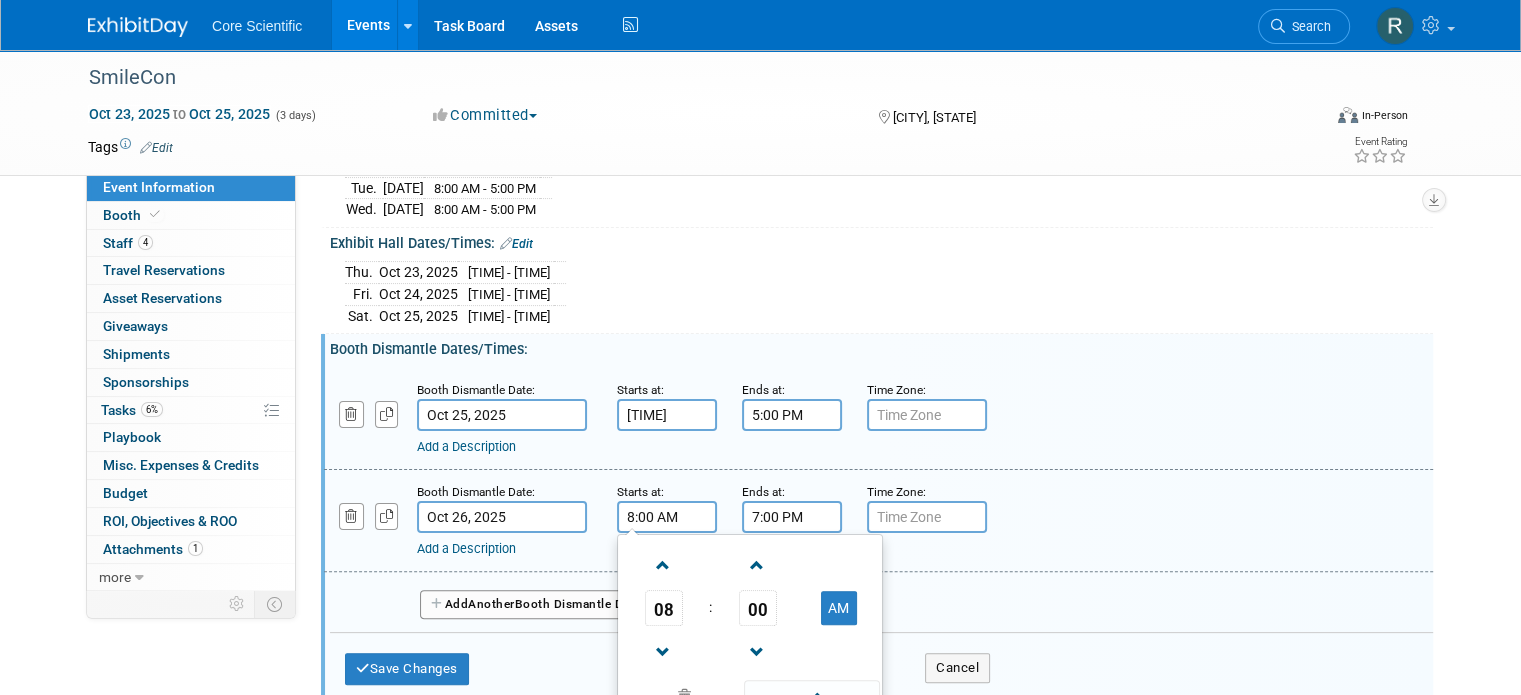 click on "7:00 PM" at bounding box center (792, 517) 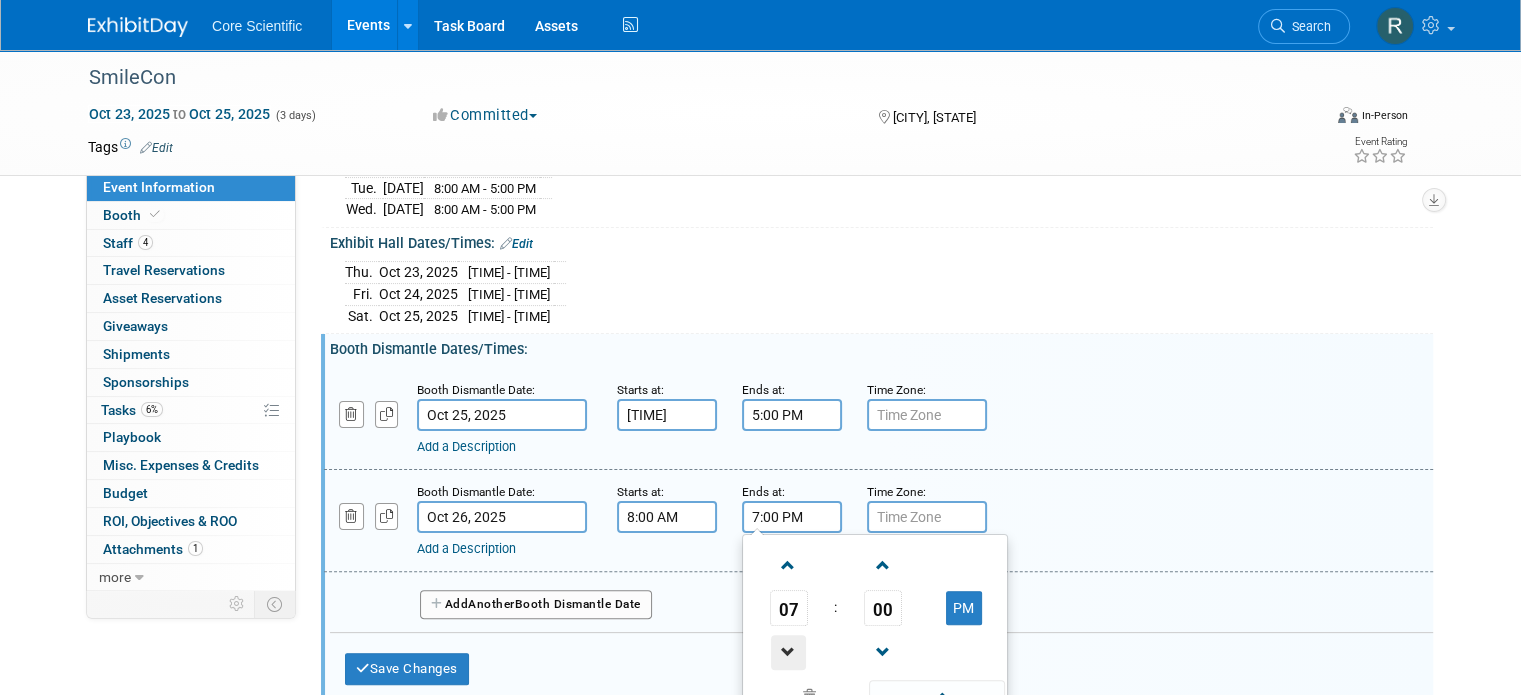 click at bounding box center (788, 652) 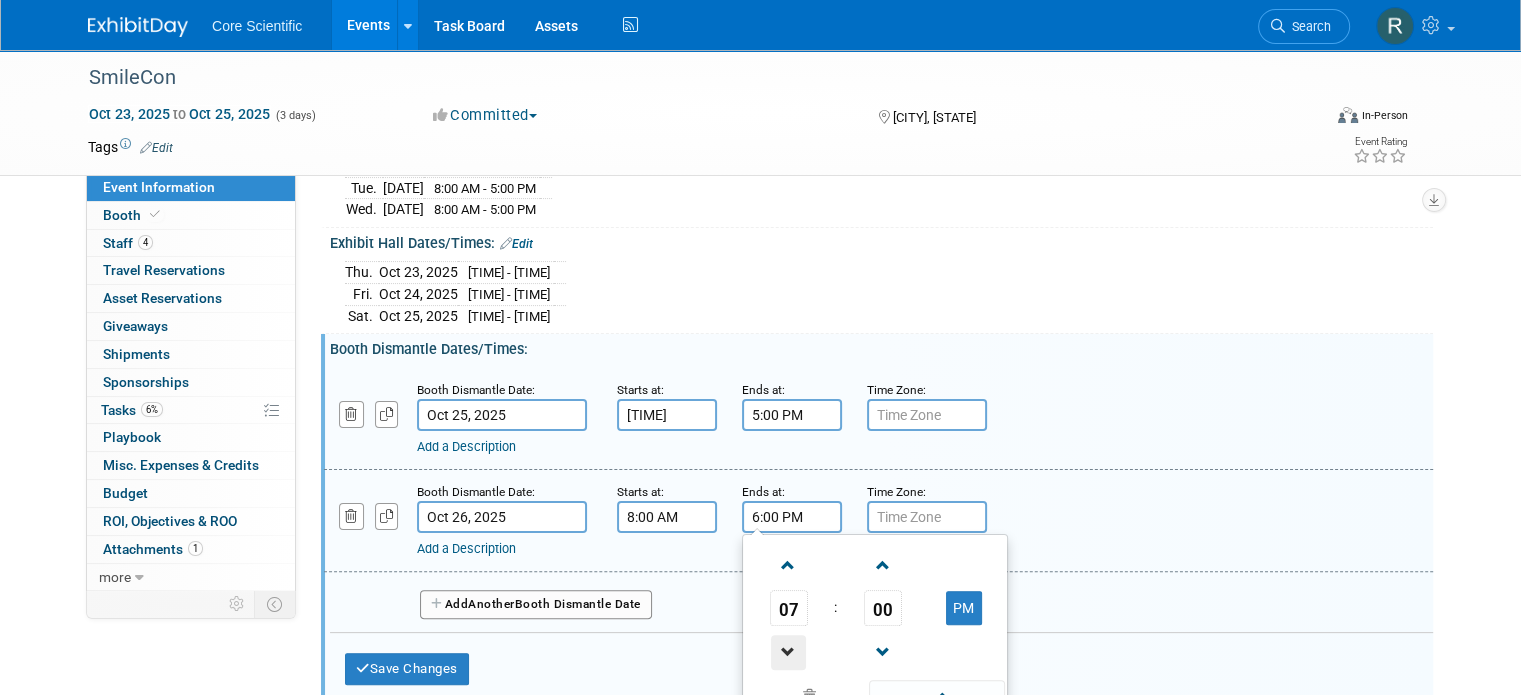 click at bounding box center (788, 652) 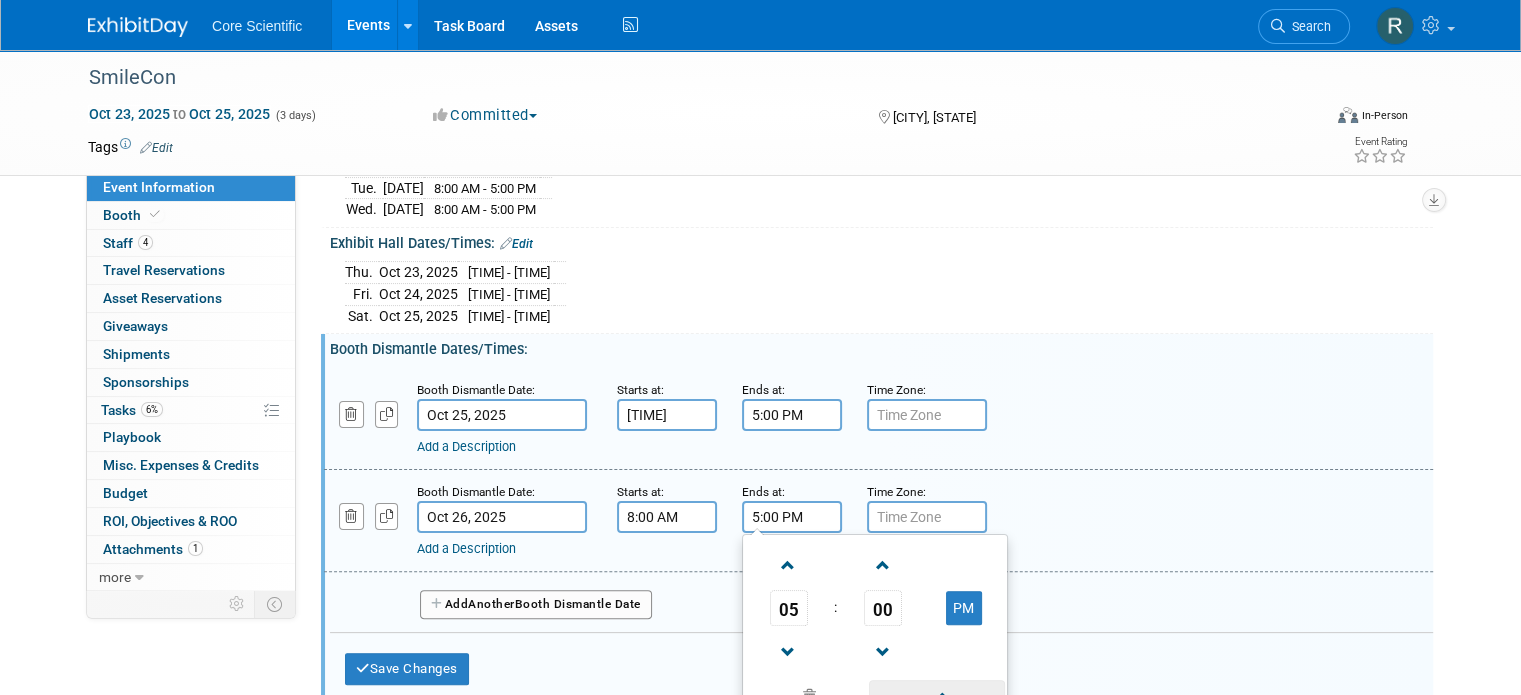 click at bounding box center (936, 697) 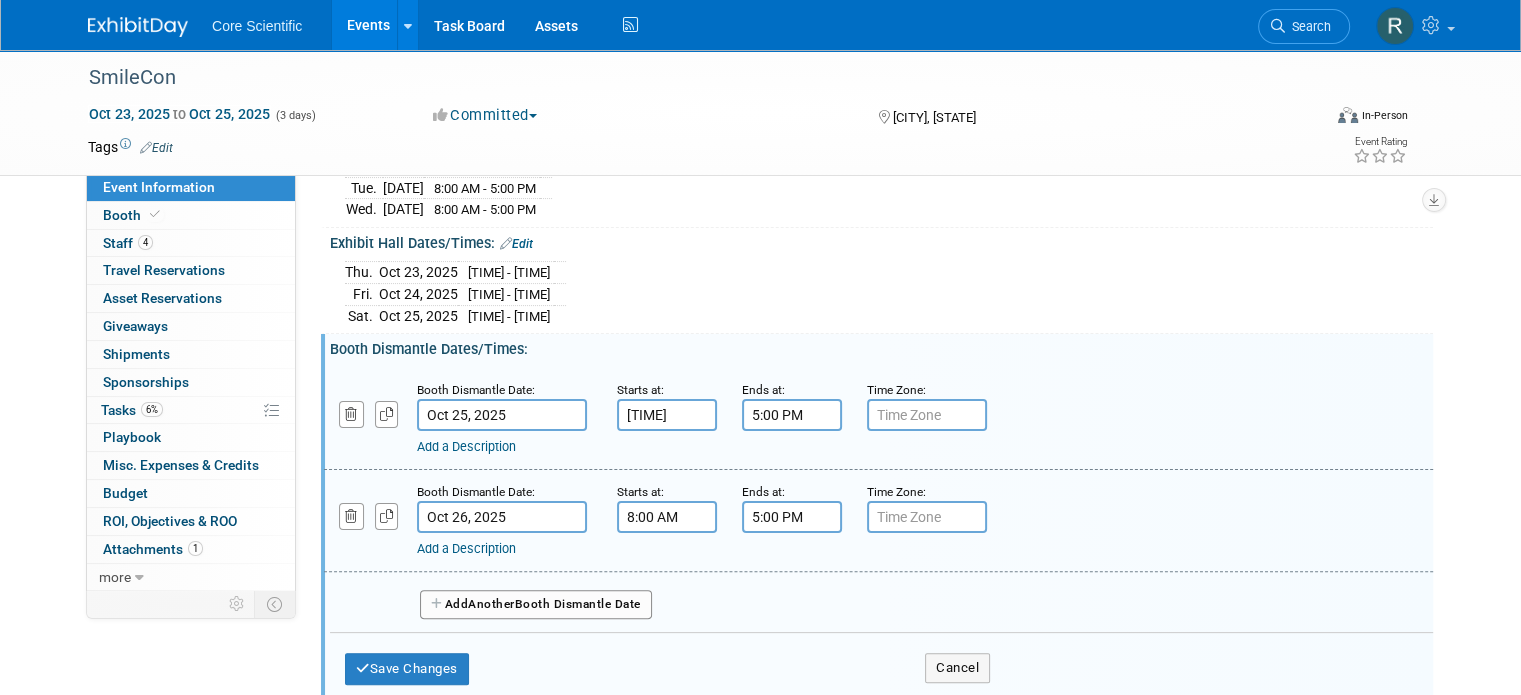 click on "Add  Another  Booth Dismantle Date" at bounding box center (536, 605) 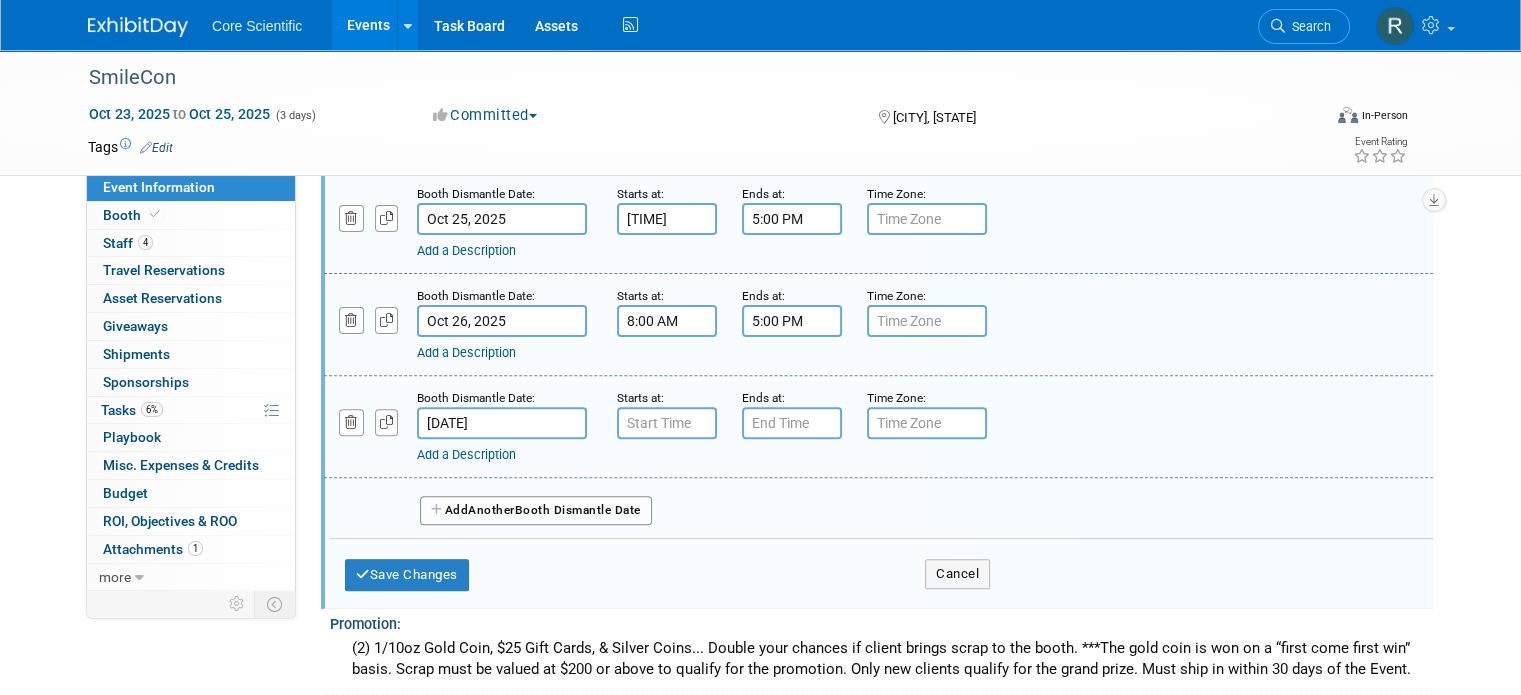 scroll, scrollTop: 600, scrollLeft: 0, axis: vertical 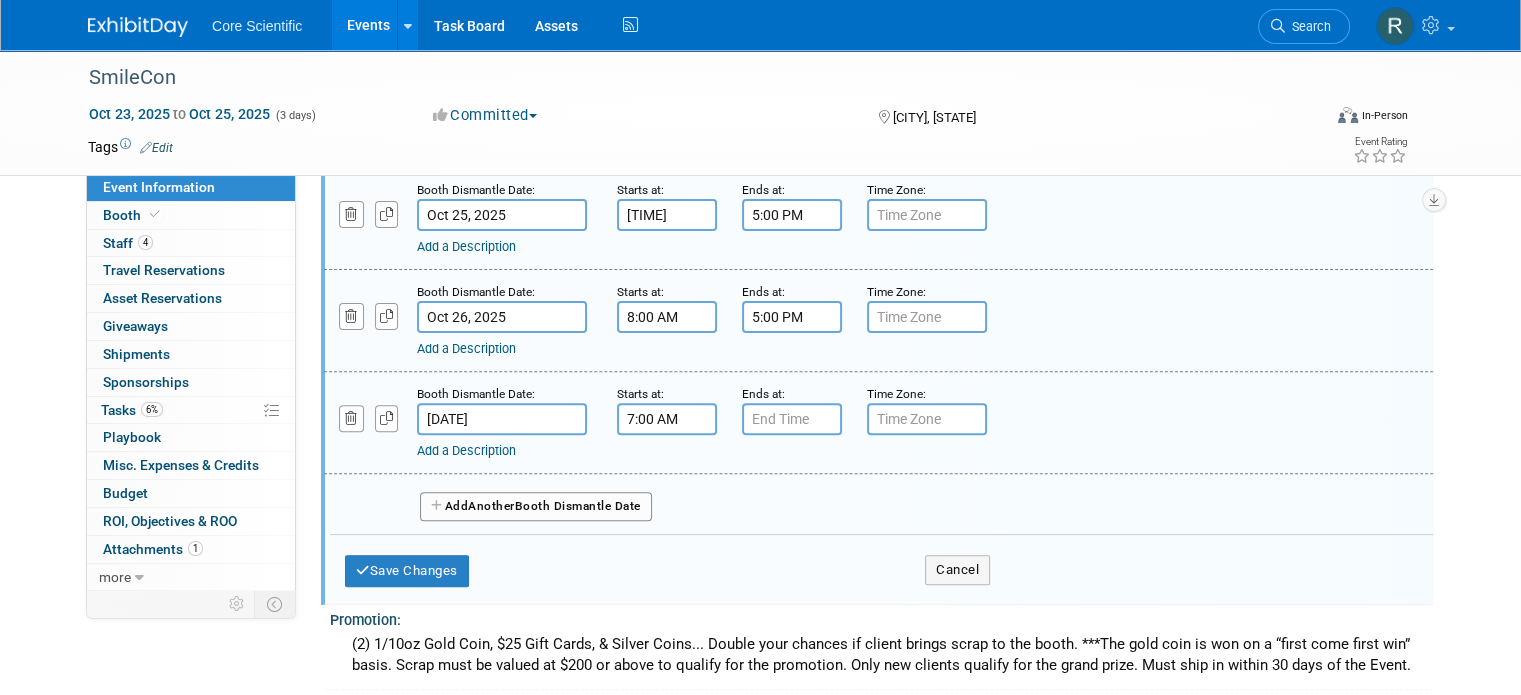 click on "7:00 AM" at bounding box center [667, 419] 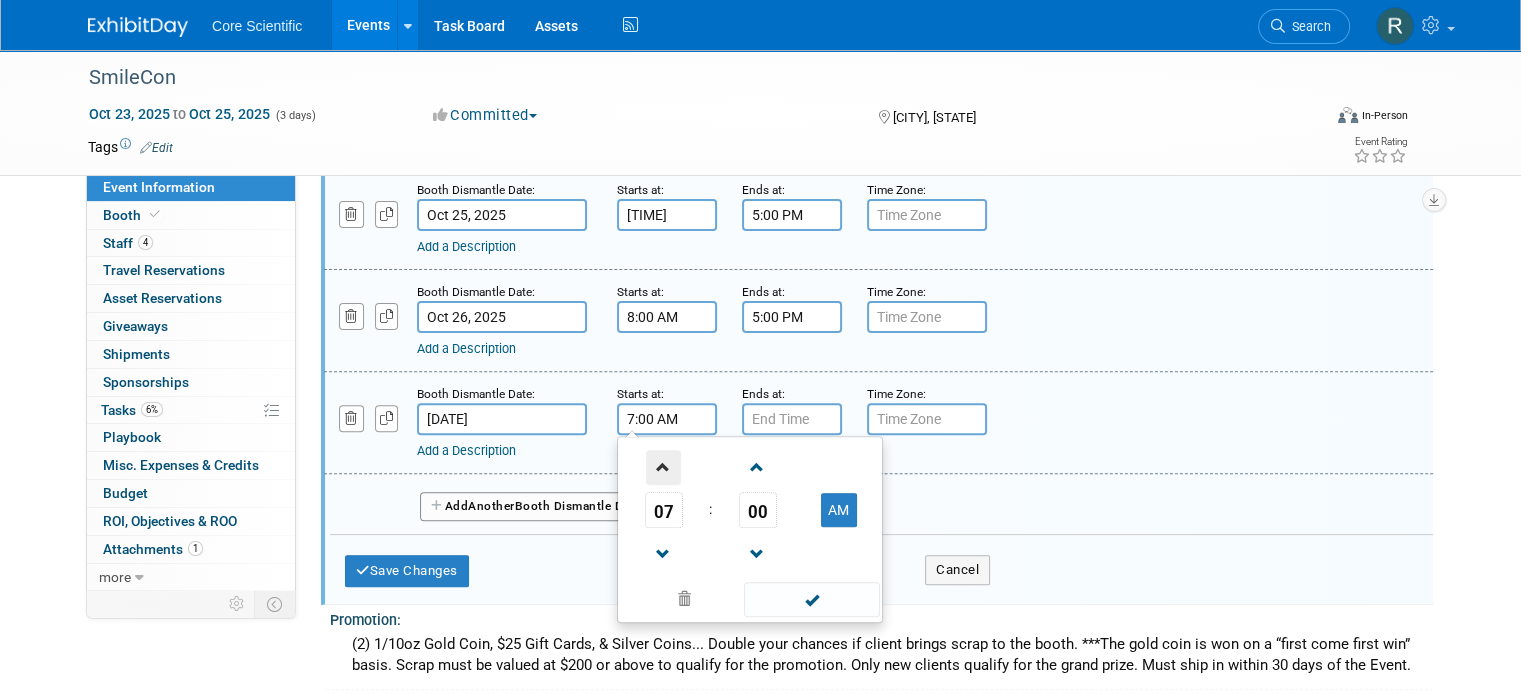 click at bounding box center [663, 467] 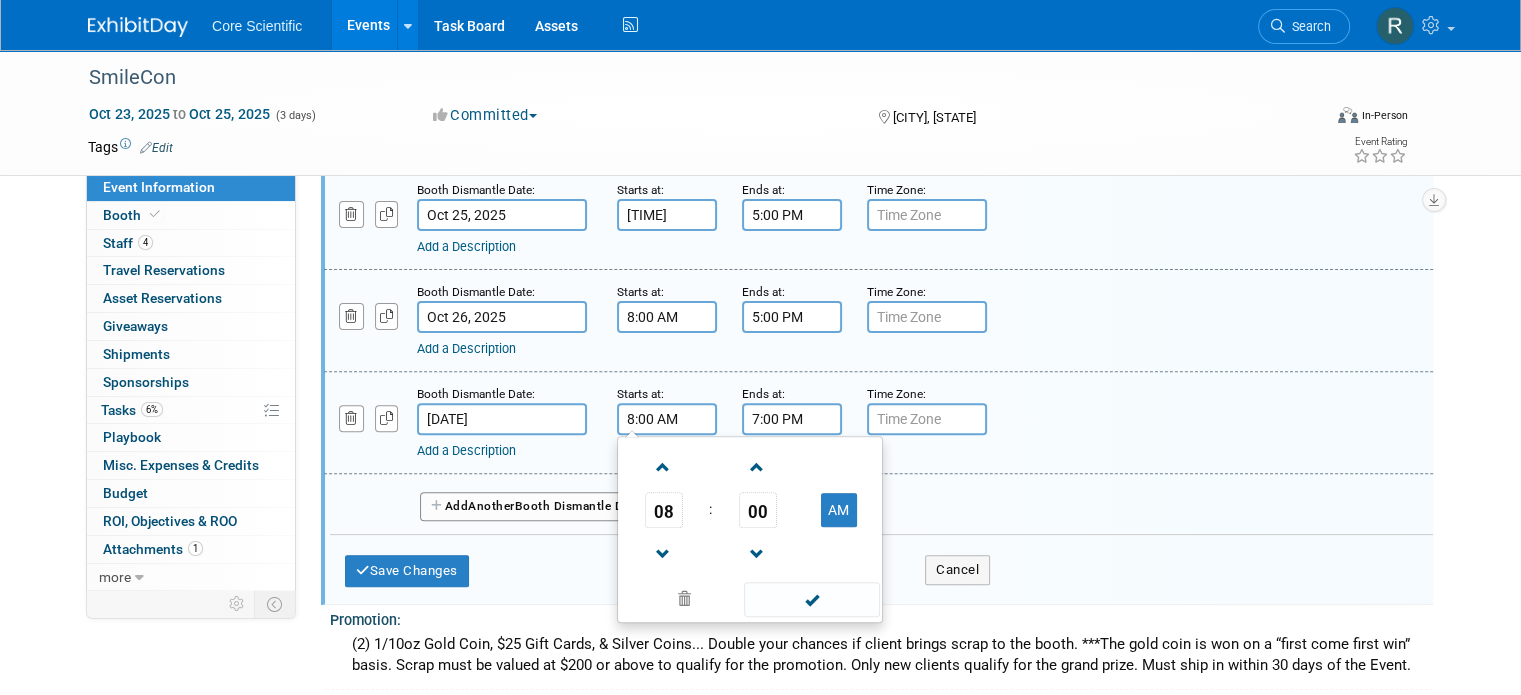 click on "7:00 PM" at bounding box center (792, 419) 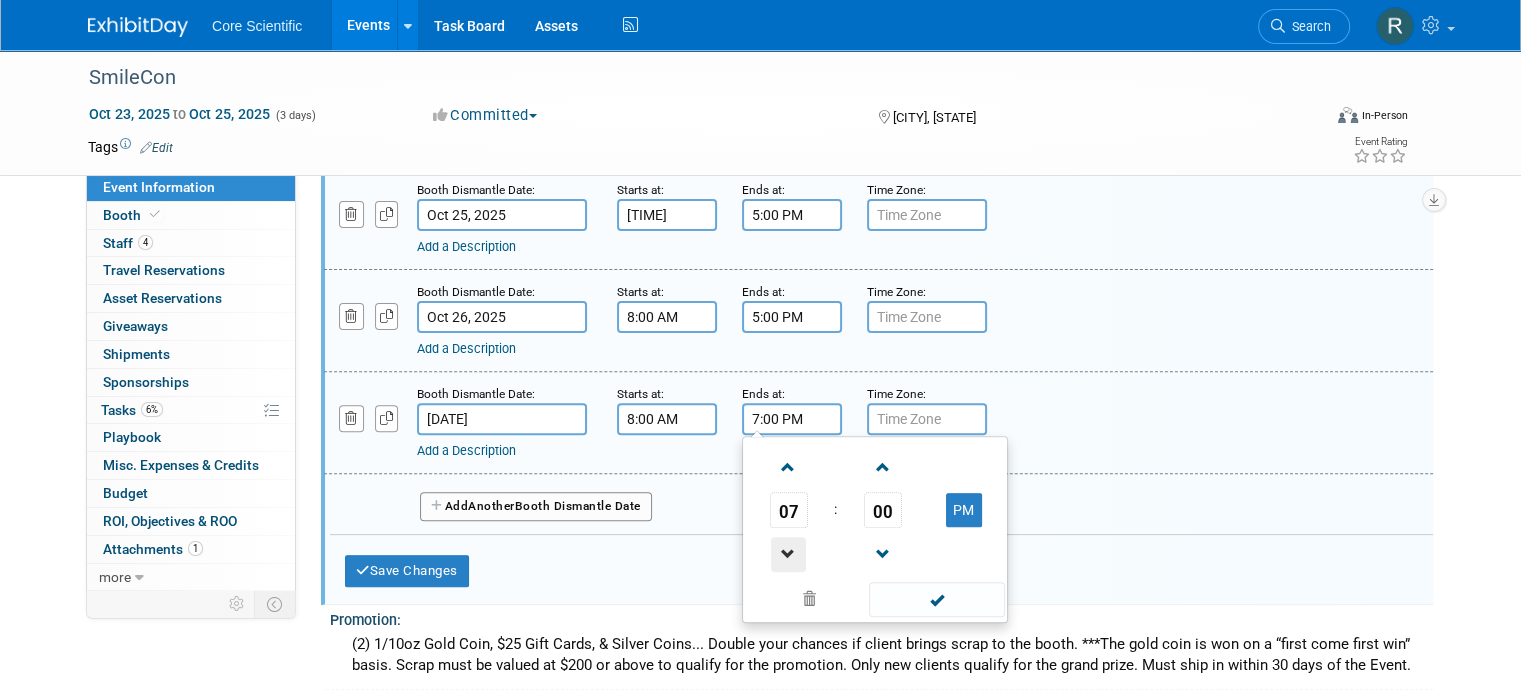 click at bounding box center [788, 554] 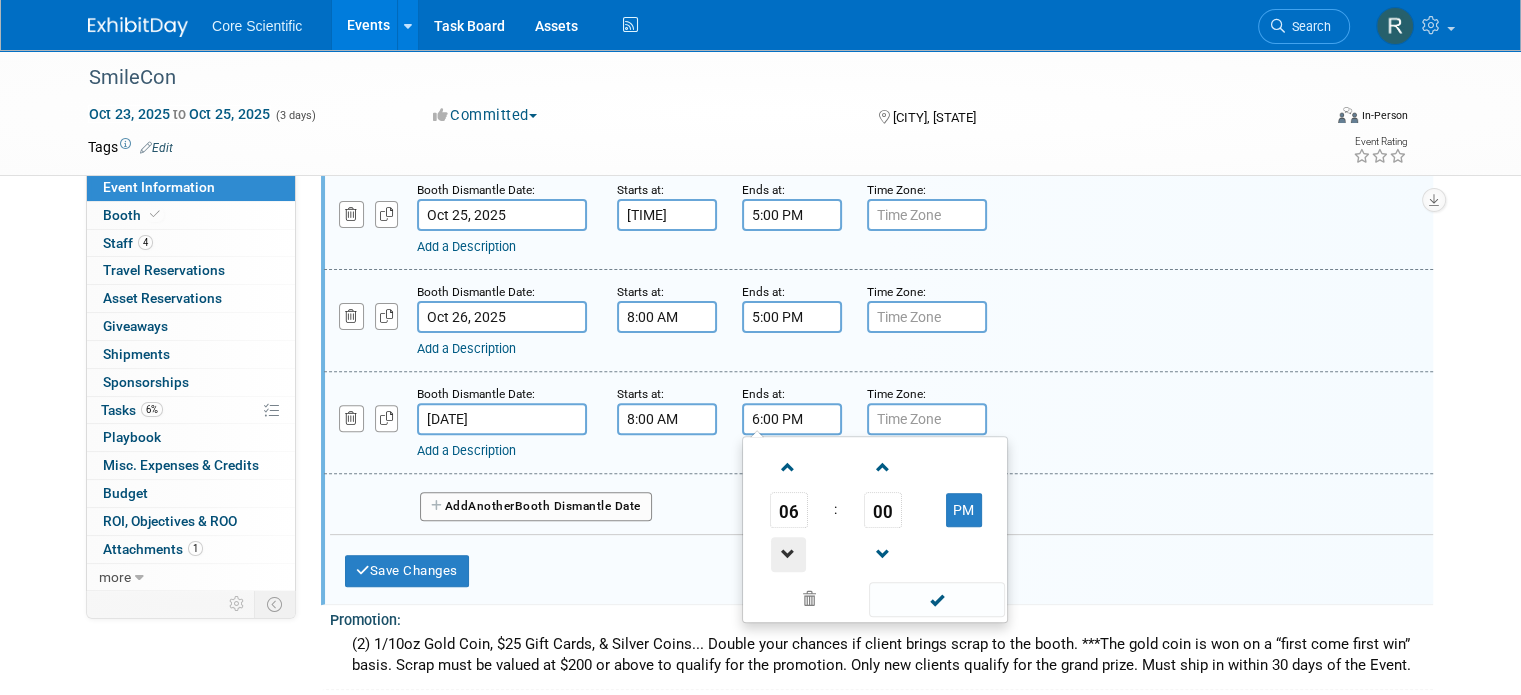 click at bounding box center [788, 554] 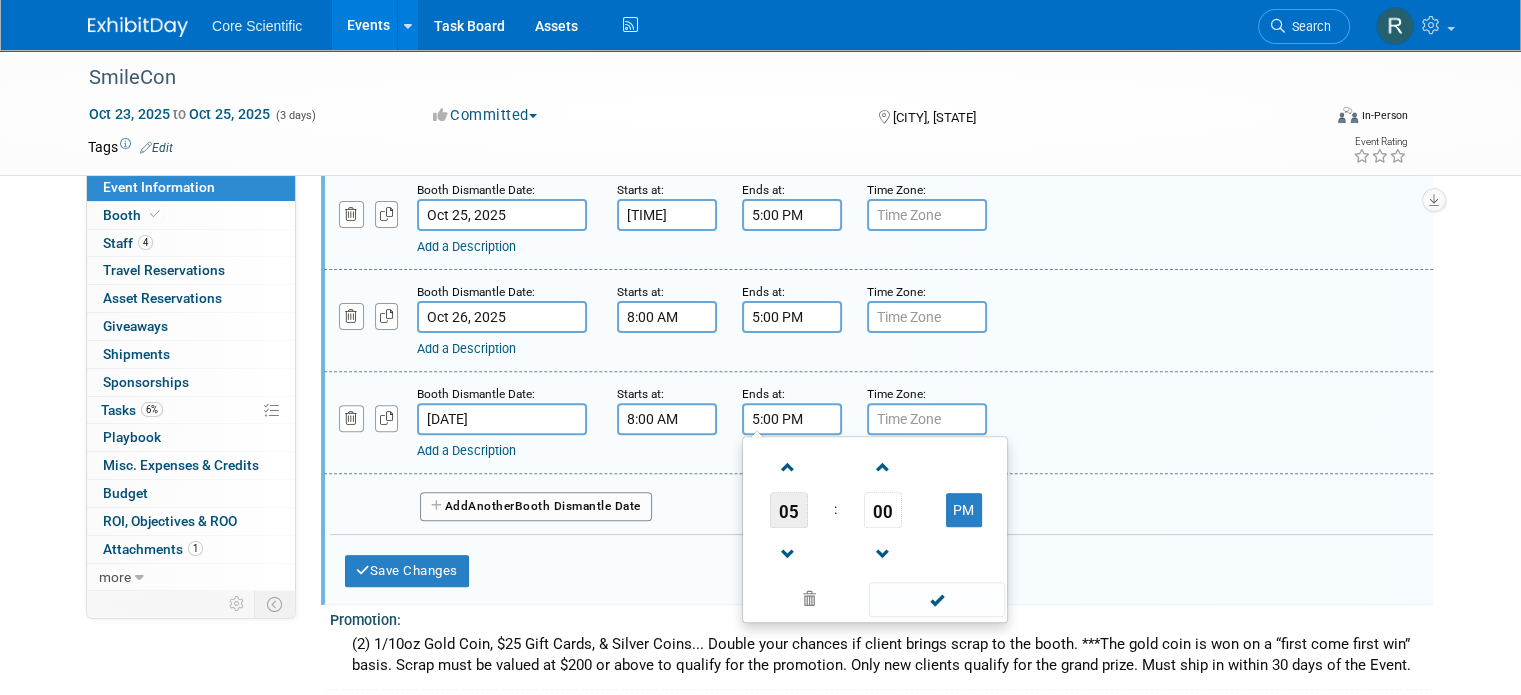 click on "05" at bounding box center [789, 510] 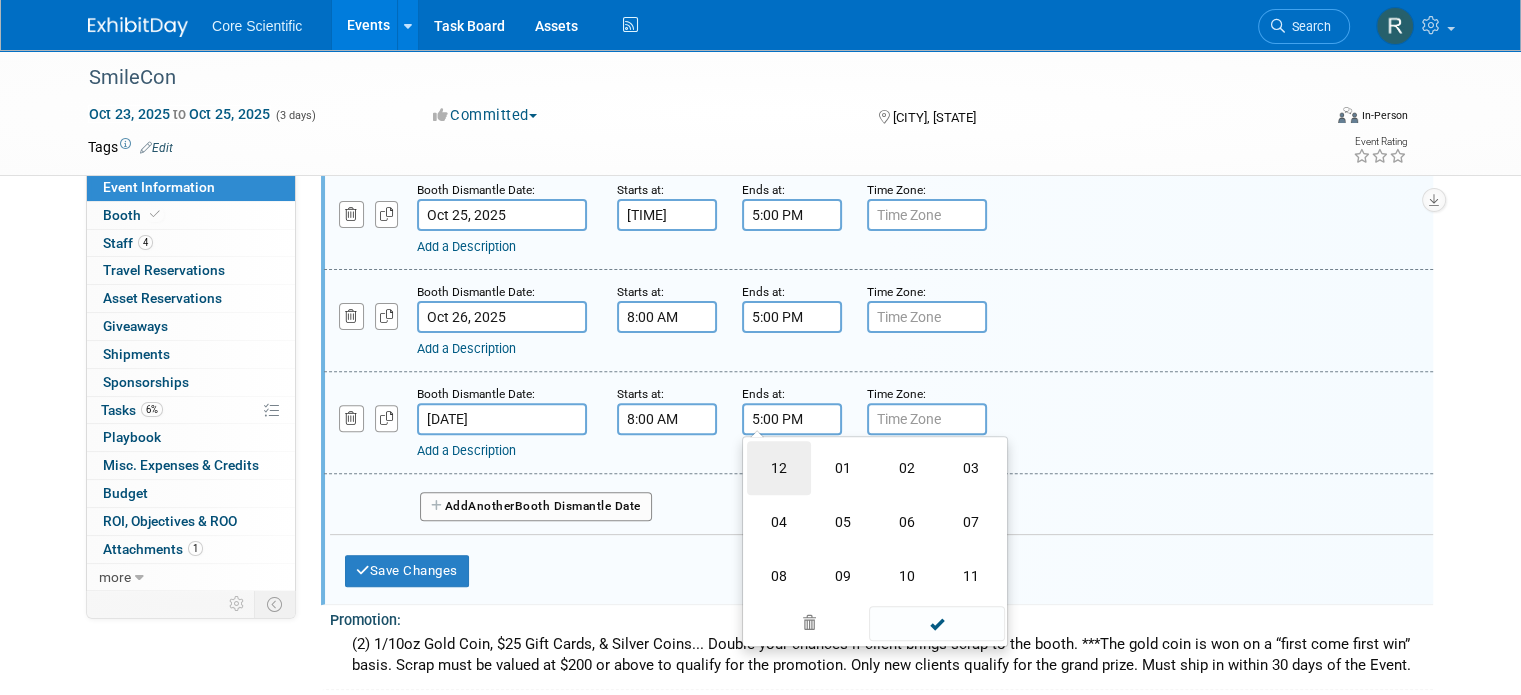 click on "12" at bounding box center (779, 468) 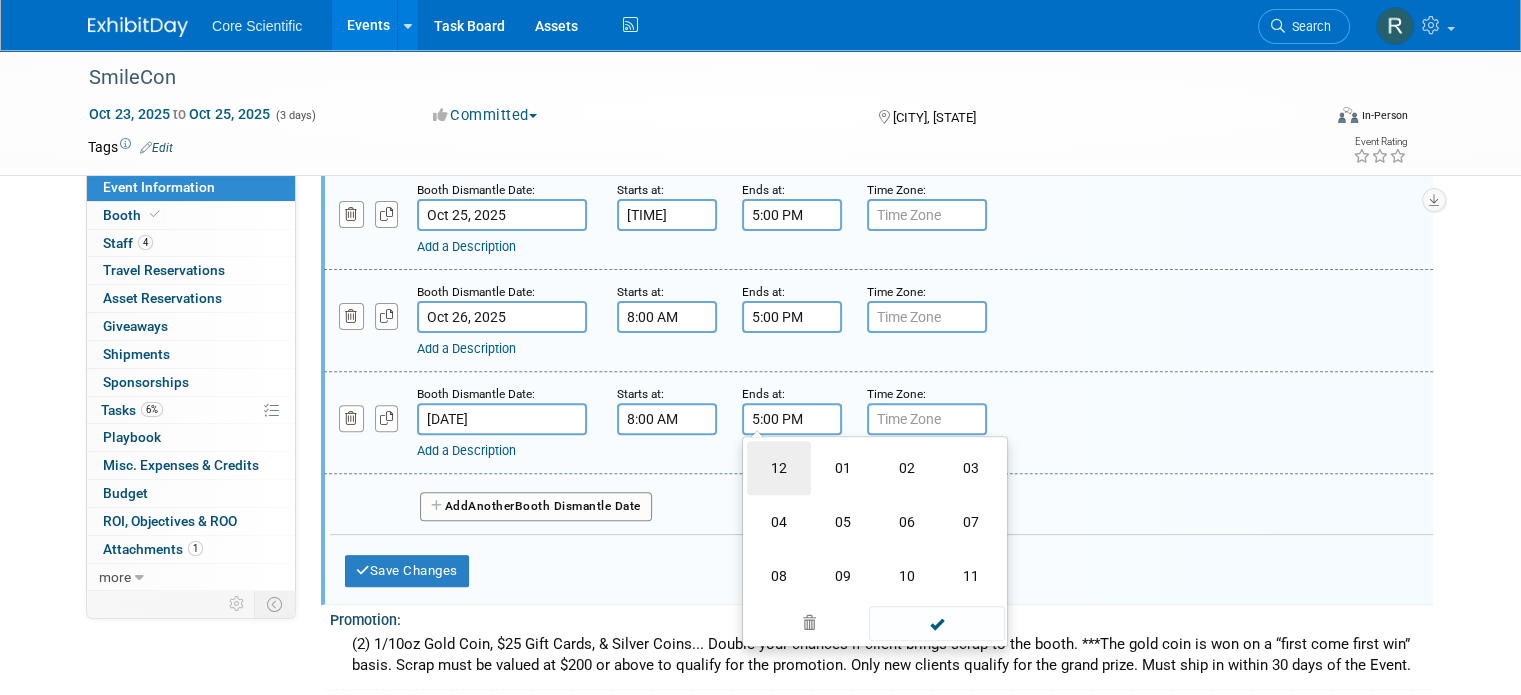 type on "12:00 PM" 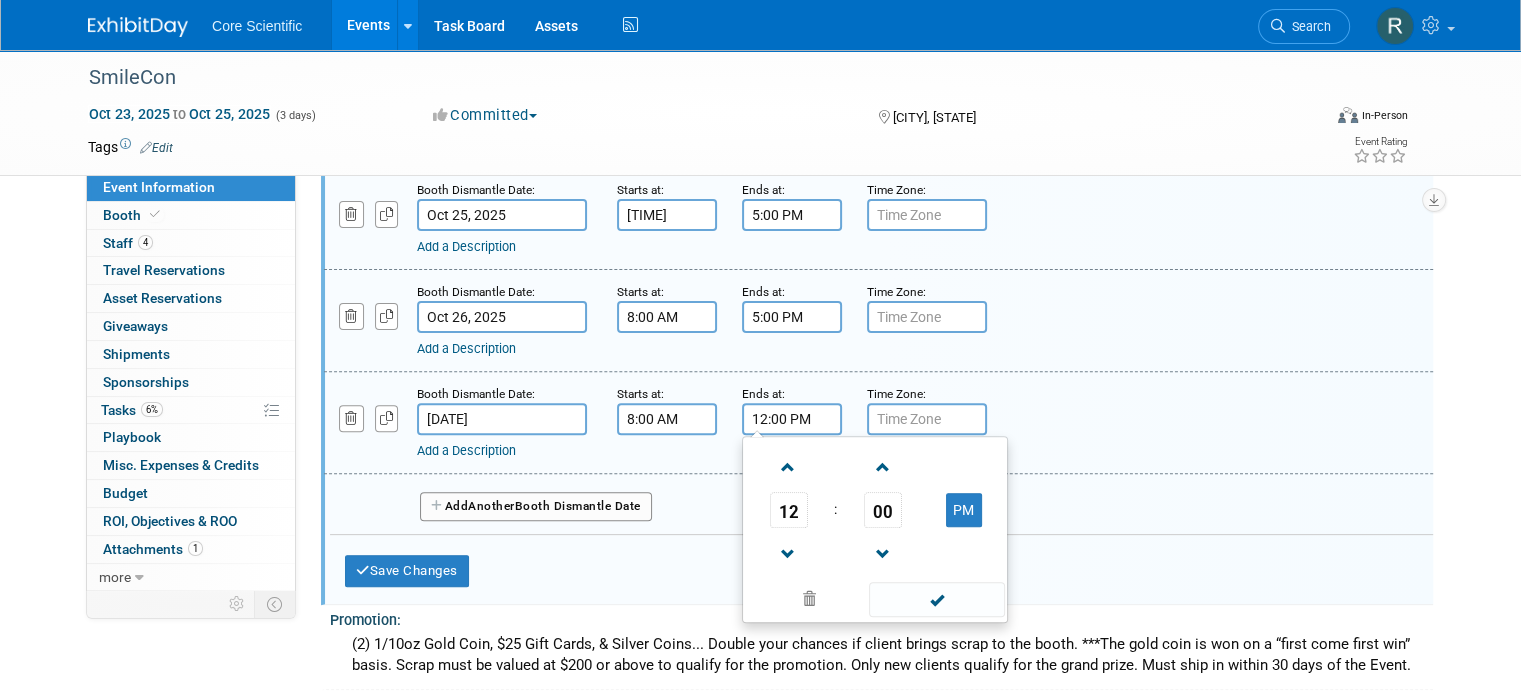 click on "Booth Dismantle Date:
[DATE]
Starts at:
[TIME]
Ends at:
[TIME] [TIME] [TIME] [TIME] [TIME] [TIME] [TIME] [TIME] [TIME] [TIME] [TIME] [TIME] [TIME] [TIME] [TIME] [TIME] [TIME] [TIME] [TIME] [TIME] [TIME] [TIME] [TIME] [TIME] [TIME] [TIME]
Time Zone:  Apply to all
Add a Description
Description:" at bounding box center [878, 423] 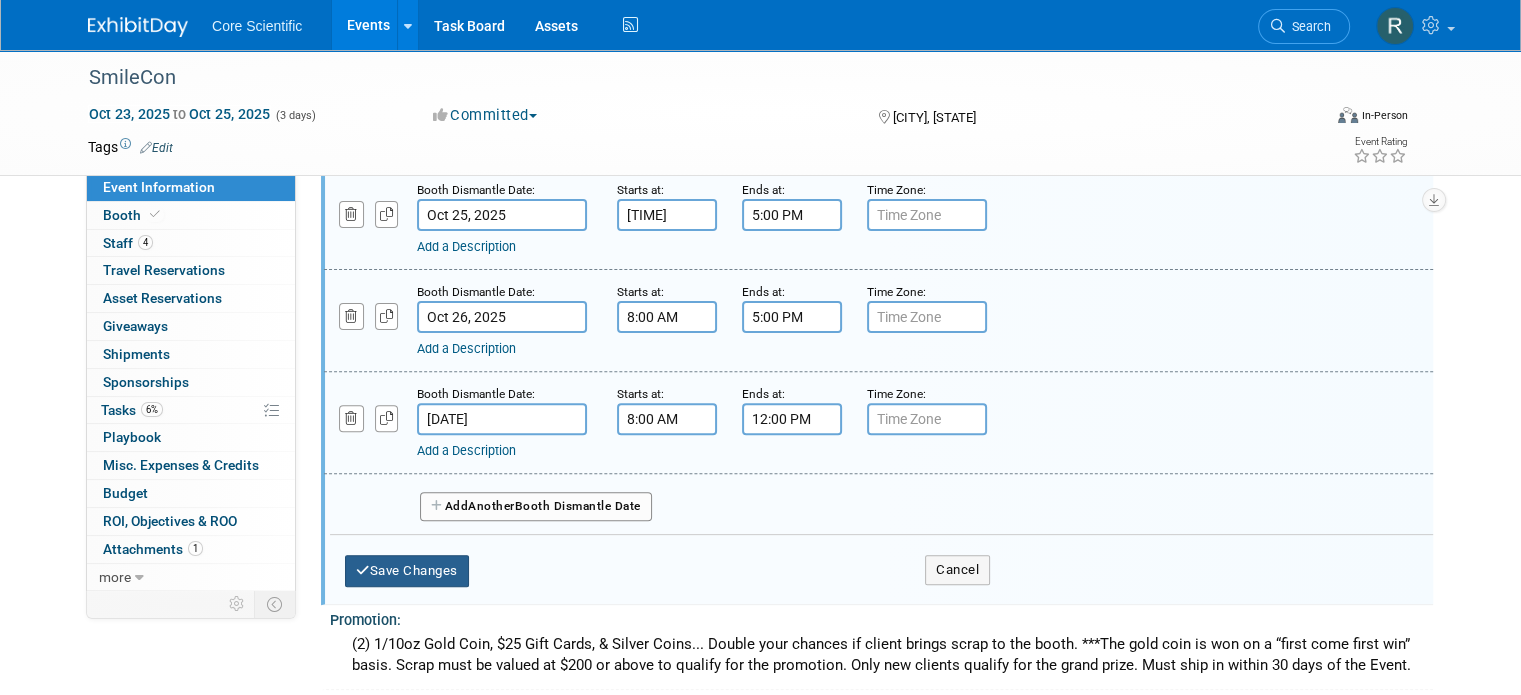 click on "Save Changes" at bounding box center (407, 571) 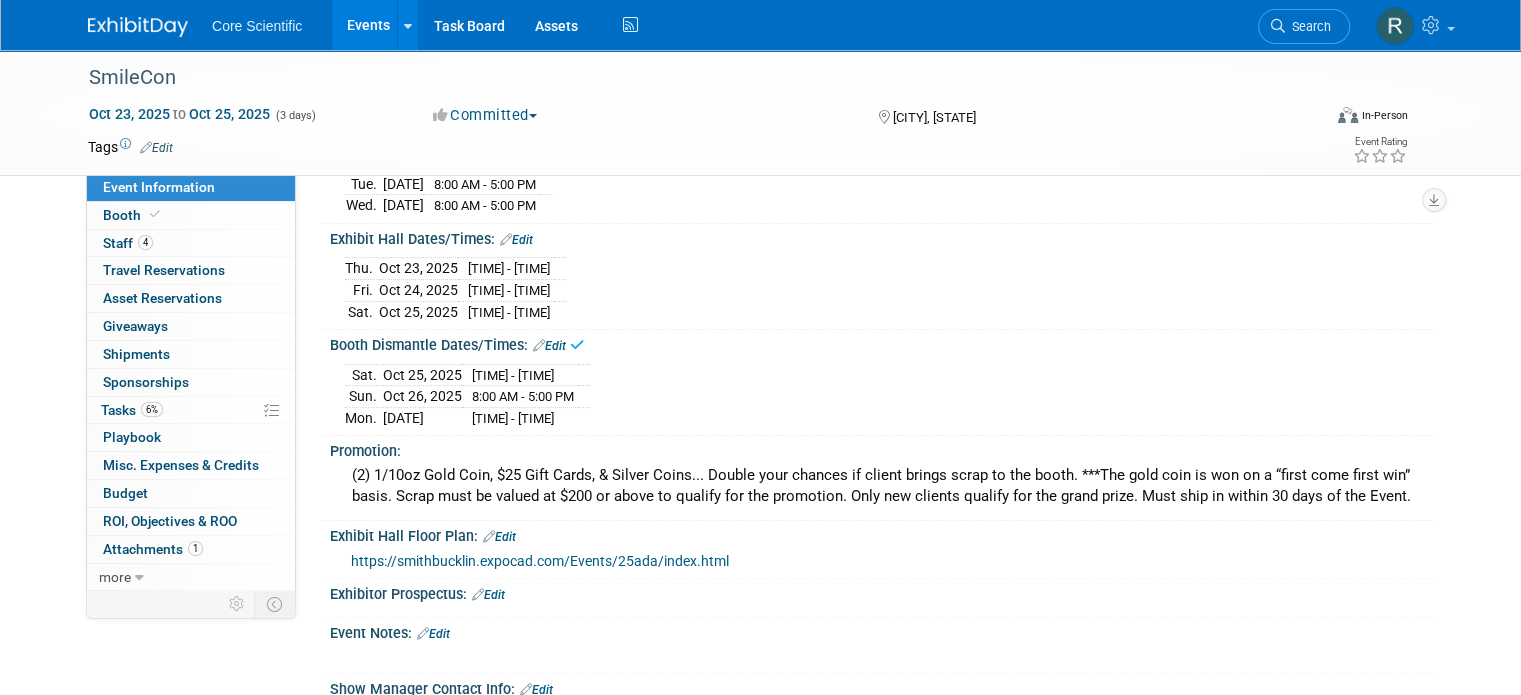 scroll, scrollTop: 400, scrollLeft: 0, axis: vertical 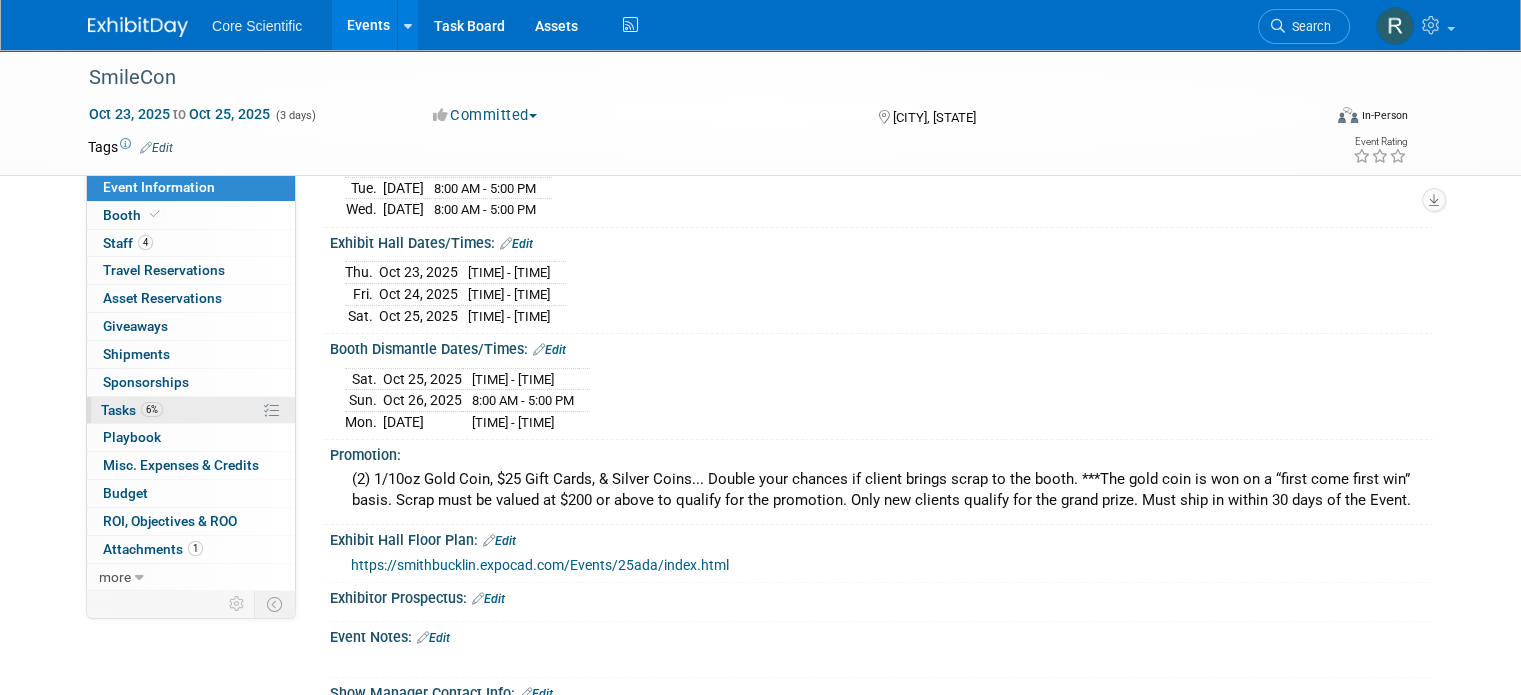 click on "6%
Tasks 6%" at bounding box center [191, 410] 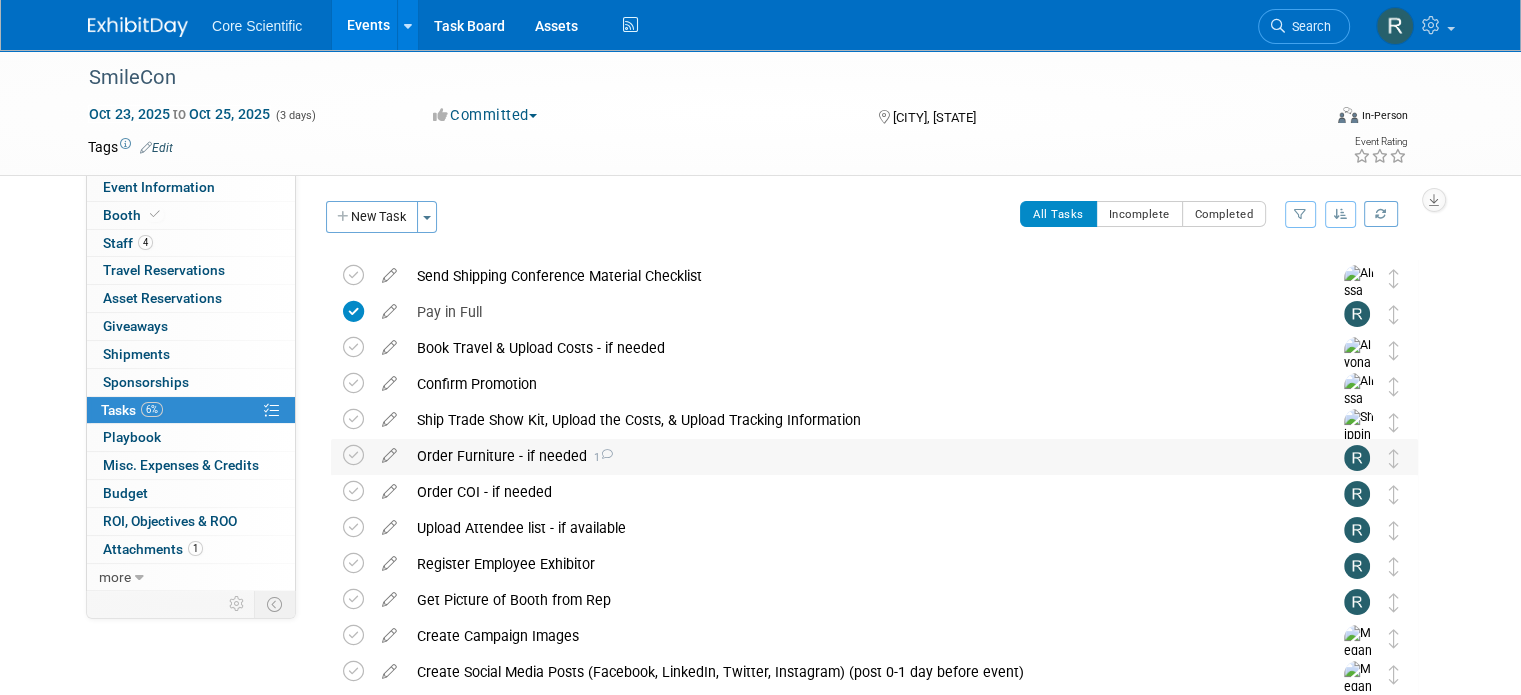 click on "1" at bounding box center [600, 457] 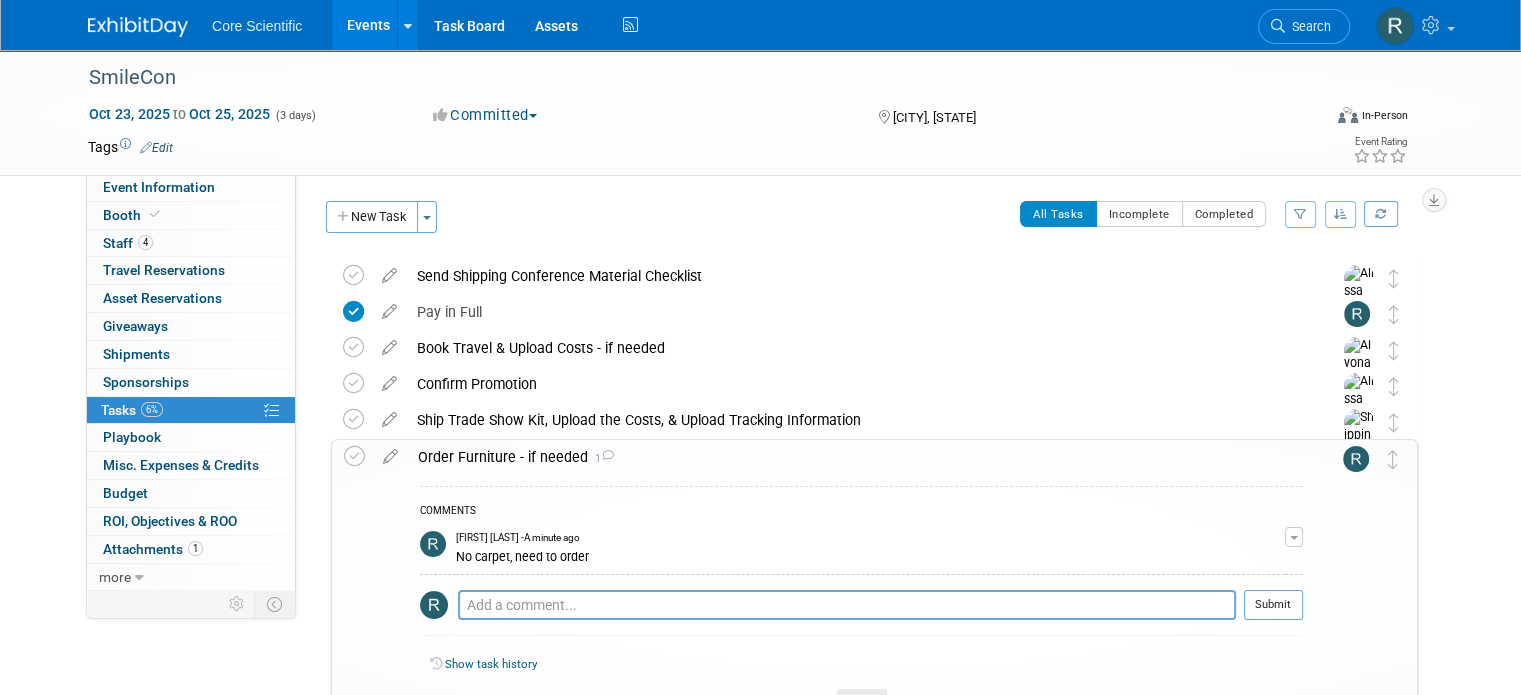 click at bounding box center (1294, 537) 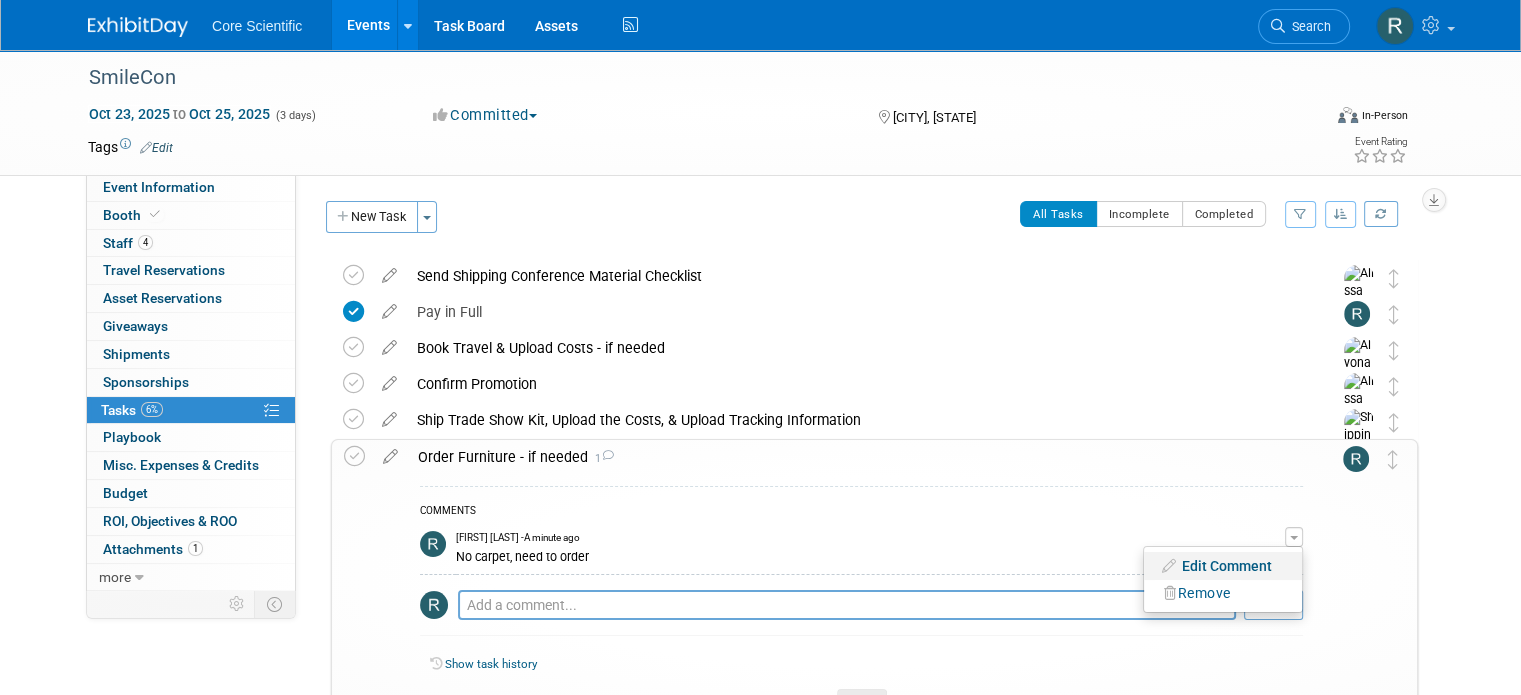 click on "Edit Comment" at bounding box center (1223, 566) 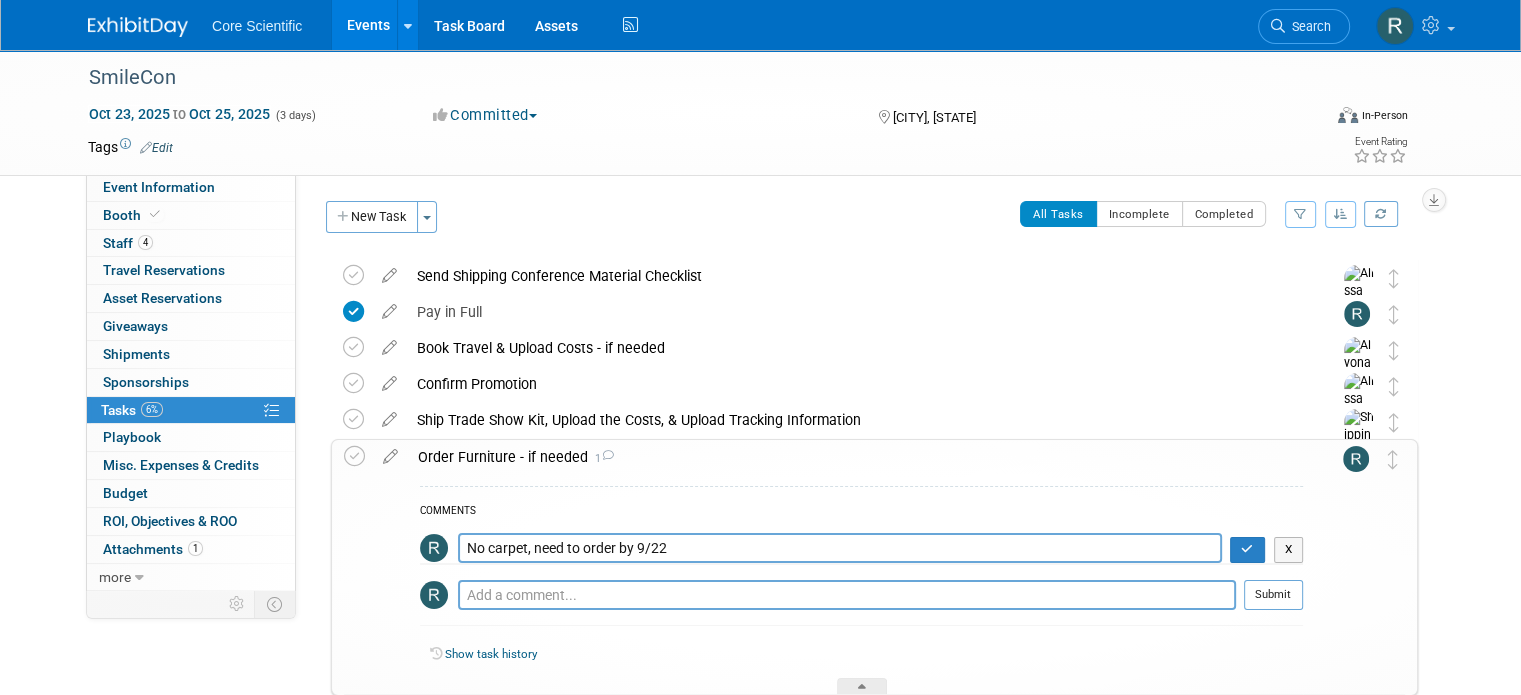 type on "No carpet, need to order by 9/22" 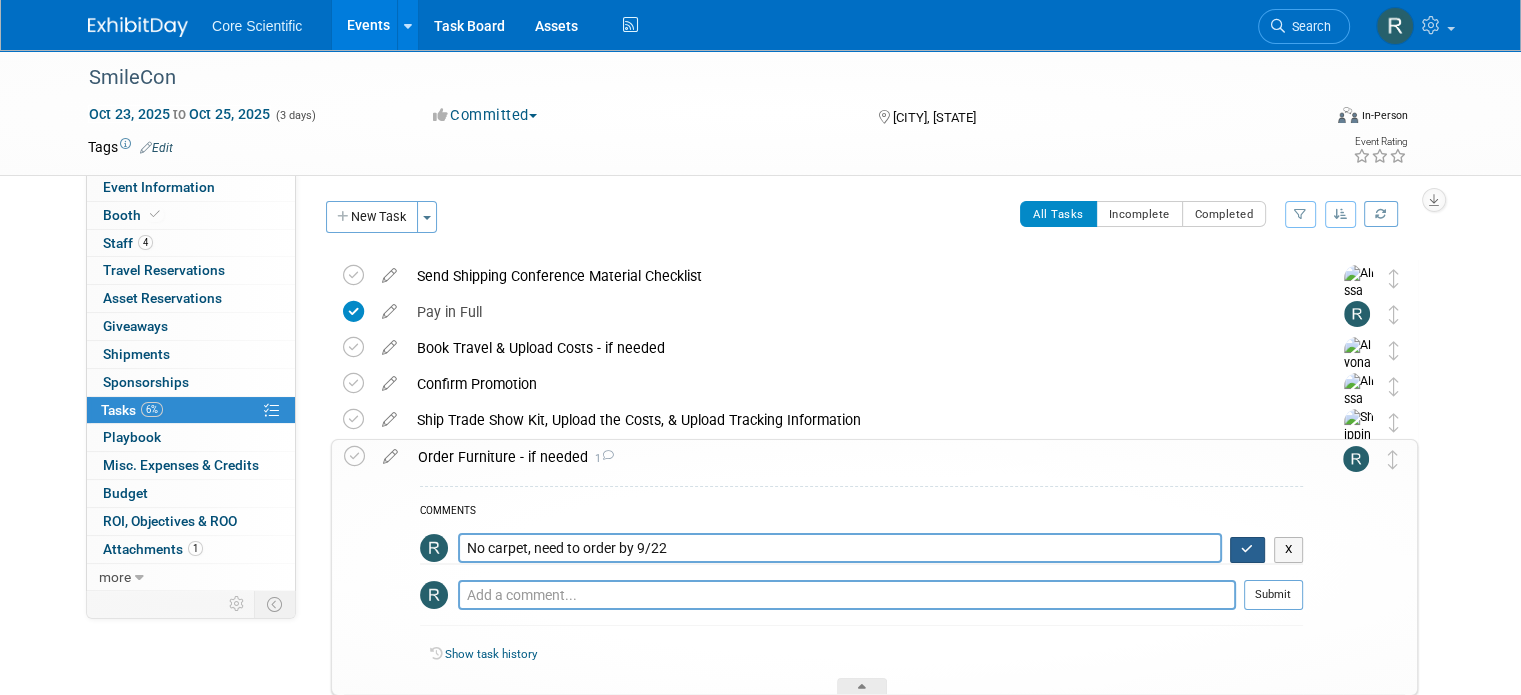 click at bounding box center [1247, 549] 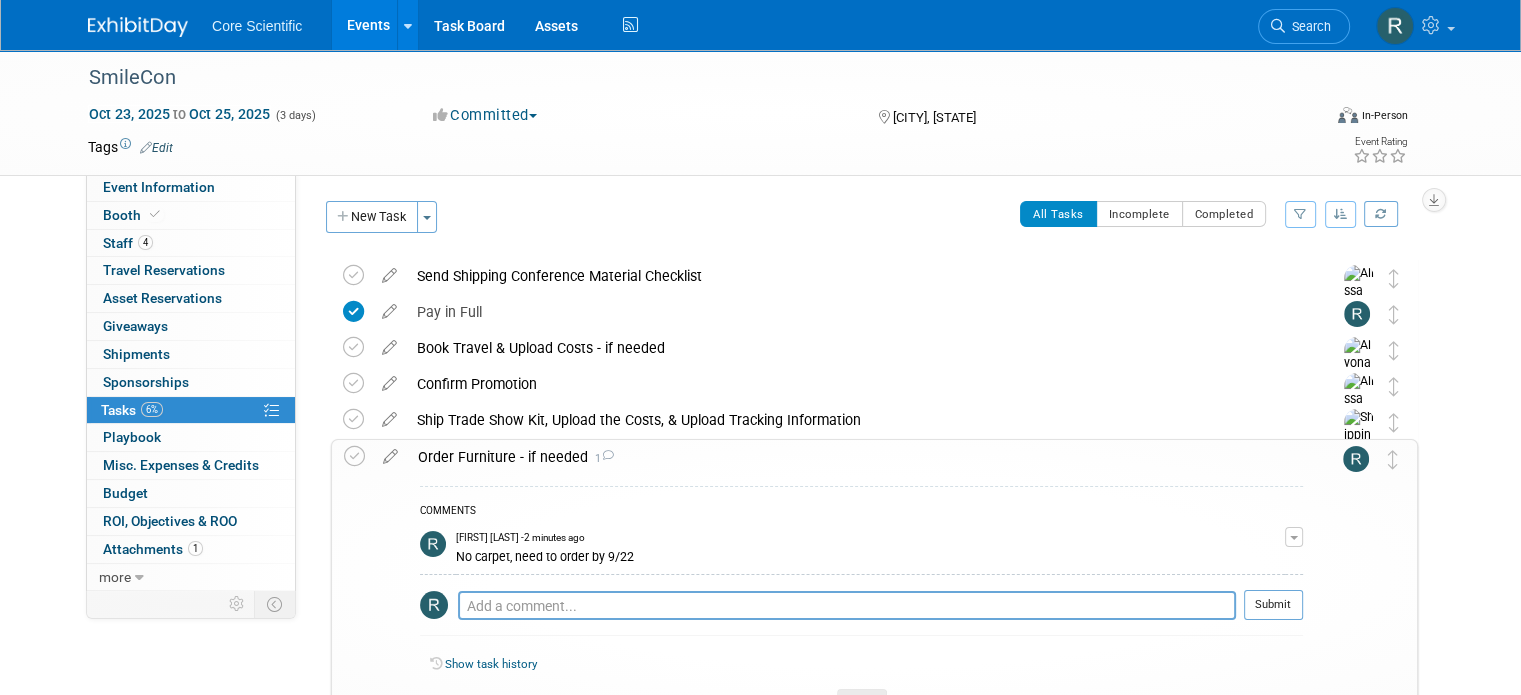 click on "SmileCon
[CITY], [STATE]
Oct 23, 2025   to   Oct 25, 2025
(Going)
Send Shipping Conference Material Checklist
Pro tip: Press Ctrl-Enter to submit comment.
Submit
Show task history
Pay in Full
Pro tip: Press Ctrl-Enter to submit comment.
Submit
Show task history
Book Travel & Upload Costs - if needed
Pro tip: Press Ctrl-Enter to submit comment.
Submit
Show task history
Confirm Promotion
Pro tip: Press Ctrl-Enter to submit comment.
Submit
Show task history" at bounding box center (864, 700) 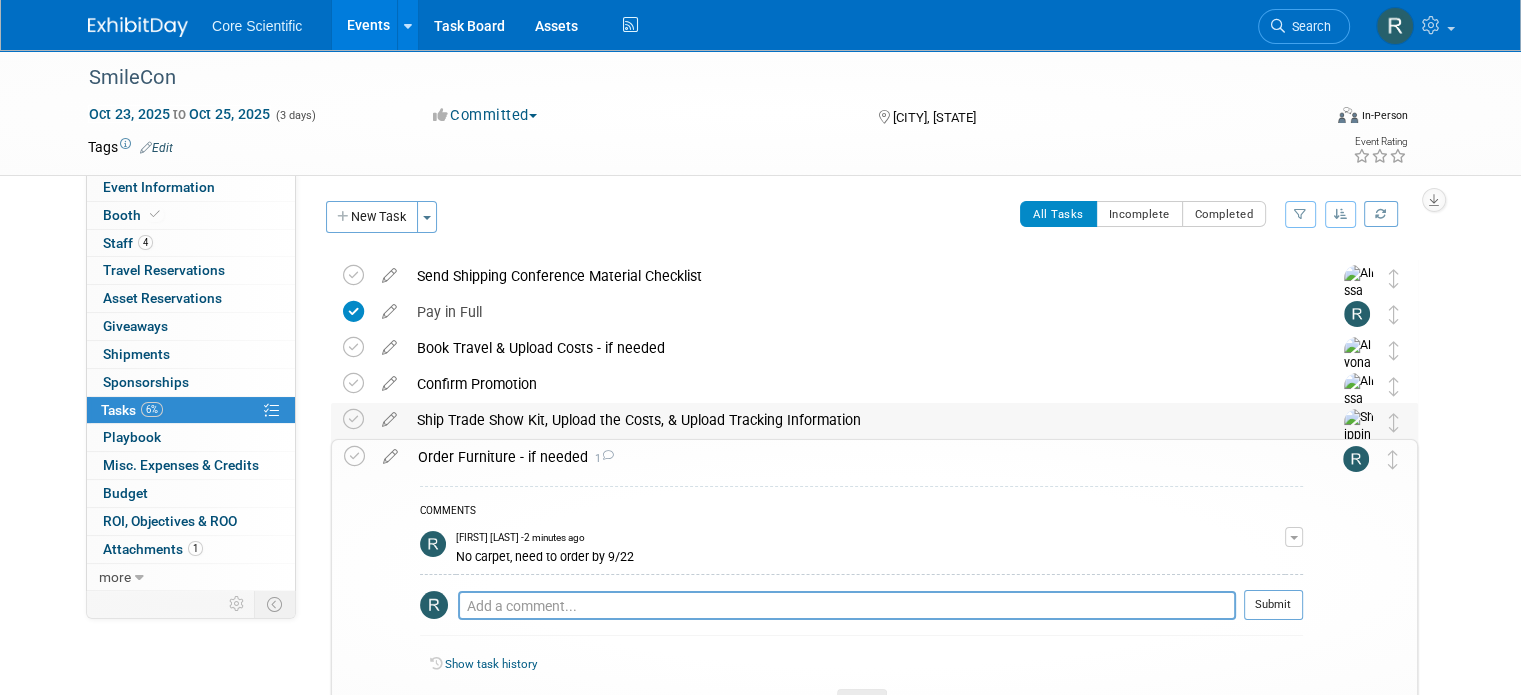 click on "Ship Trade Show Kit, Upload the Costs, & Upload Tracking Information" at bounding box center [855, 420] 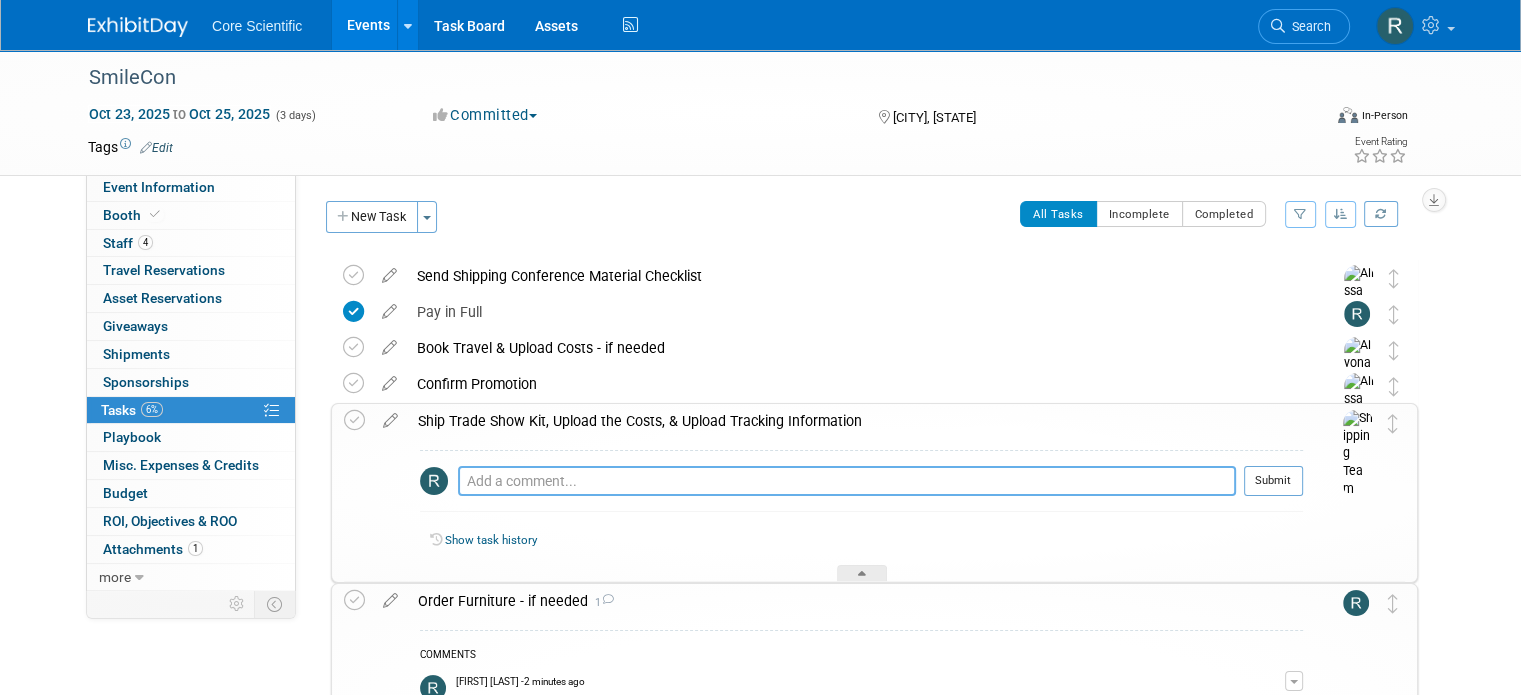 click at bounding box center (847, 481) 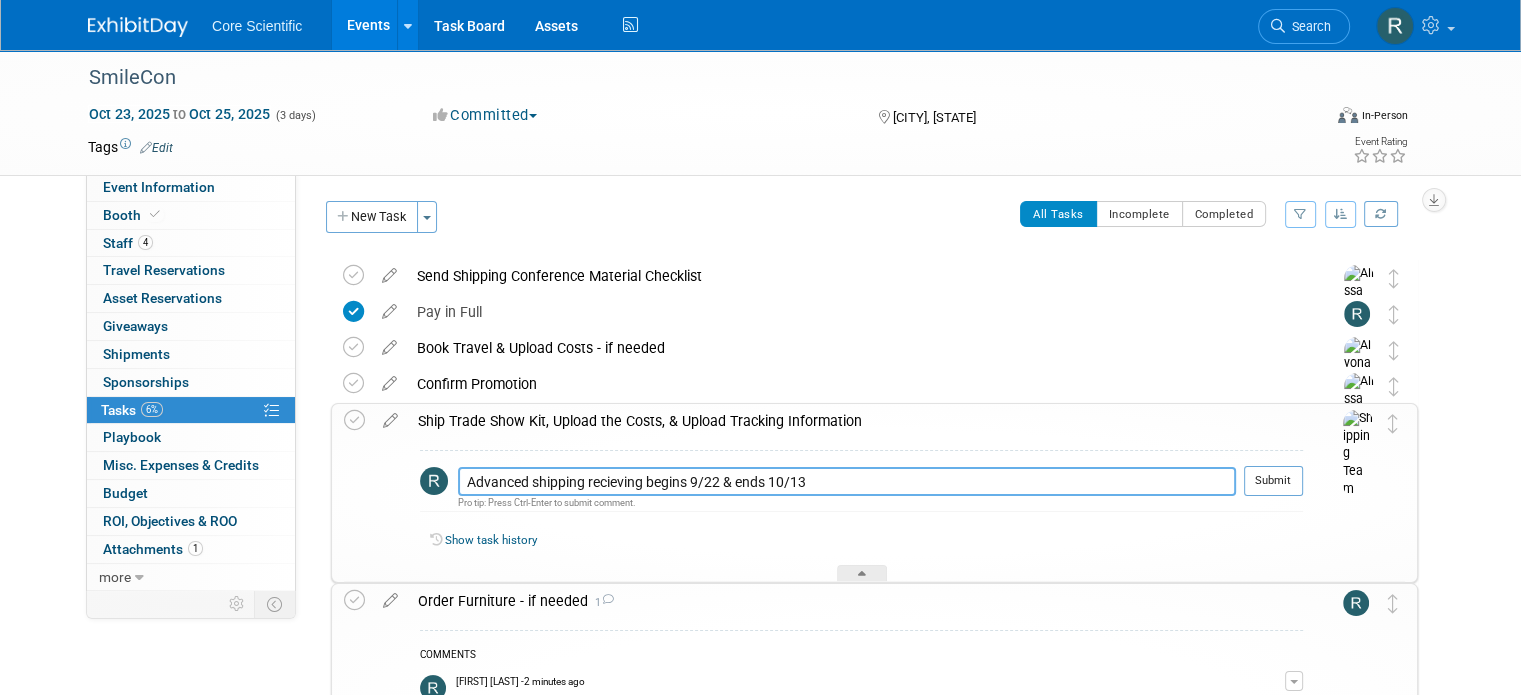 click on "Advanced shipping recieving begins 9/22 & ends 10/13" at bounding box center [847, 481] 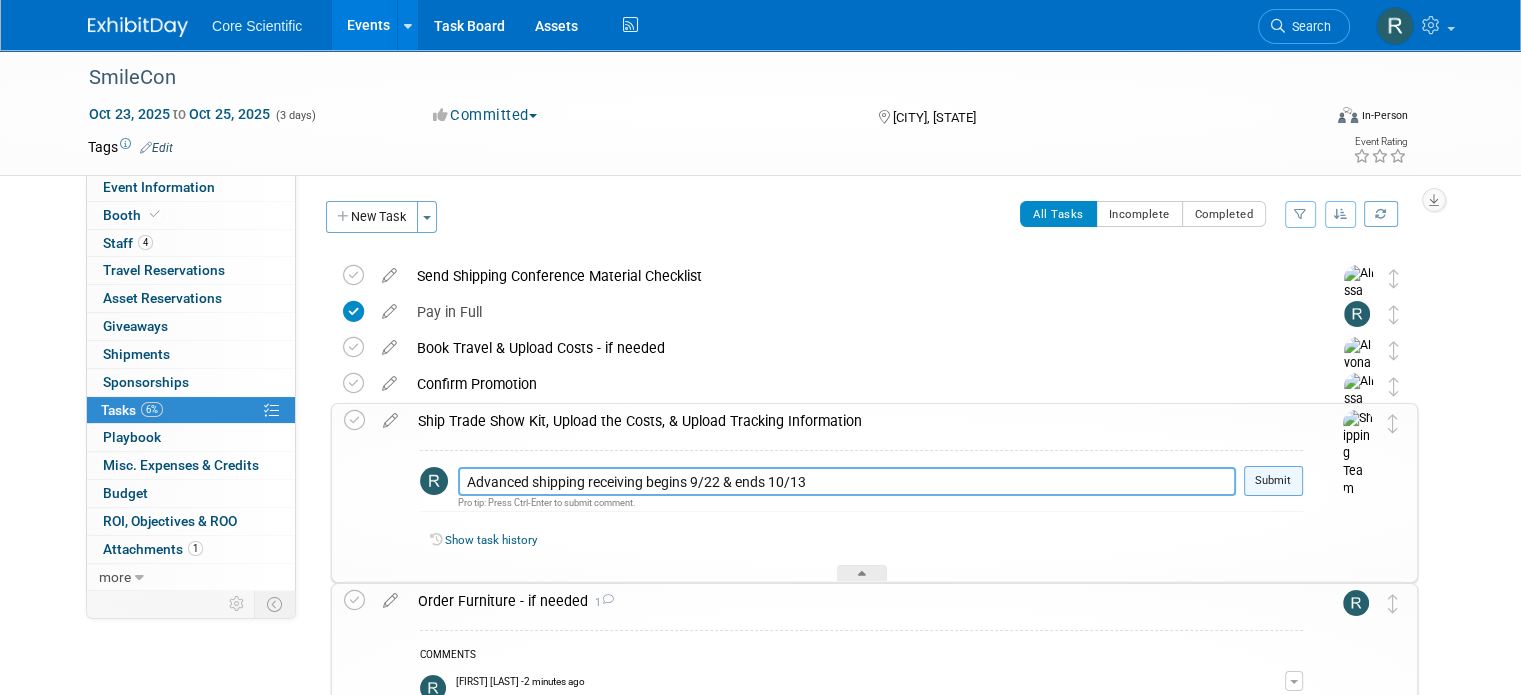 type on "Advanced shipping receiving begins 9/22 & ends 10/13" 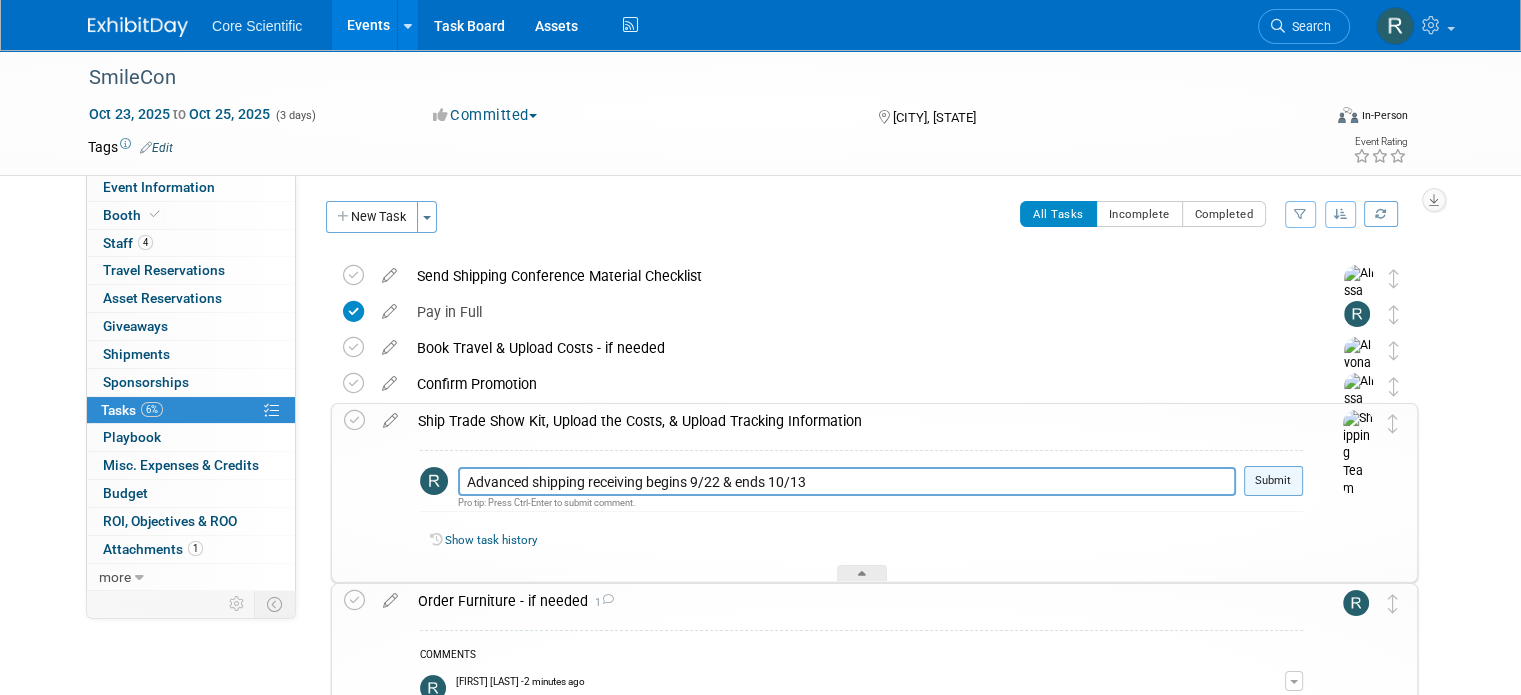 click on "Submit" at bounding box center (1273, 481) 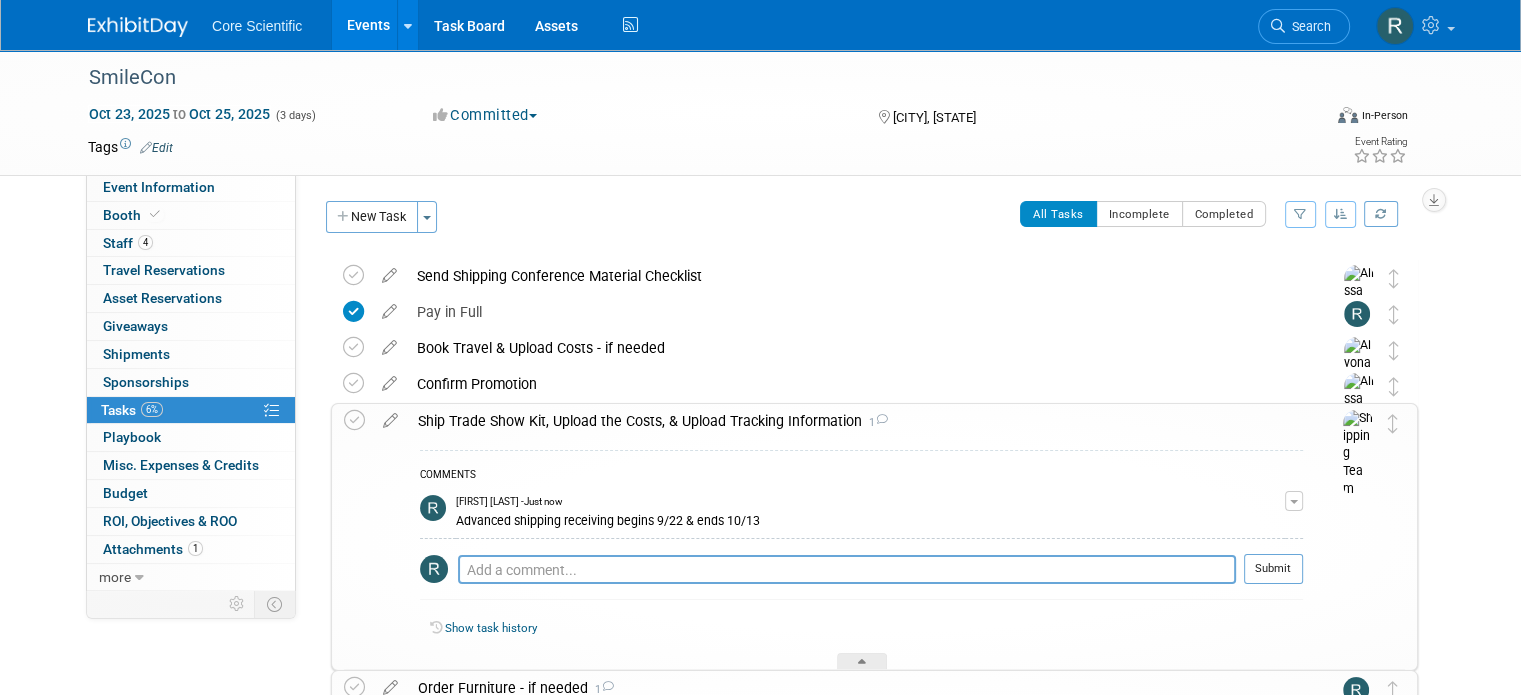 click on "SmileCon
Oct 23, 2025  to  Oct 25, 2025
(3 days)
Oct 23, 2025 to Oct 25, 2025
Committed
Committed
Considering
Not Going
[CITY], [STATE]
Virtual
In-Person
Hybrid
<img src="https://www.exhibitday.com/Images/Format-Virtual.png" style="width: 22px; height: 18px; margin-top: 2px; margin-bottom: 2px; margin-left: 2px; filter: Grayscale(70%); opacity: 0.9;" />   Virtual
<img src="https://www.exhibitday.com/Images/Format-InPerson.png" style="width: 22px; height: 18px; margin-top: 2px; margin-bottom: 2px; margin-left: 2px; filter: Grayscale(70%); opacity: 0.9;" />   In-Person
<img src="https://www.exhibitday.com/Images/Format-Hybrid.png" style="width: 22px; height: 18px; margin-top: 2px; margin-bottom: 2px; margin-left: 2px; filter: Grayscale(70%); opacity: 0.9;" />   Hybrid
Tags
Edit" at bounding box center [760, 734] 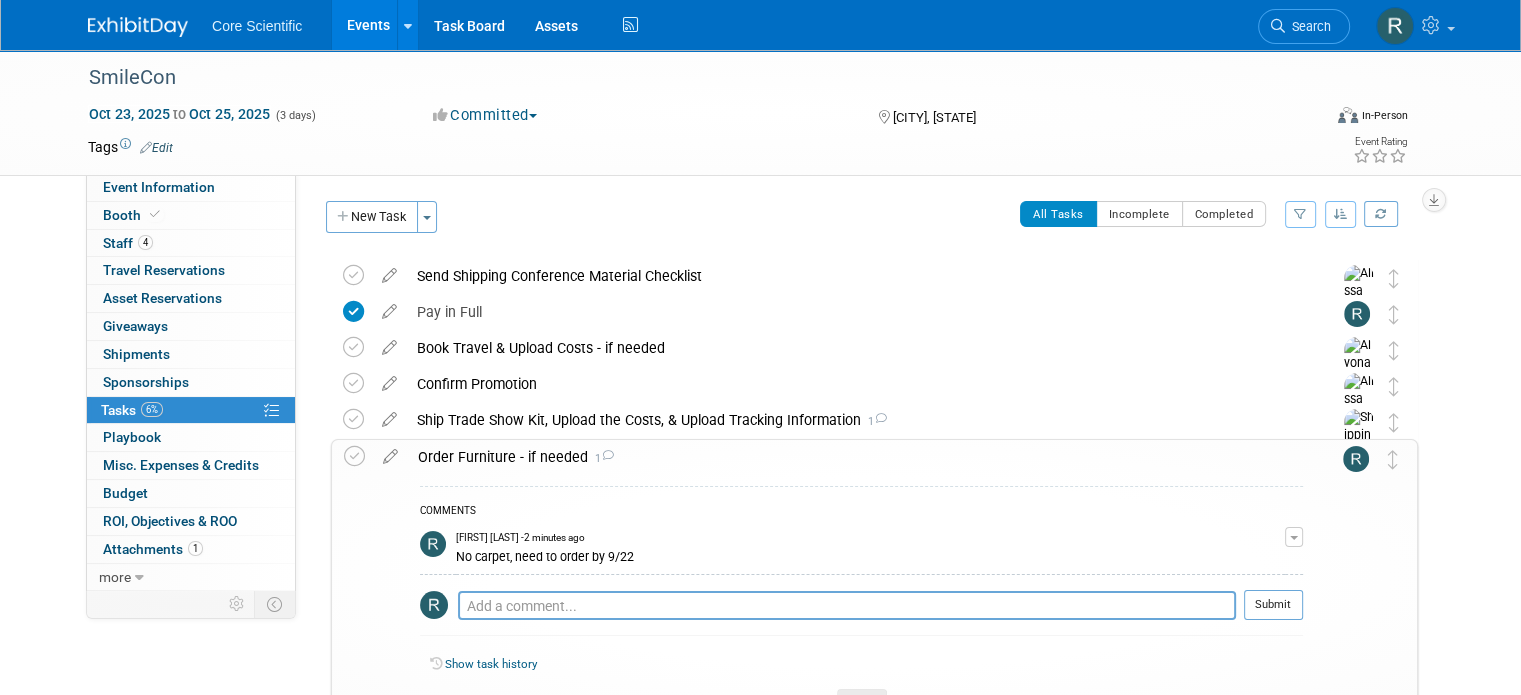 click on "Order Furniture - if needed
1" at bounding box center [855, 457] 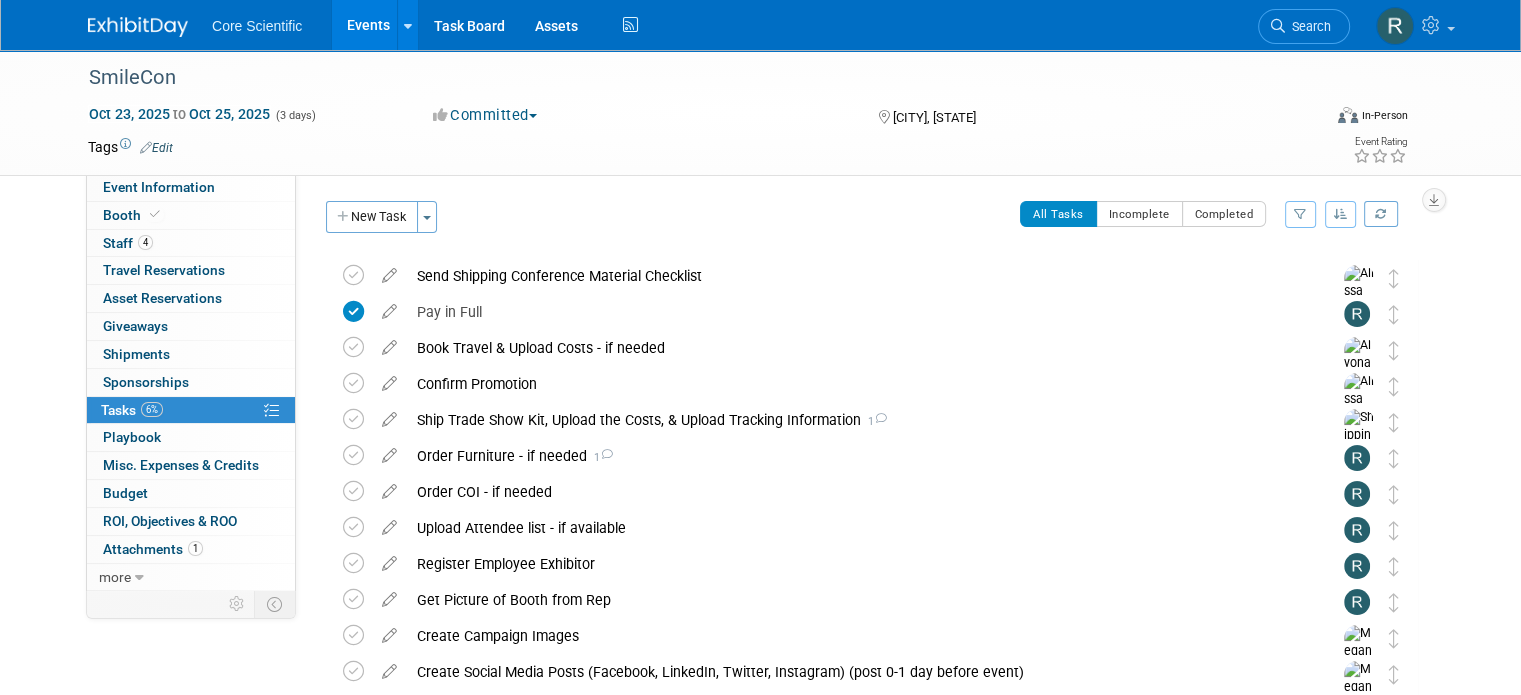 click on "SmileCon
Oct 23, 2025  to  Oct 25, 2025
(3 days)
Oct 23, 2025 to Oct 25, 2025
Committed
Committed
Considering
Not Going
[CITY], [STATE]
Virtual
In-Person
Hybrid
<img src="https://www.exhibitday.com/Images/Format-Virtual.png" style="width: 22px; height: 18px; margin-top: 2px; margin-bottom: 2px; margin-left: 2px; filter: Grayscale(70%); opacity: 0.9;" />   Virtual
<img src="https://www.exhibitday.com/Images/Format-InPerson.png" style="width: 22px; height: 18px; margin-top: 2px; margin-bottom: 2px; margin-left: 2px; filter: Grayscale(70%); opacity: 0.9;" />   In-Person
<img src="https://www.exhibitday.com/Images/Format-Hybrid.png" style="width: 22px; height: 18px; margin-top: 2px; margin-bottom: 2px; margin-left: 2px; filter: Grayscale(70%); opacity: 0.9;" />   Hybrid
Tags
Edit" at bounding box center [760, 503] 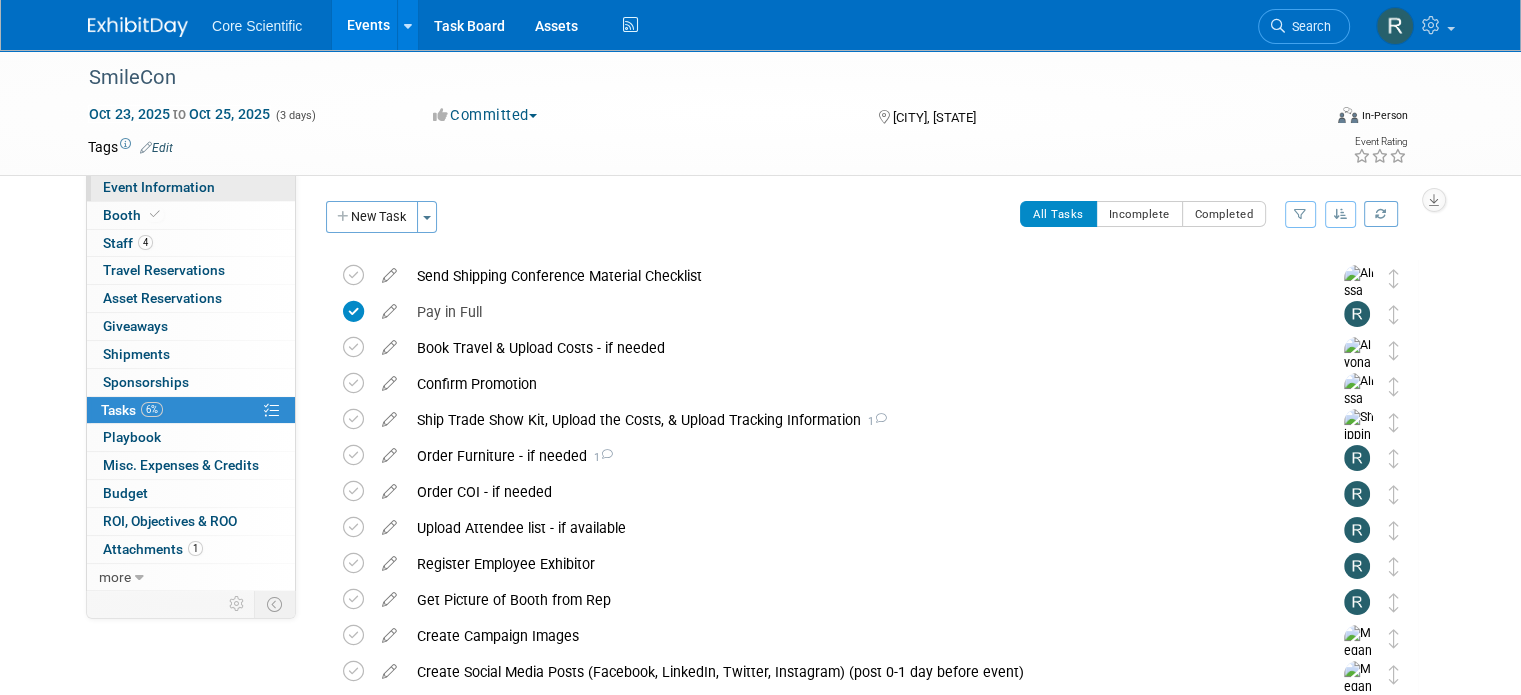 click on "Event Information" at bounding box center [159, 187] 